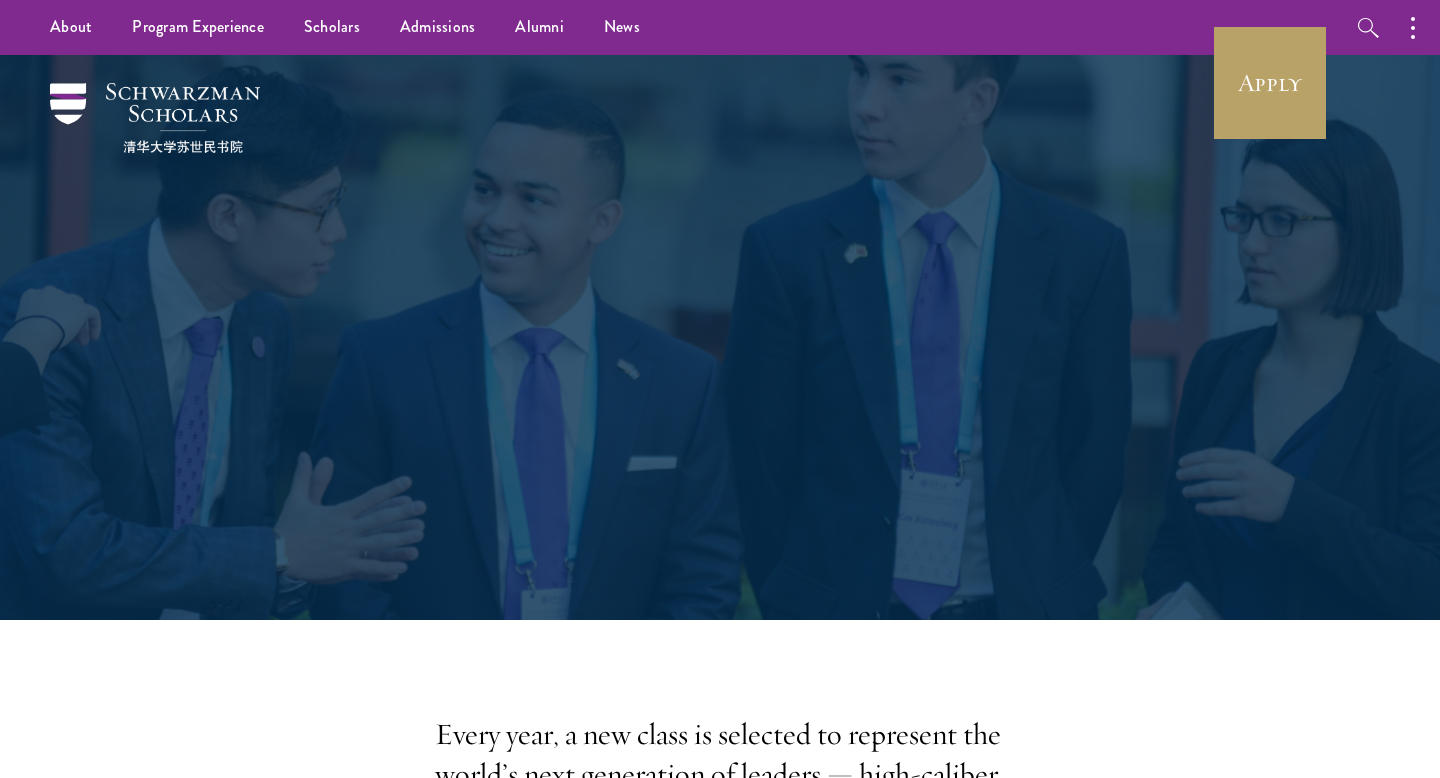 scroll, scrollTop: 0, scrollLeft: 0, axis: both 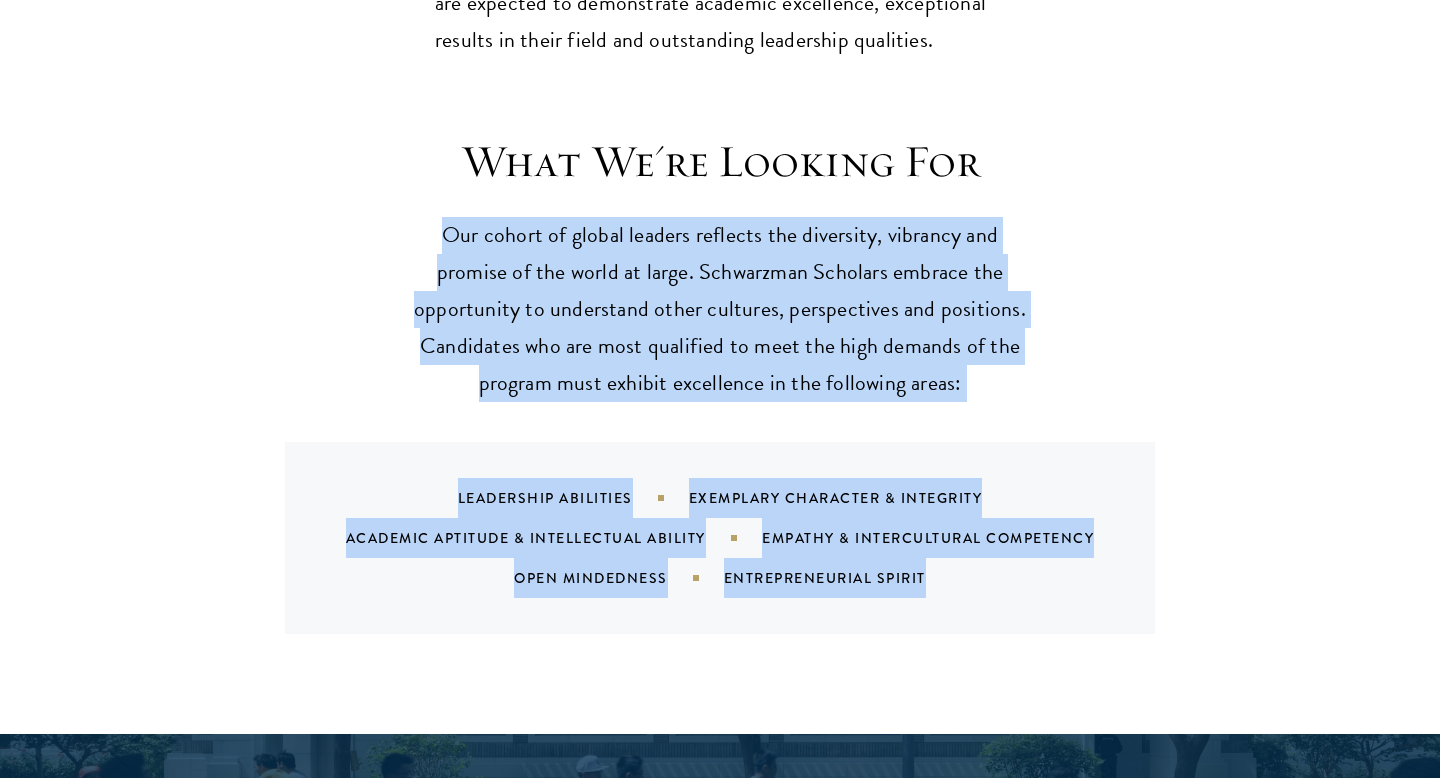 drag, startPoint x: 444, startPoint y: 199, endPoint x: 944, endPoint y: 533, distance: 601.2953 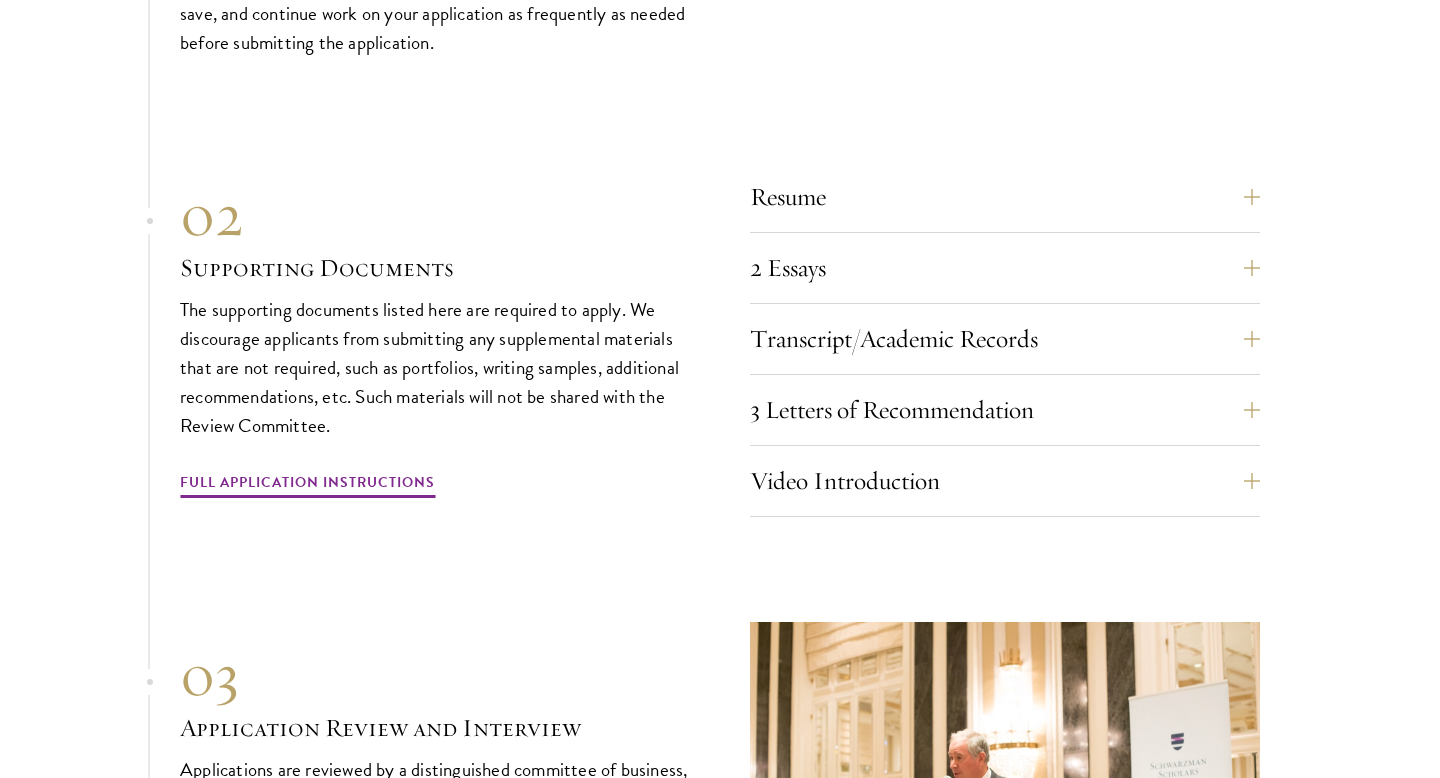 scroll, scrollTop: 6818, scrollLeft: 0, axis: vertical 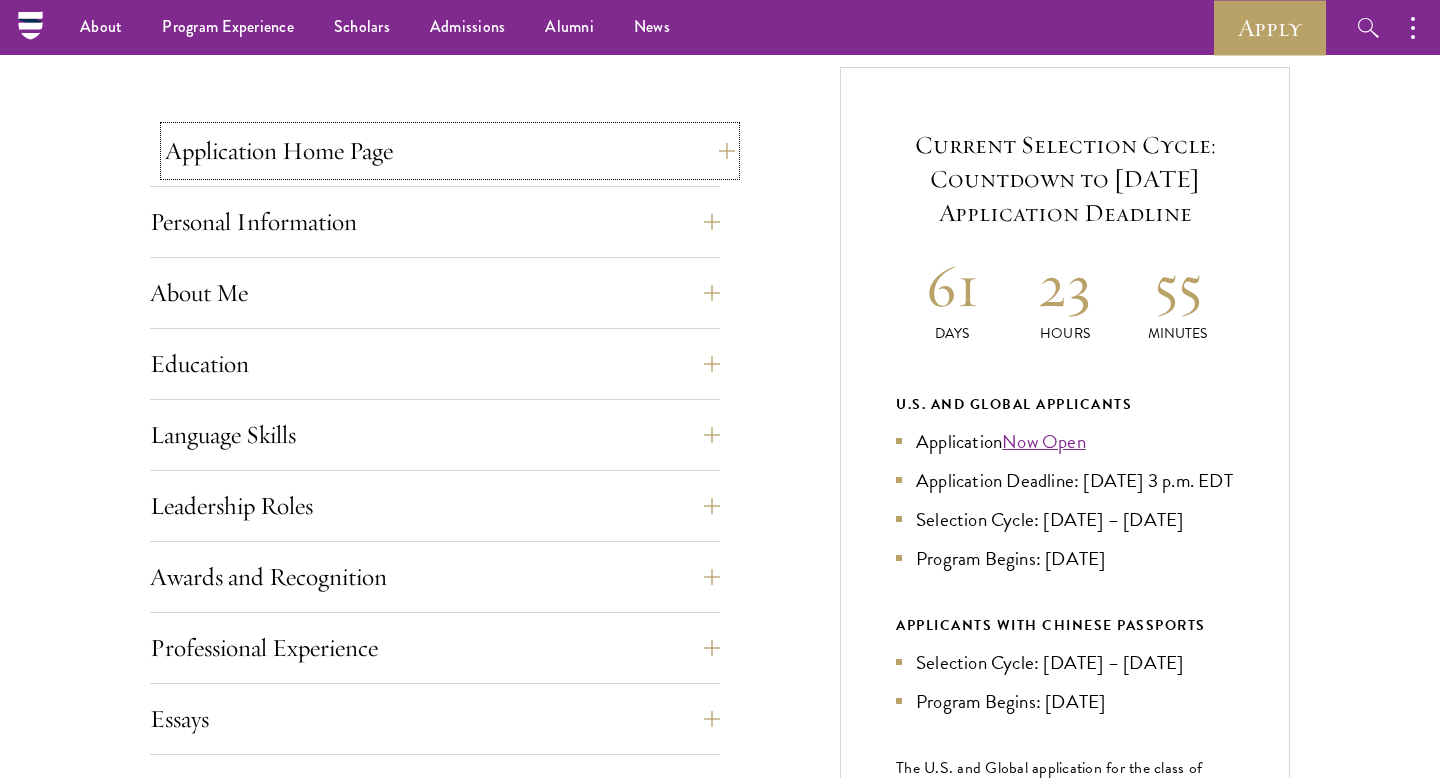 click on "Application Home Page" at bounding box center (450, 151) 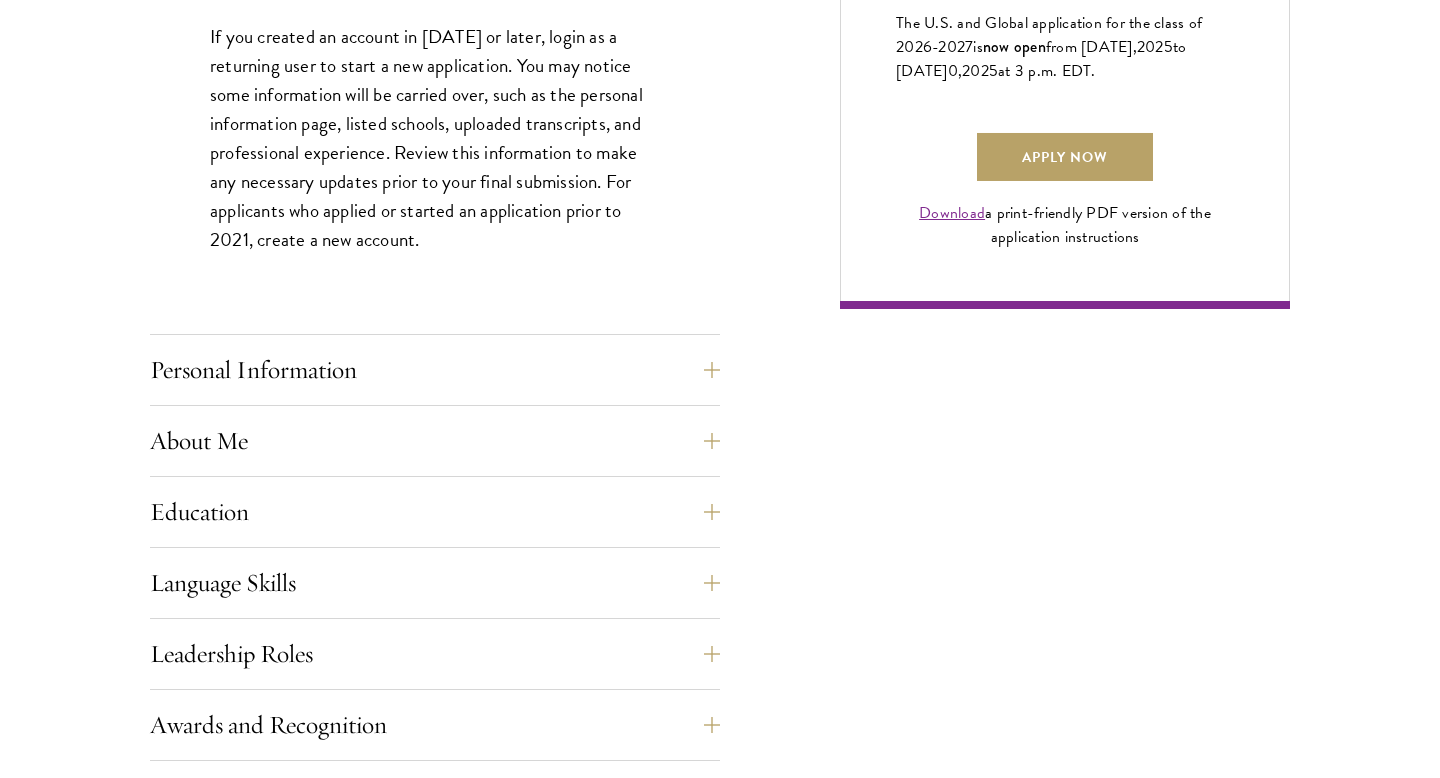 scroll, scrollTop: 1486, scrollLeft: 0, axis: vertical 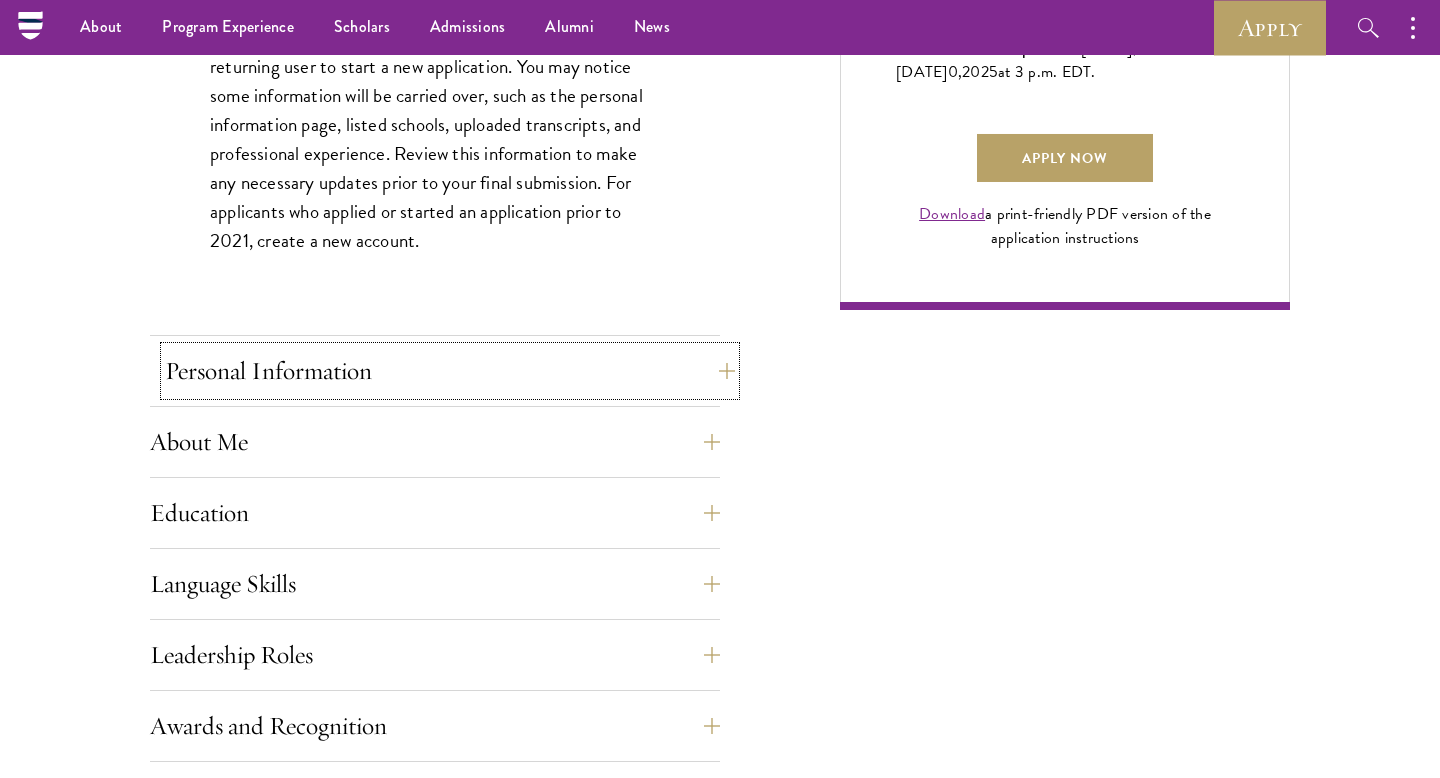 click on "Personal Information" at bounding box center [450, 371] 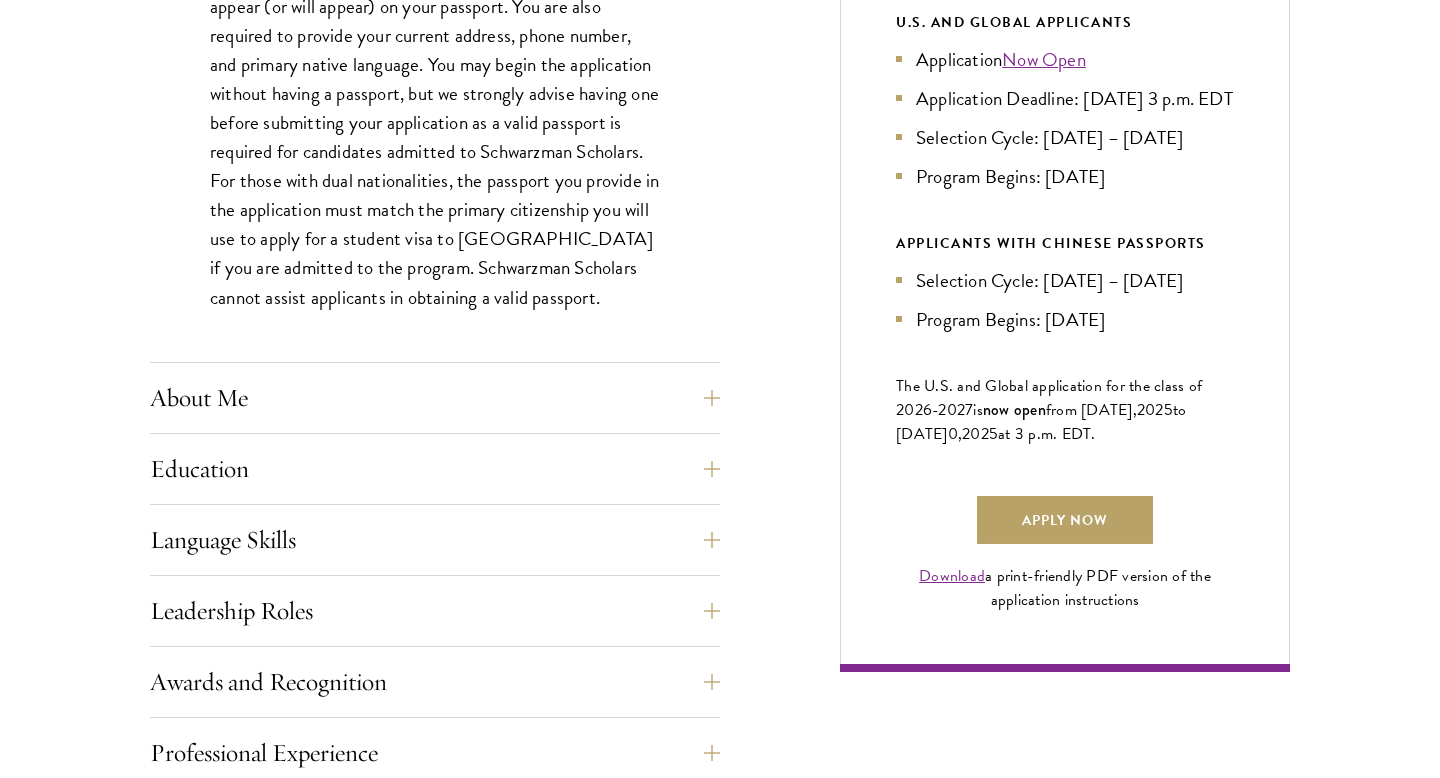 scroll, scrollTop: 1129, scrollLeft: 0, axis: vertical 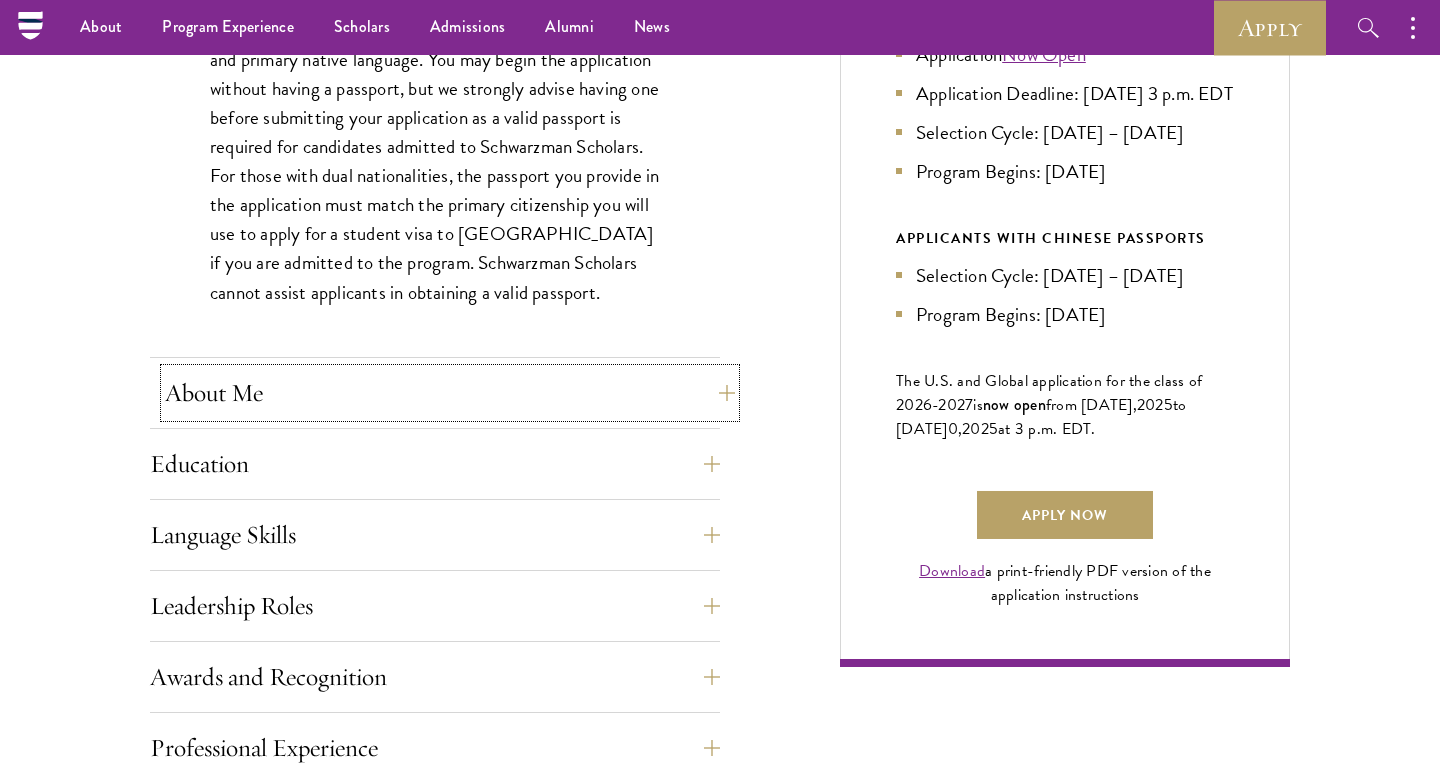 click on "About Me" at bounding box center [450, 393] 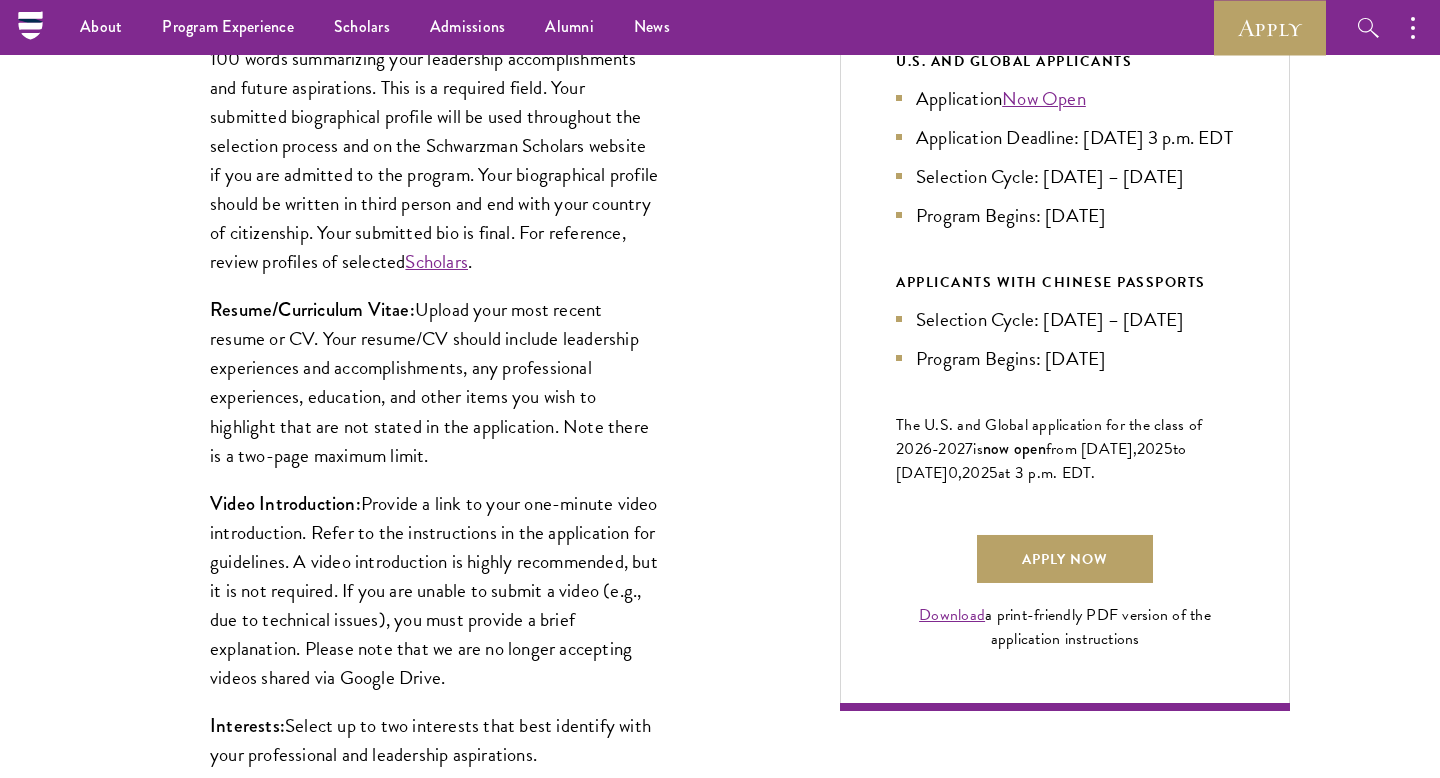 scroll, scrollTop: 935, scrollLeft: 0, axis: vertical 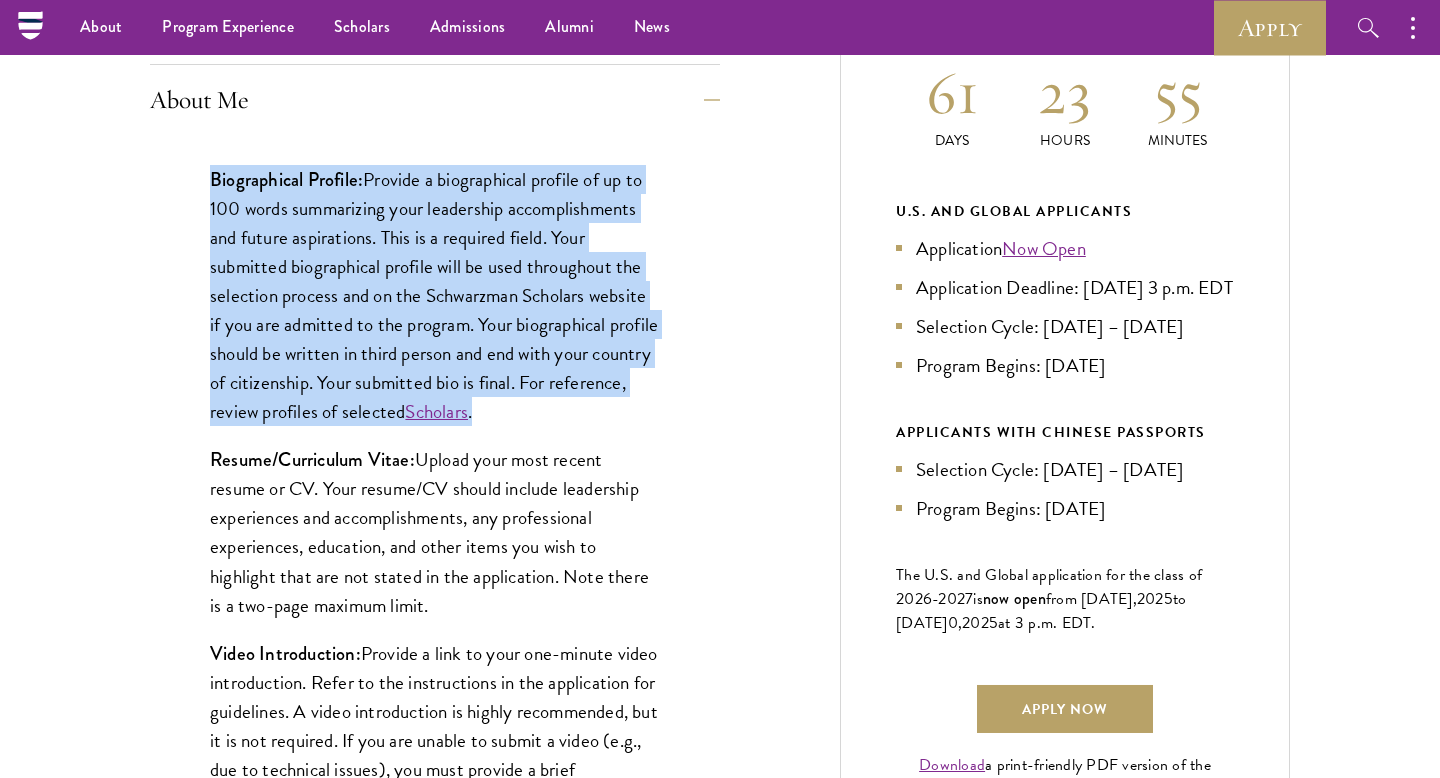 drag, startPoint x: 209, startPoint y: 184, endPoint x: 579, endPoint y: 409, distance: 433.04156 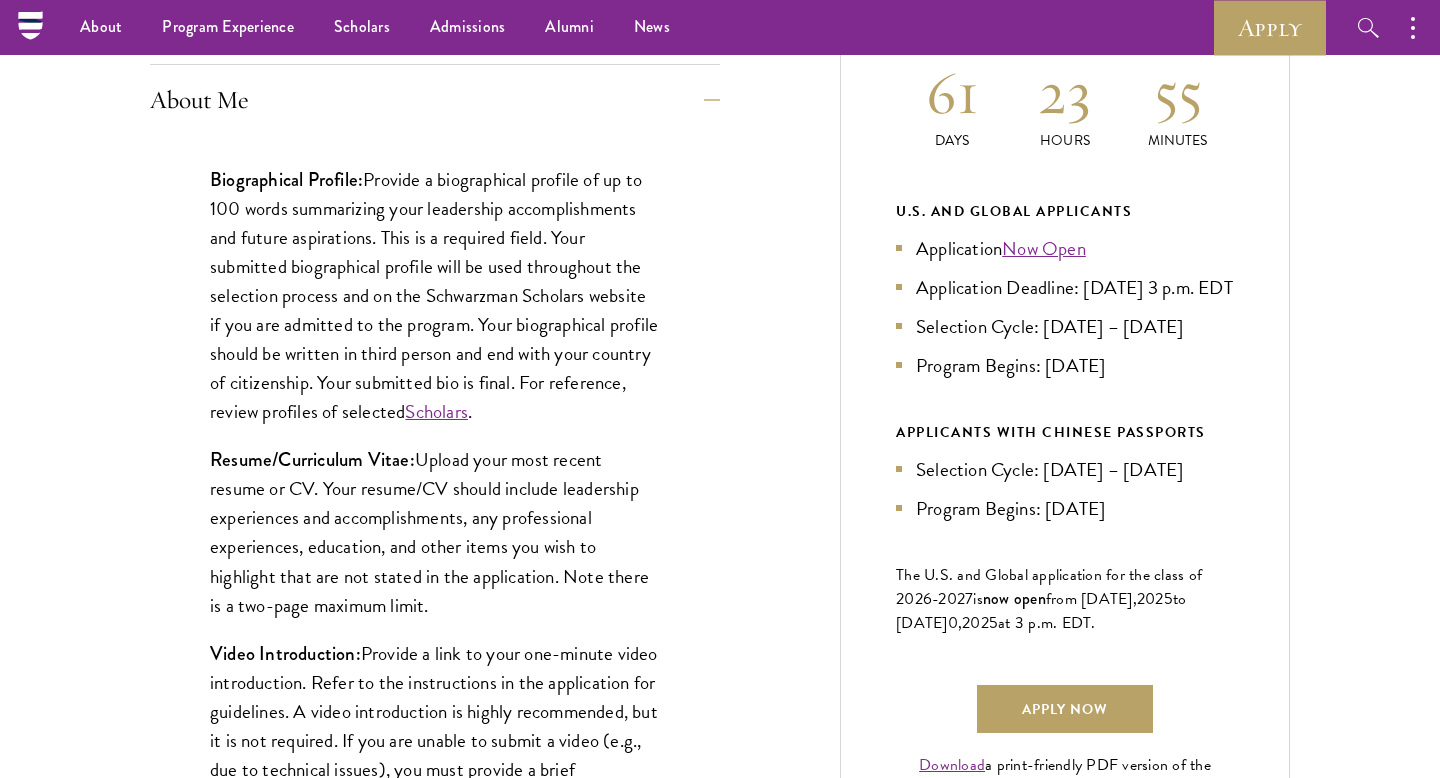 click on "Resume/Curriculum Vitae:  Upload your most recent resume or CV. Your resume/CV should include leadership experiences and accomplishments, any professional experiences, education, and other items you wish to highlight that are not stated in the application. Note there is a two-page maximum limit." at bounding box center [435, 532] 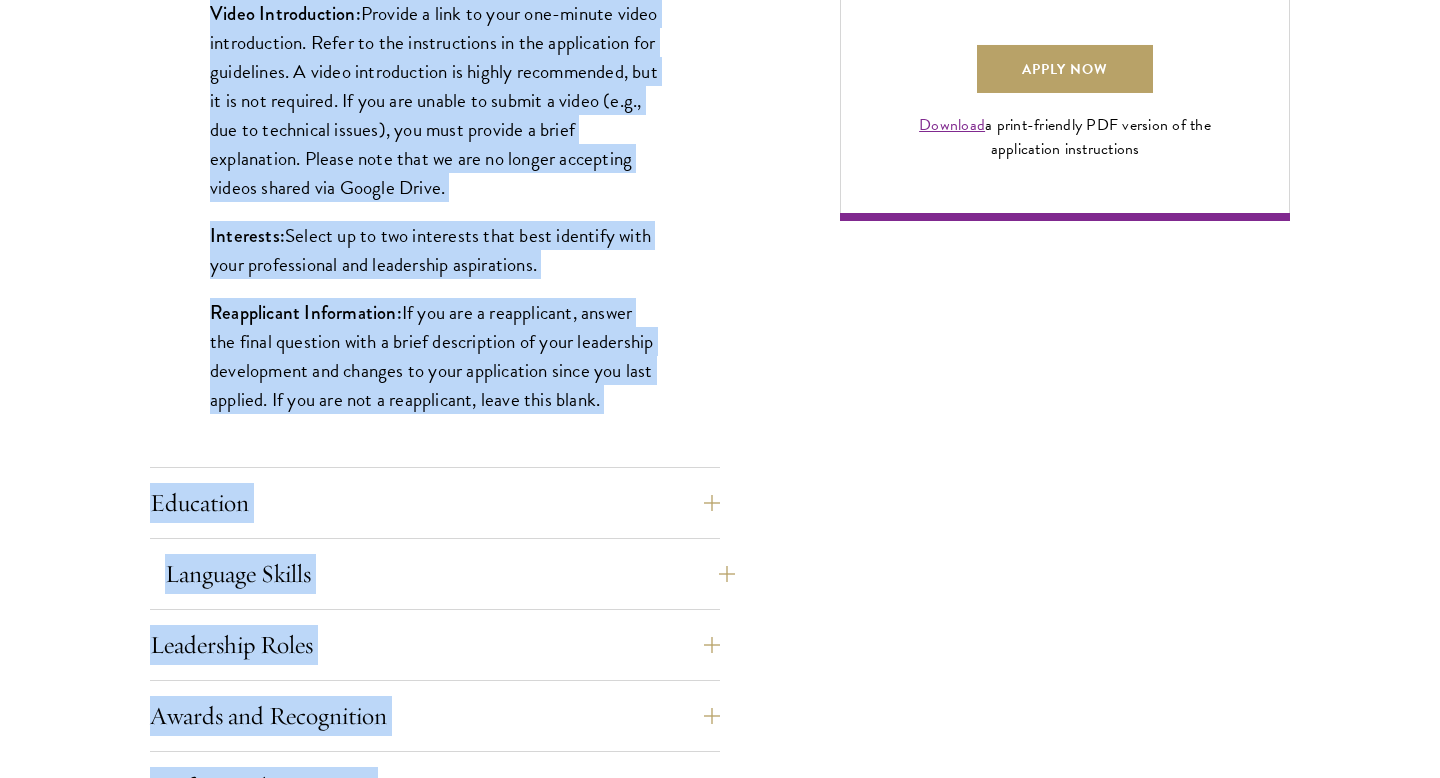 scroll, scrollTop: 1609, scrollLeft: 0, axis: vertical 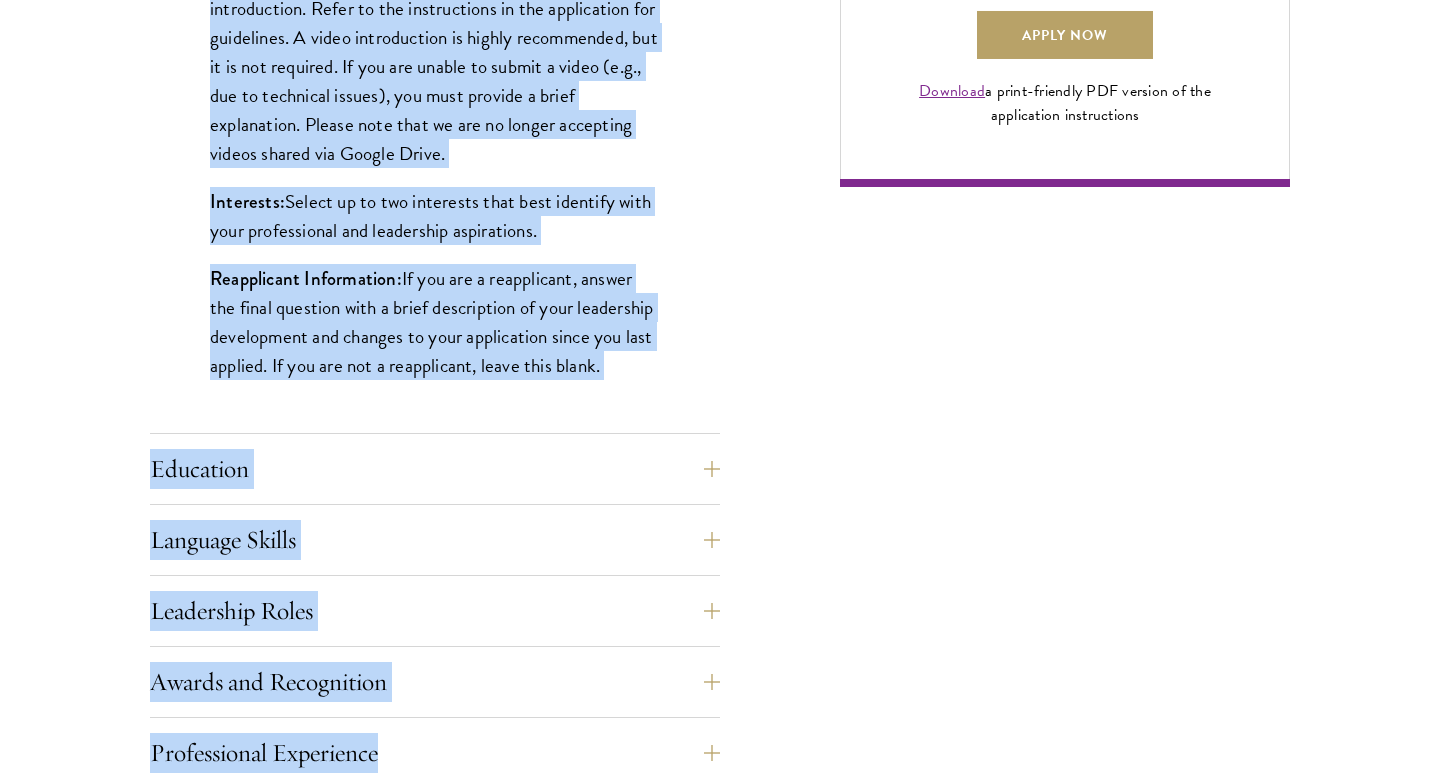 drag, startPoint x: 208, startPoint y: 181, endPoint x: 605, endPoint y: 378, distance: 443.1907 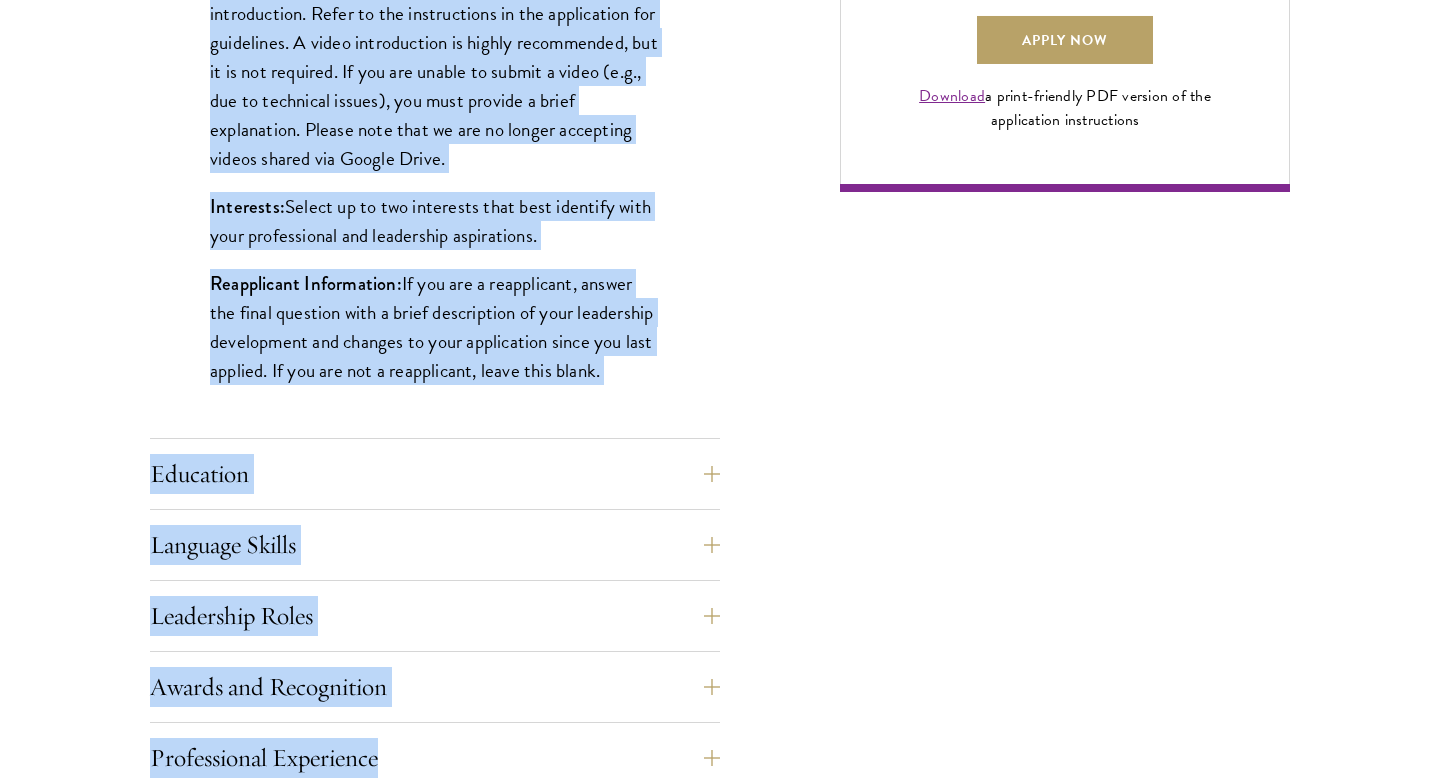 scroll, scrollTop: 1607, scrollLeft: 0, axis: vertical 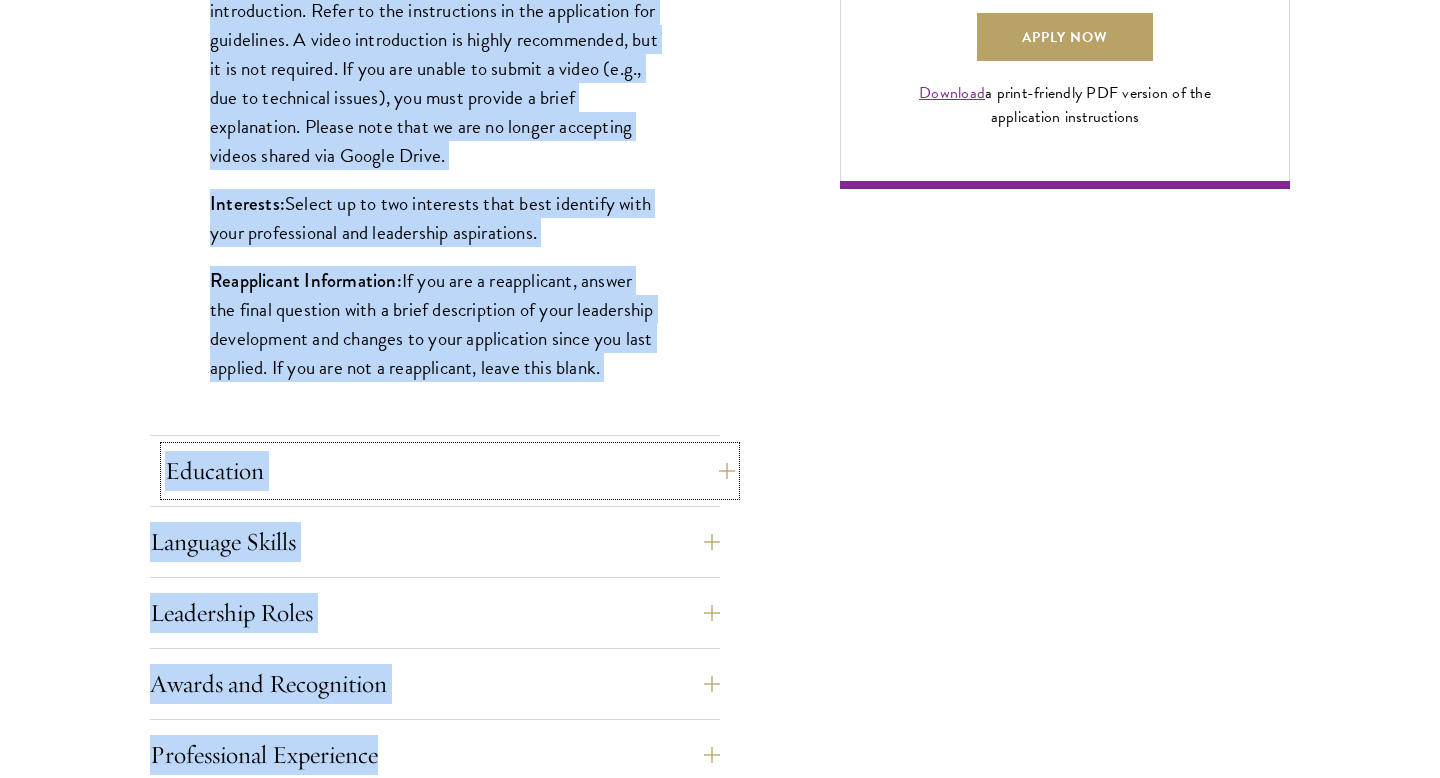 click on "Education" at bounding box center [450, 471] 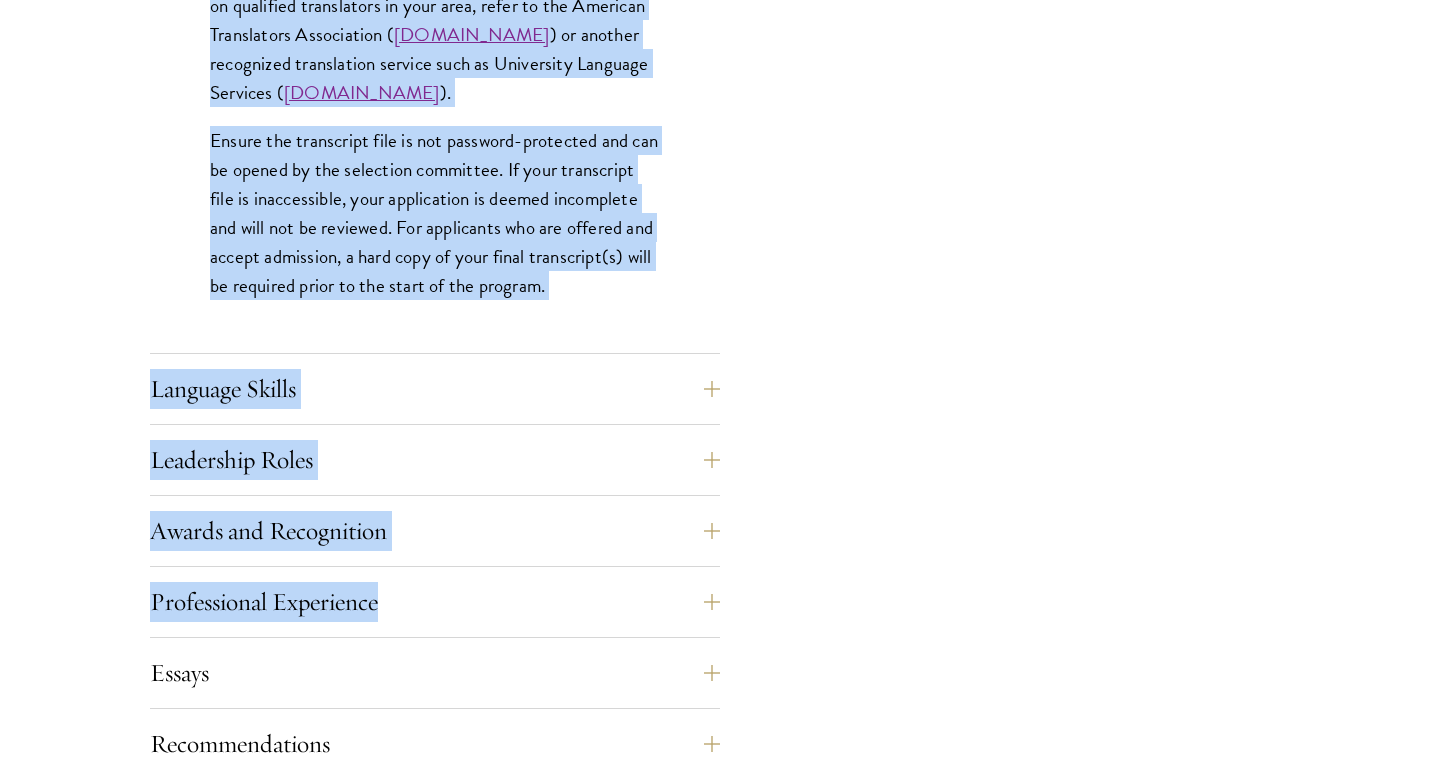 scroll, scrollTop: 3144, scrollLeft: 0, axis: vertical 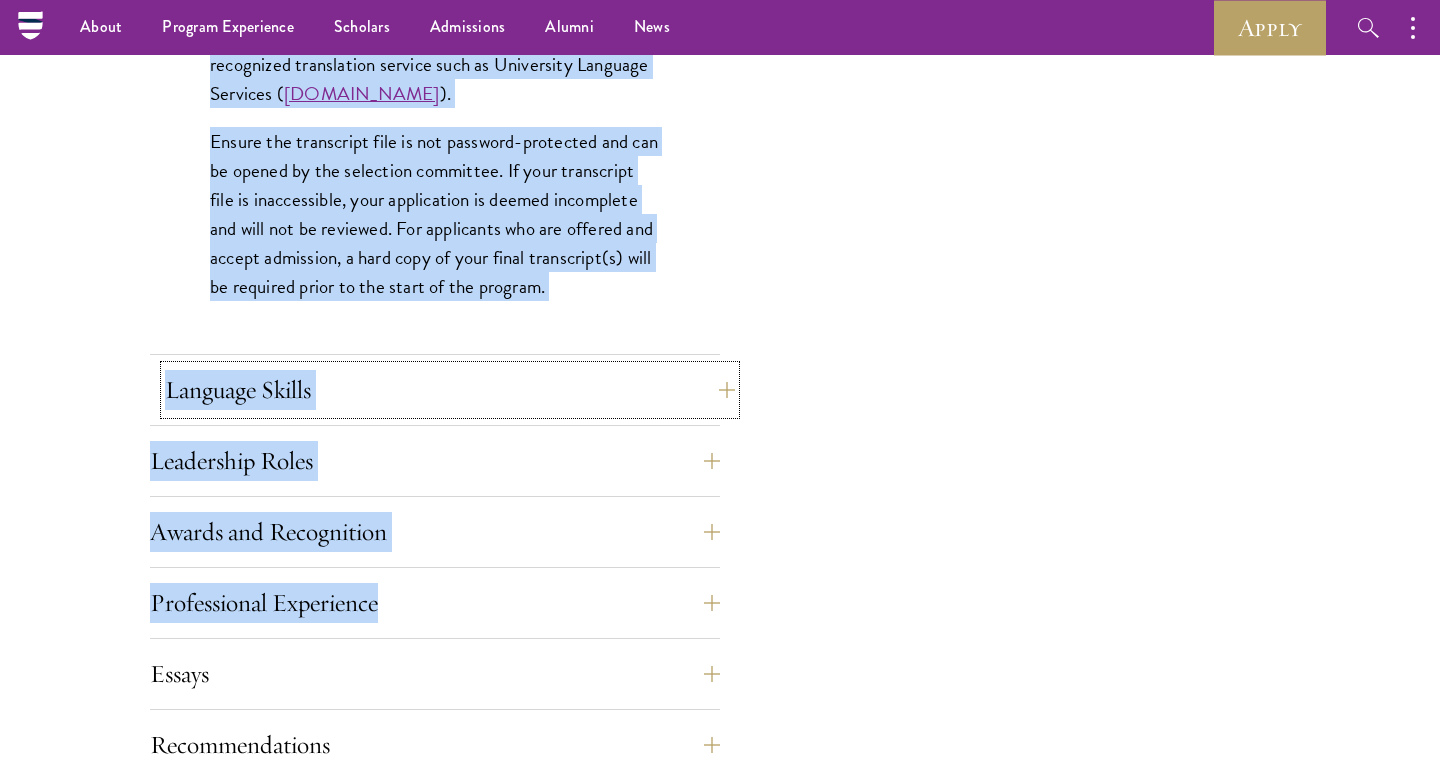 click on "Language Skills" at bounding box center (450, 390) 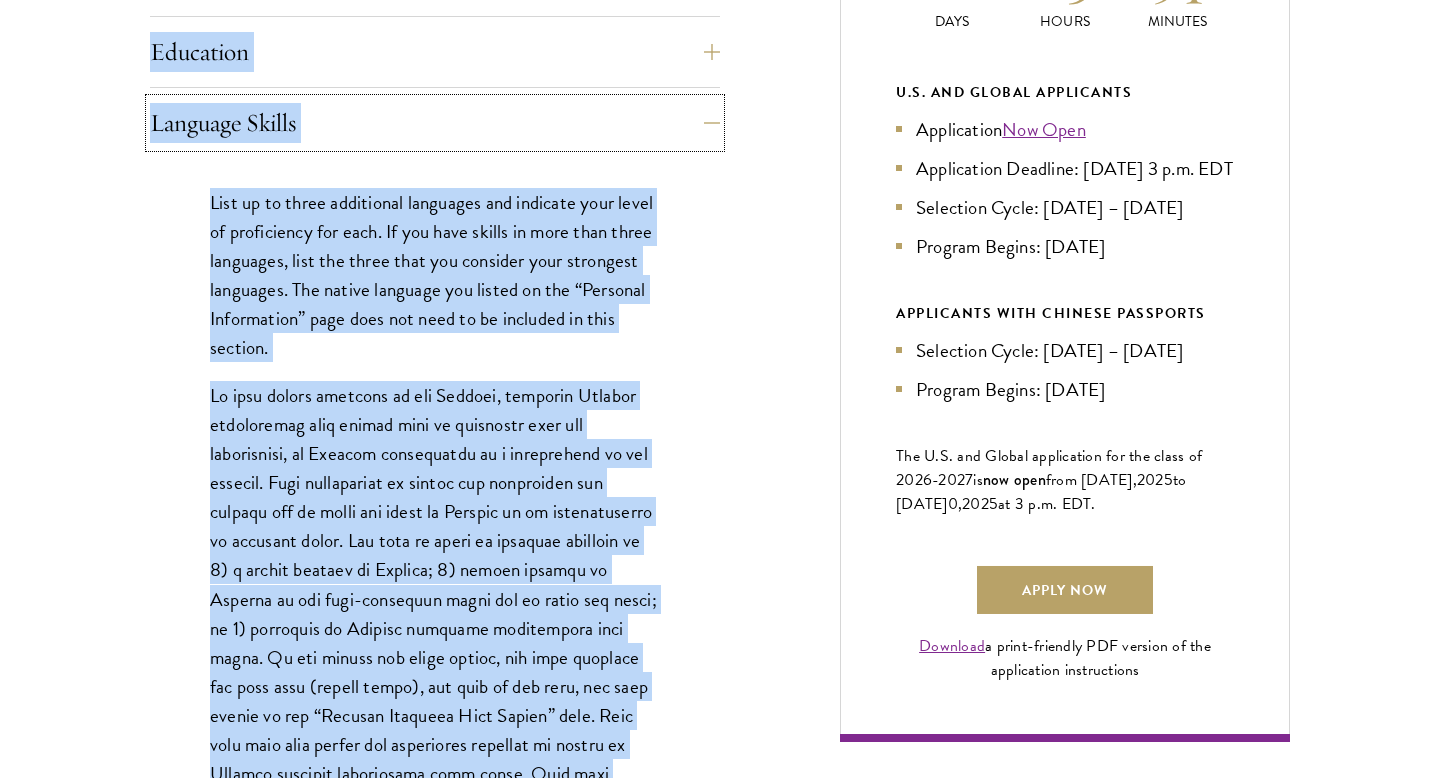 scroll, scrollTop: 1052, scrollLeft: 0, axis: vertical 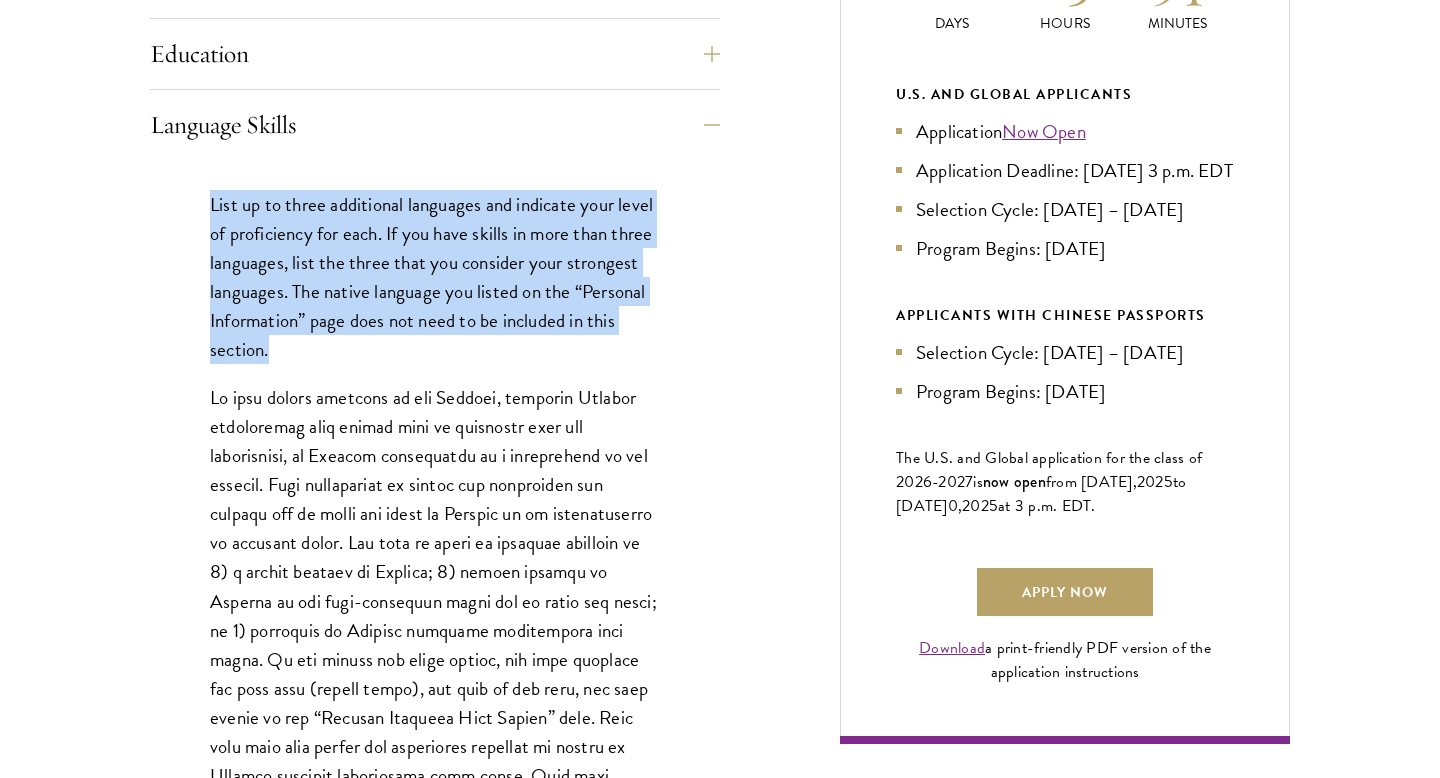 drag, startPoint x: 213, startPoint y: 200, endPoint x: 358, endPoint y: 362, distance: 217.41435 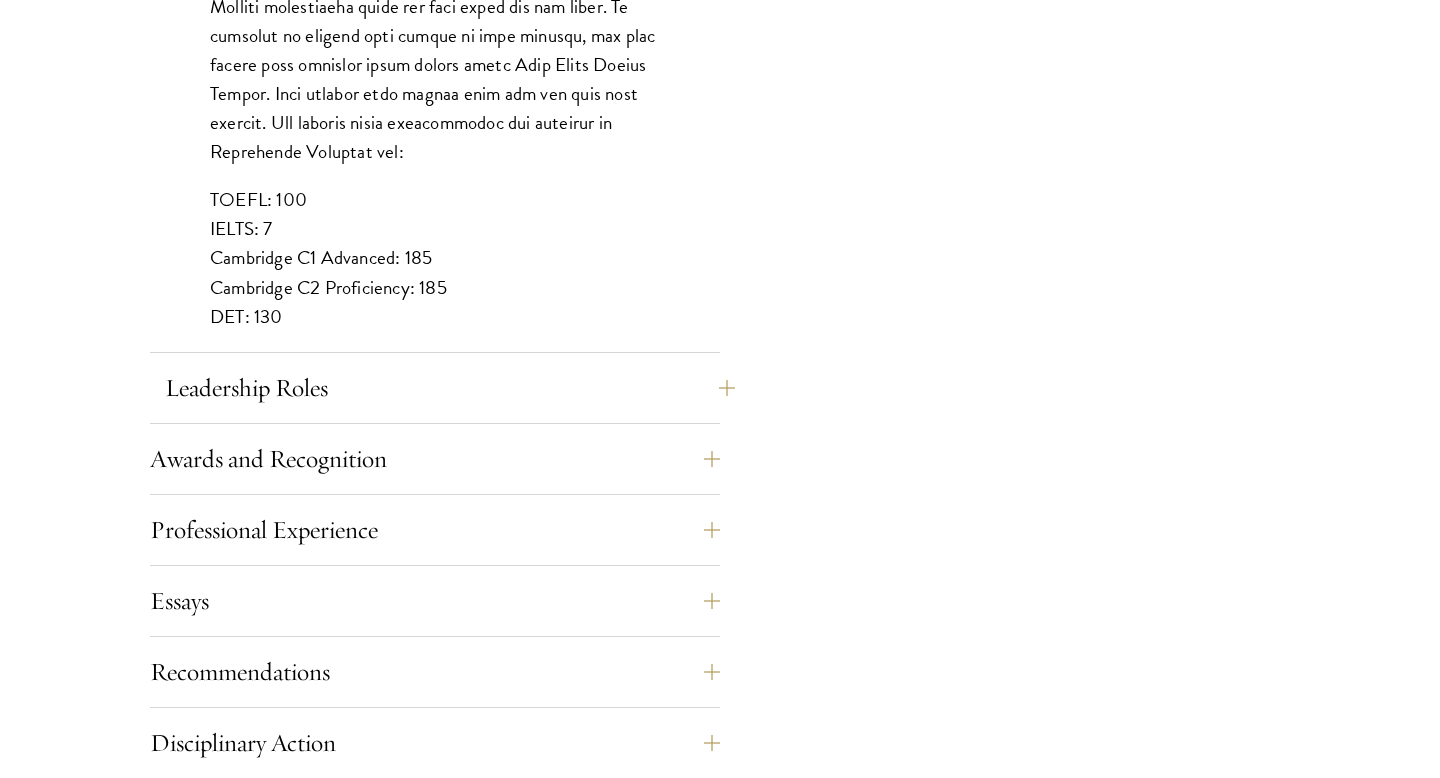 scroll, scrollTop: 1858, scrollLeft: 0, axis: vertical 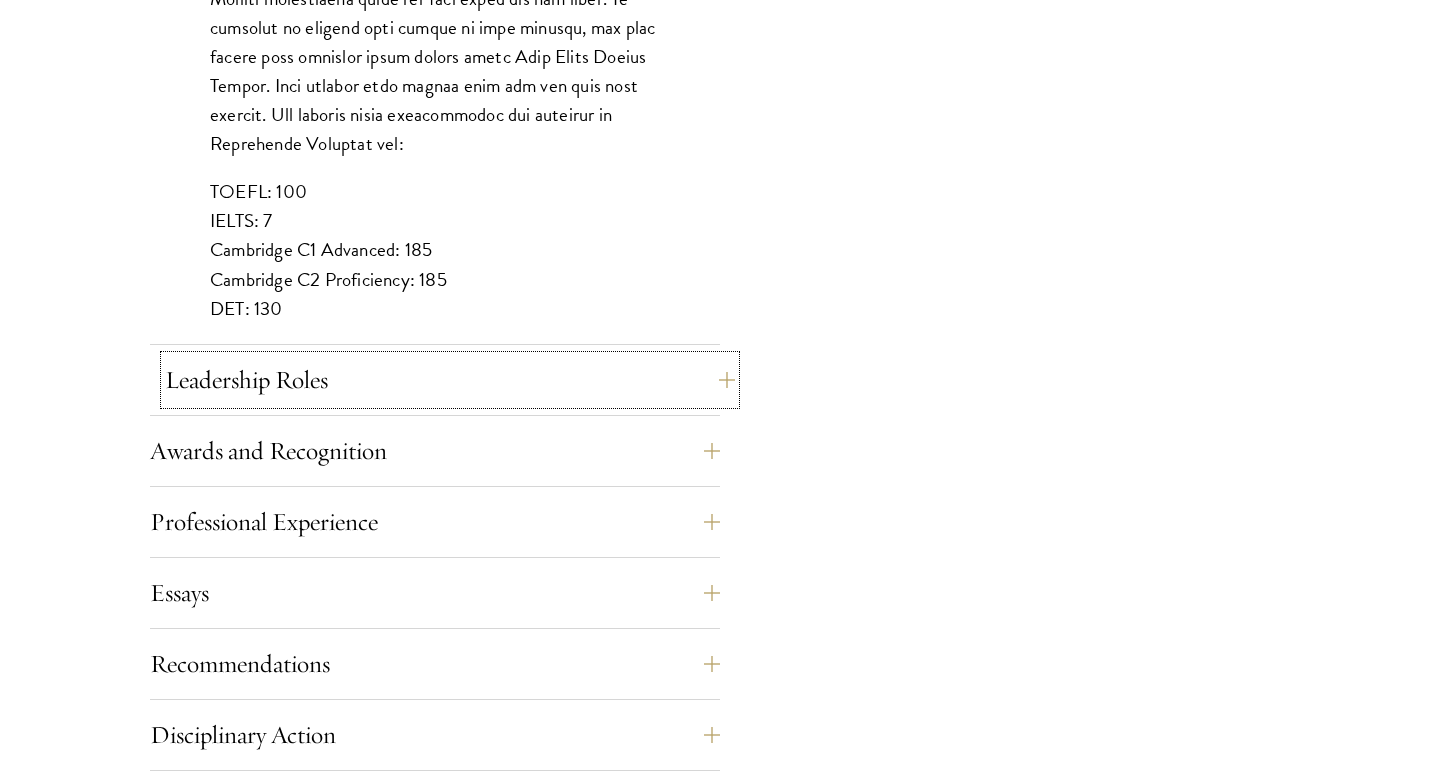 click on "Leadership Roles" at bounding box center [450, 380] 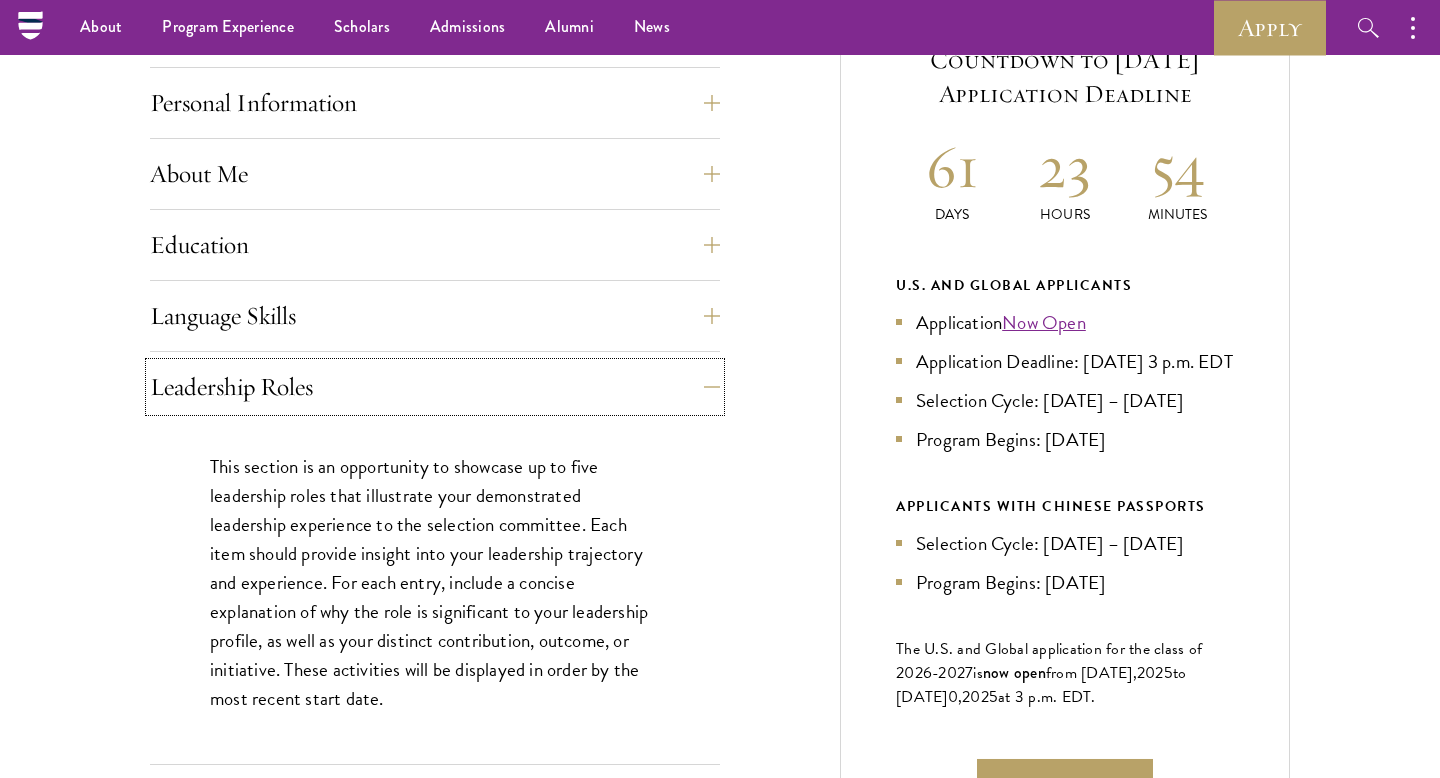 scroll, scrollTop: 855, scrollLeft: 0, axis: vertical 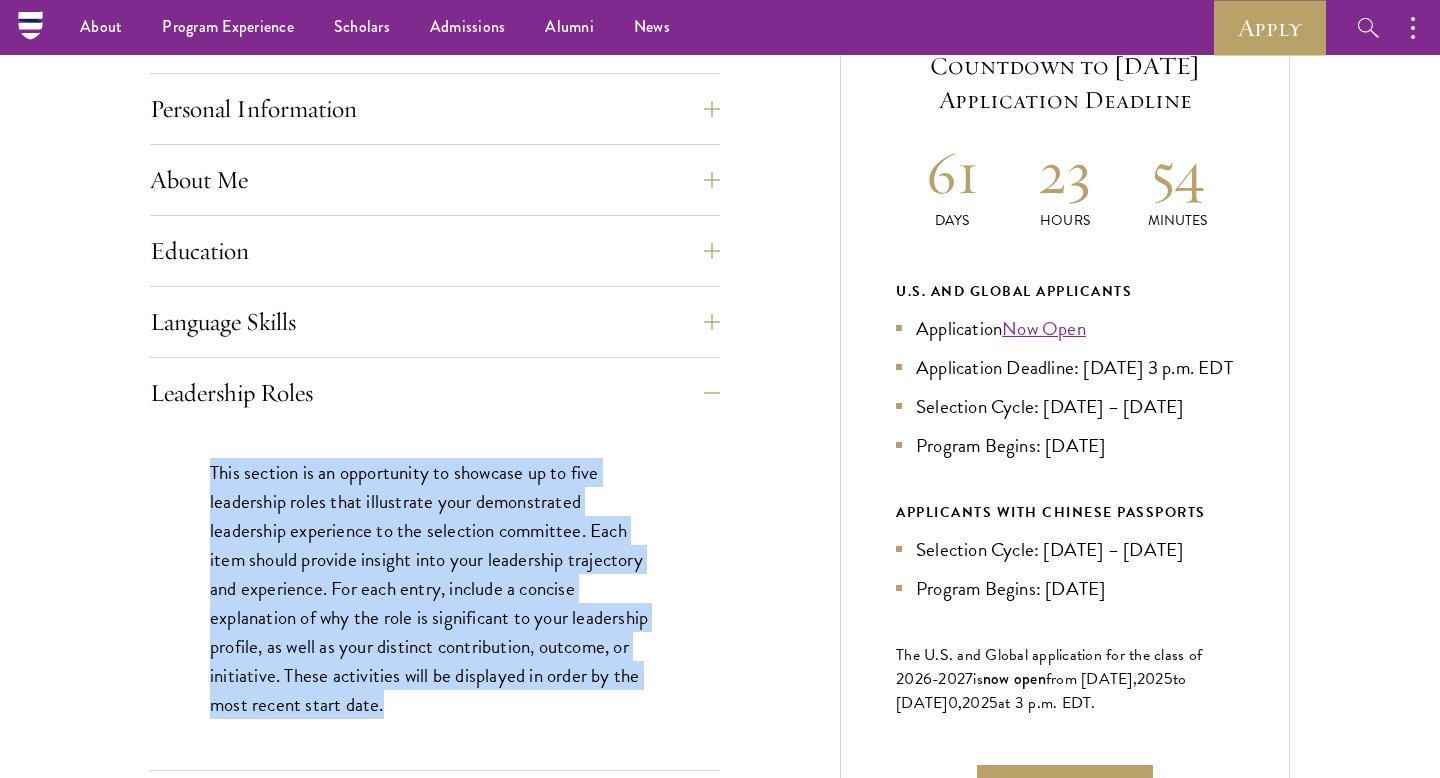 drag, startPoint x: 212, startPoint y: 471, endPoint x: 446, endPoint y: 730, distance: 349.05157 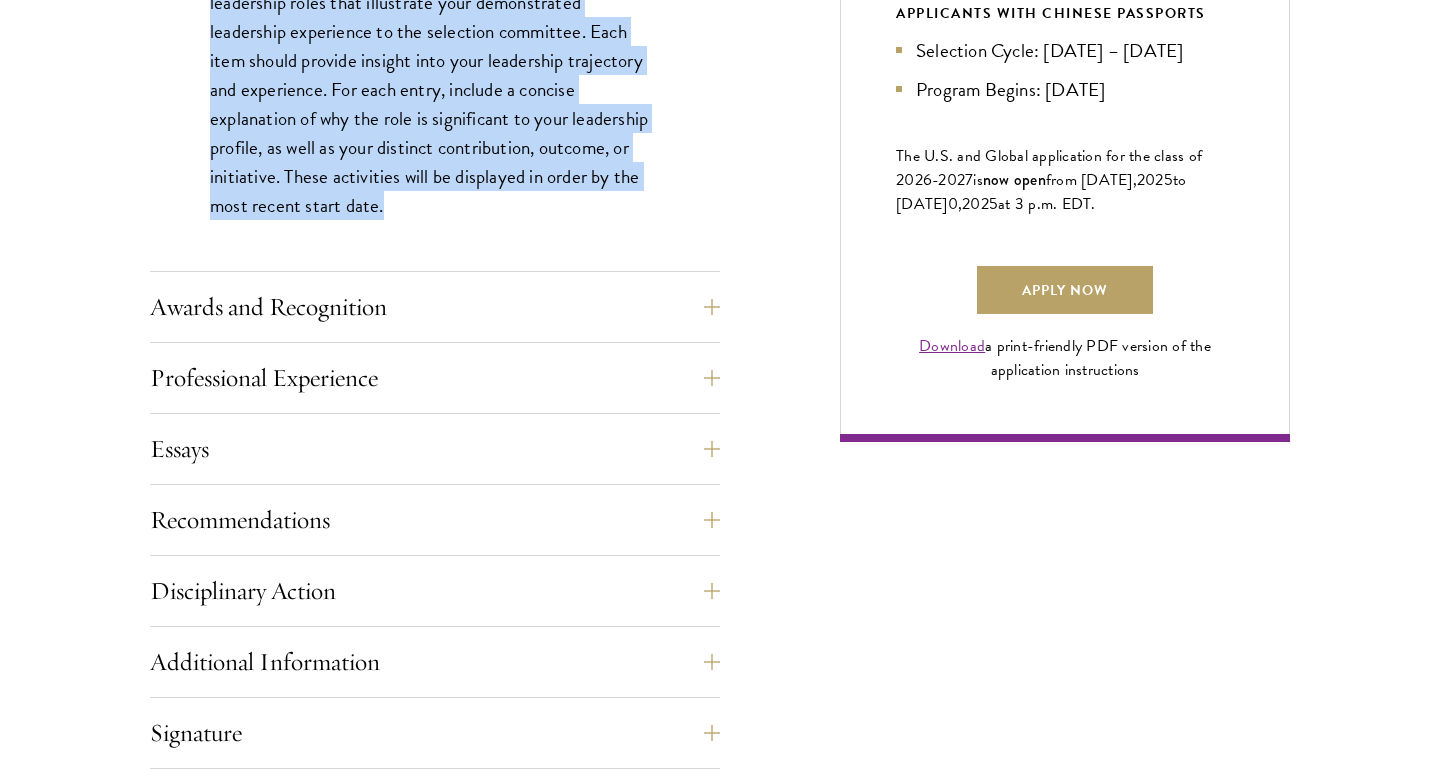 scroll, scrollTop: 1369, scrollLeft: 0, axis: vertical 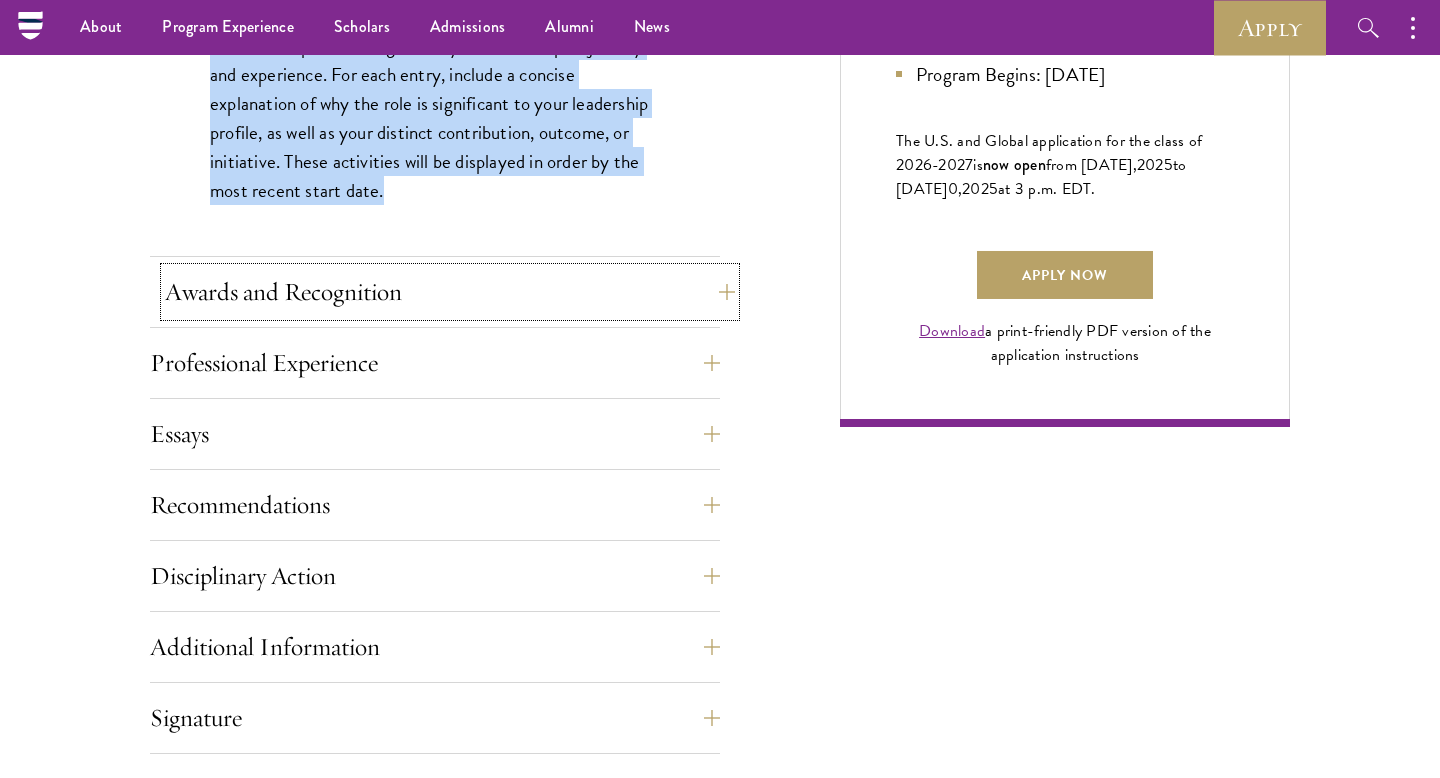 click on "Awards and Recognition" at bounding box center (450, 292) 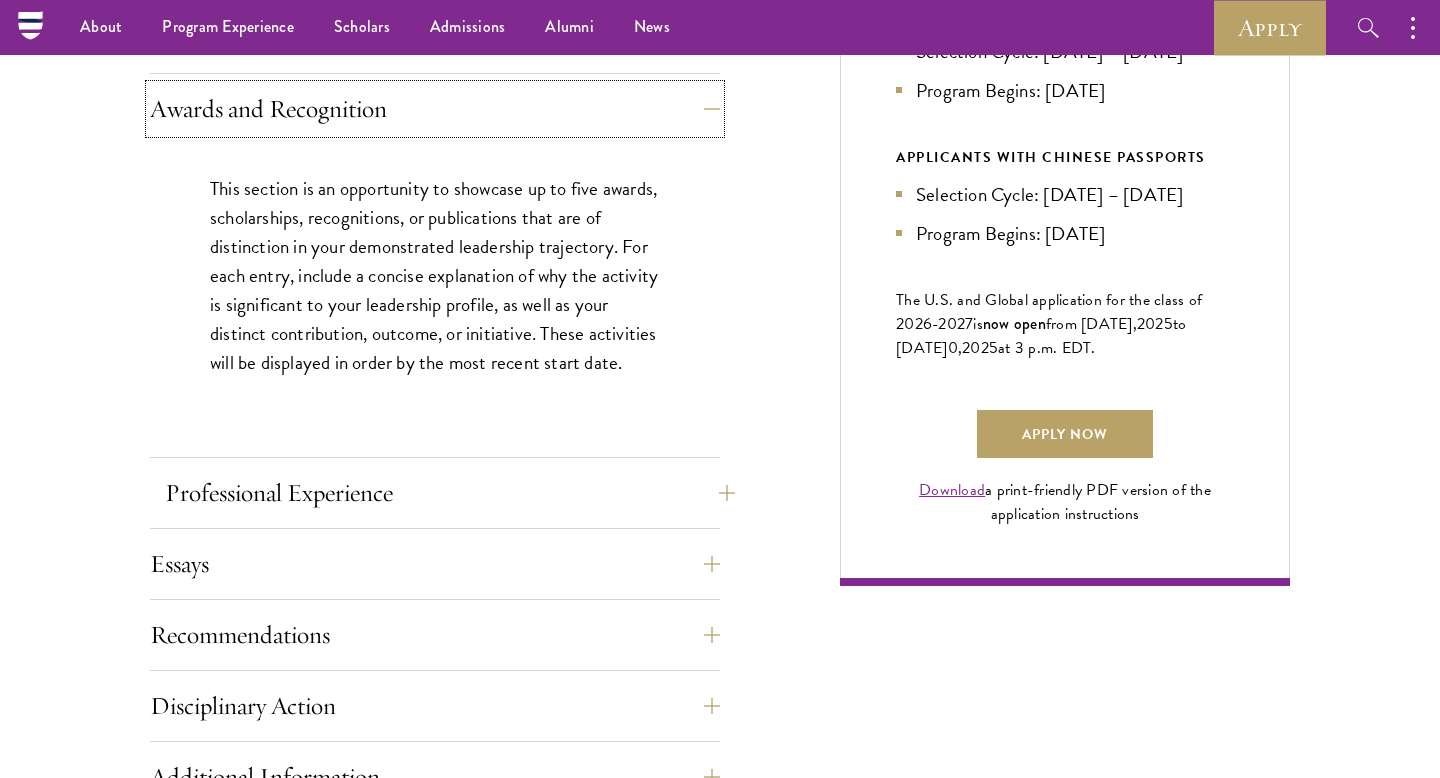 scroll, scrollTop: 1196, scrollLeft: 0, axis: vertical 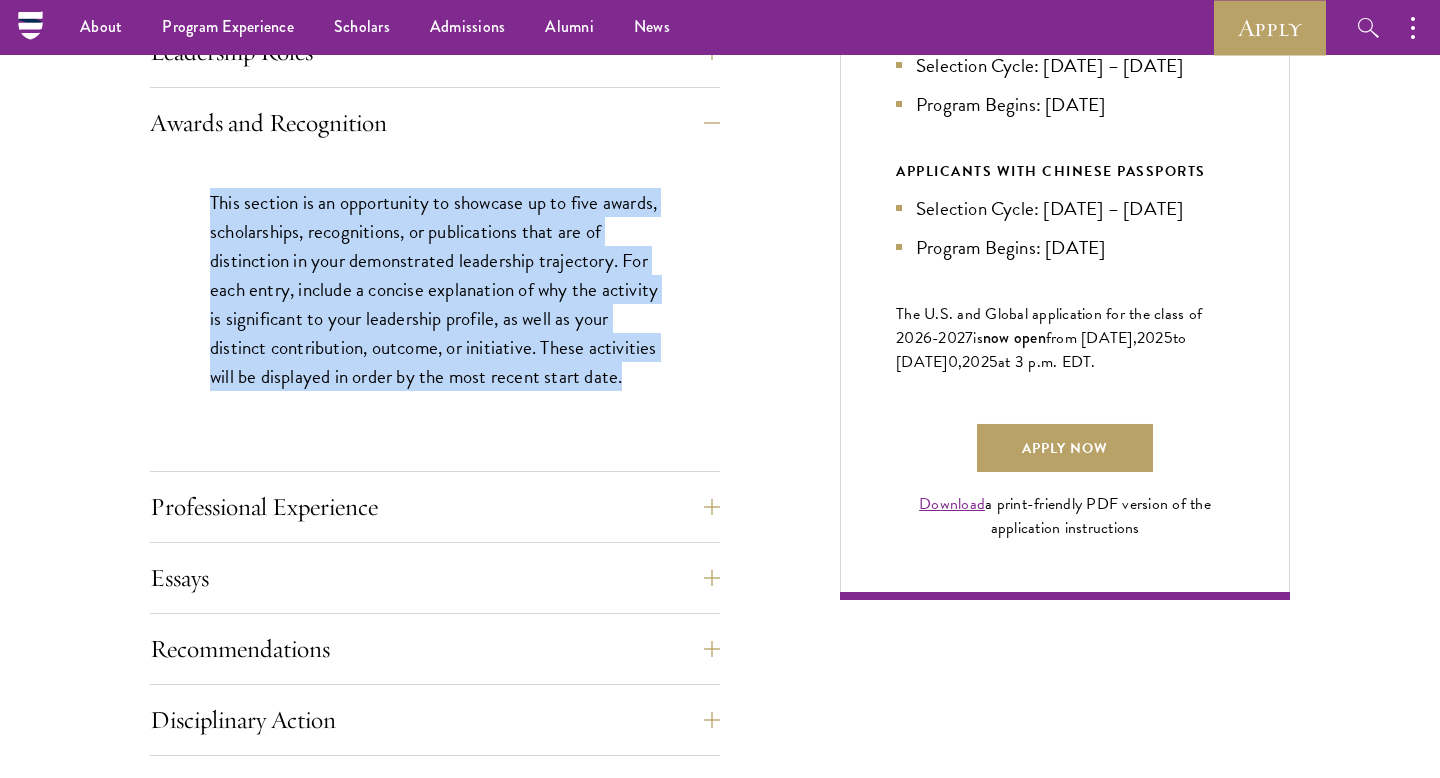 drag, startPoint x: 305, startPoint y: 407, endPoint x: 193, endPoint y: 209, distance: 227.48187 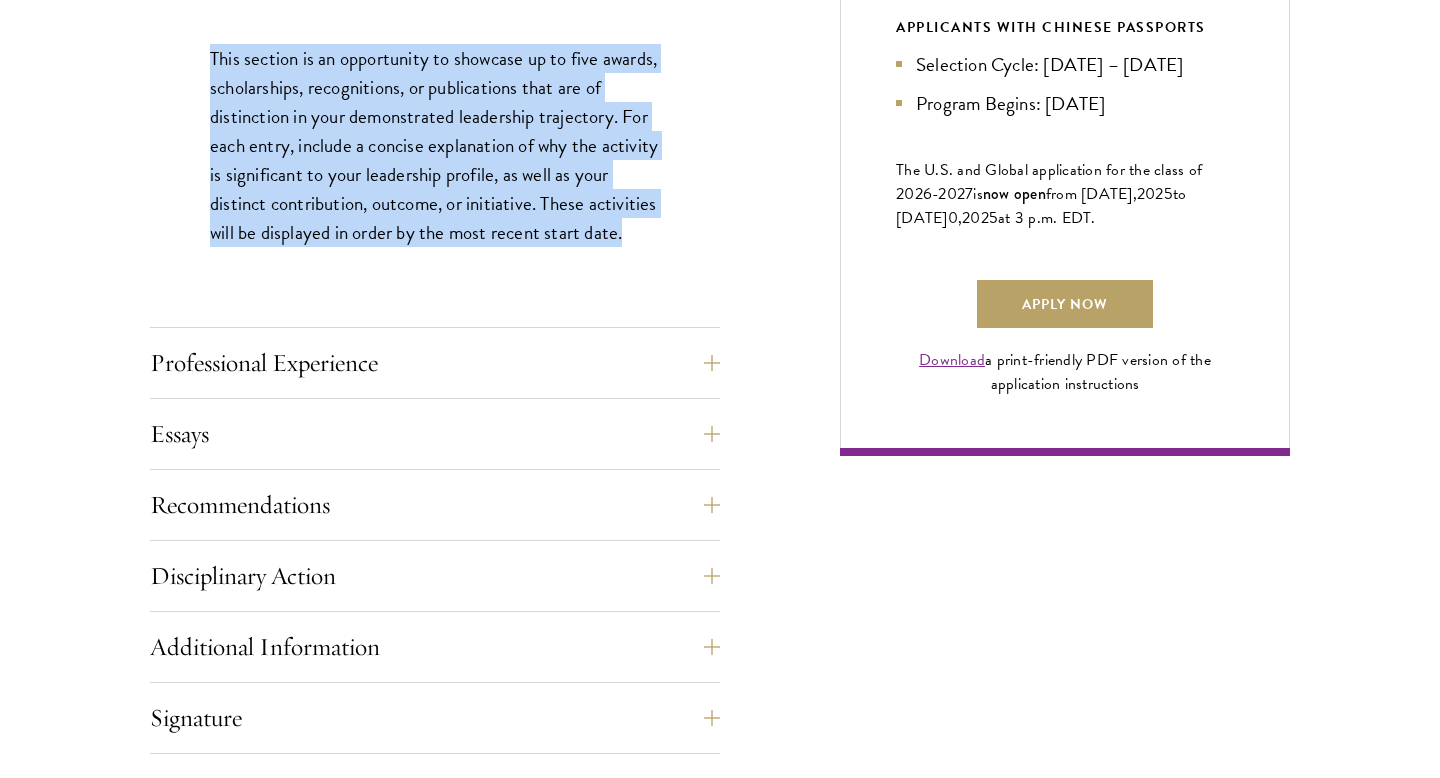 scroll, scrollTop: 1371, scrollLeft: 0, axis: vertical 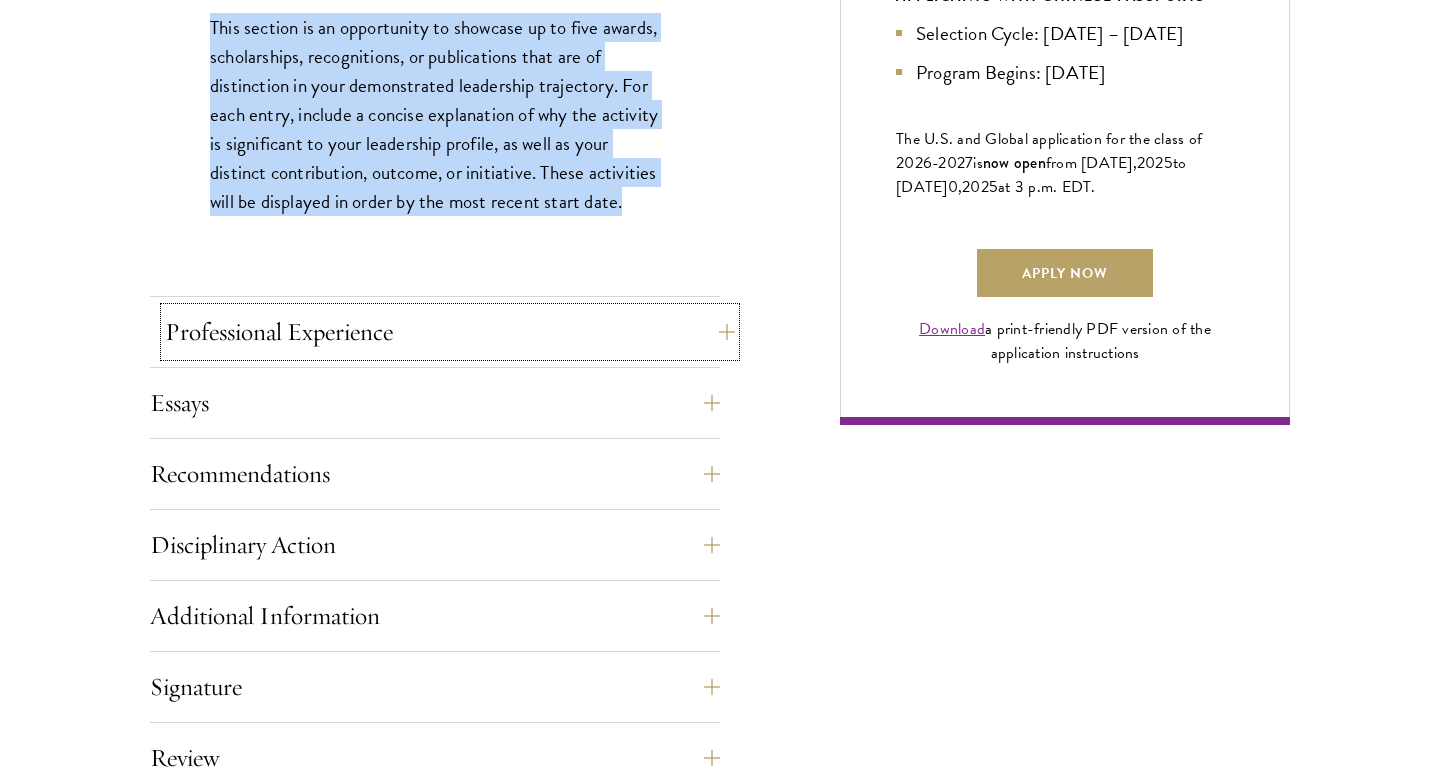 click on "Professional Experience" at bounding box center (450, 332) 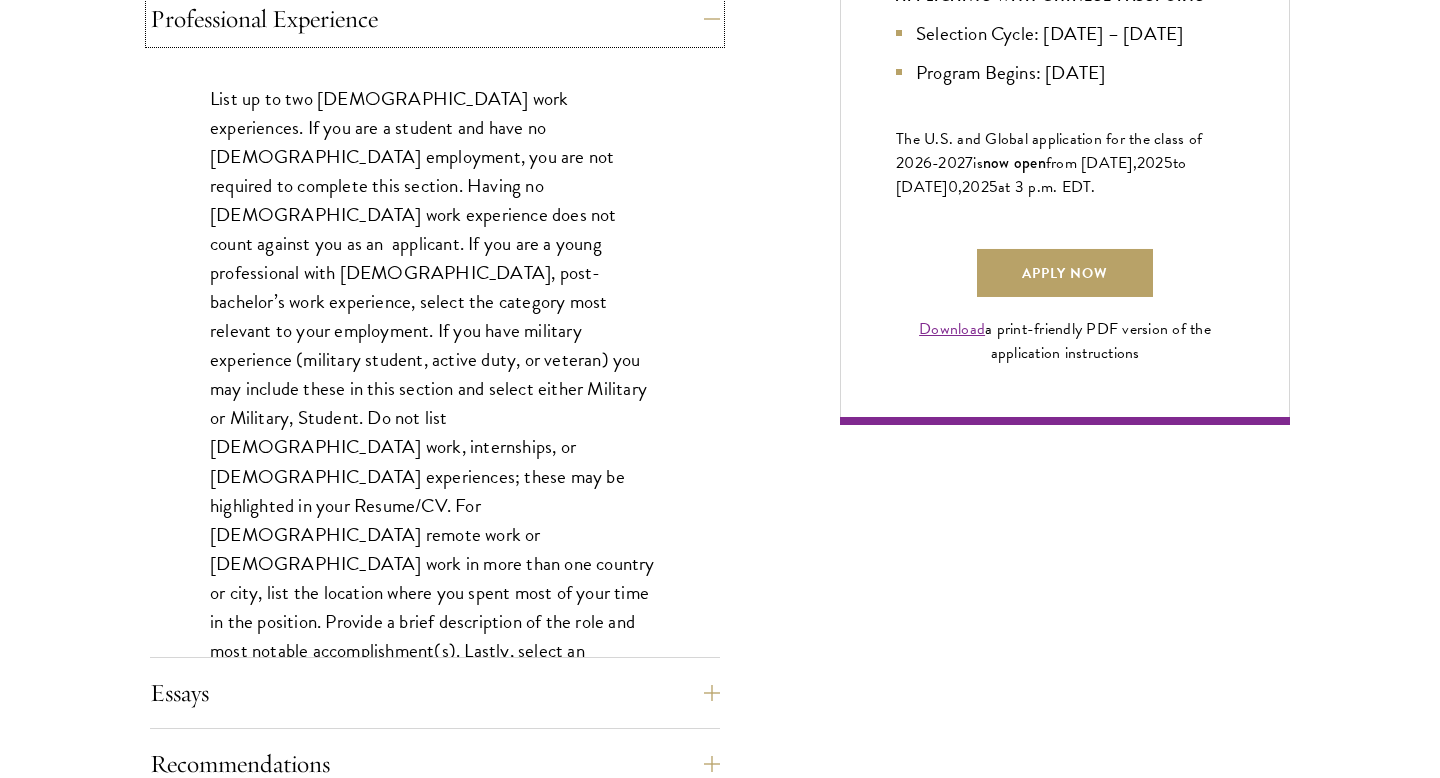 scroll, scrollTop: 1380, scrollLeft: 0, axis: vertical 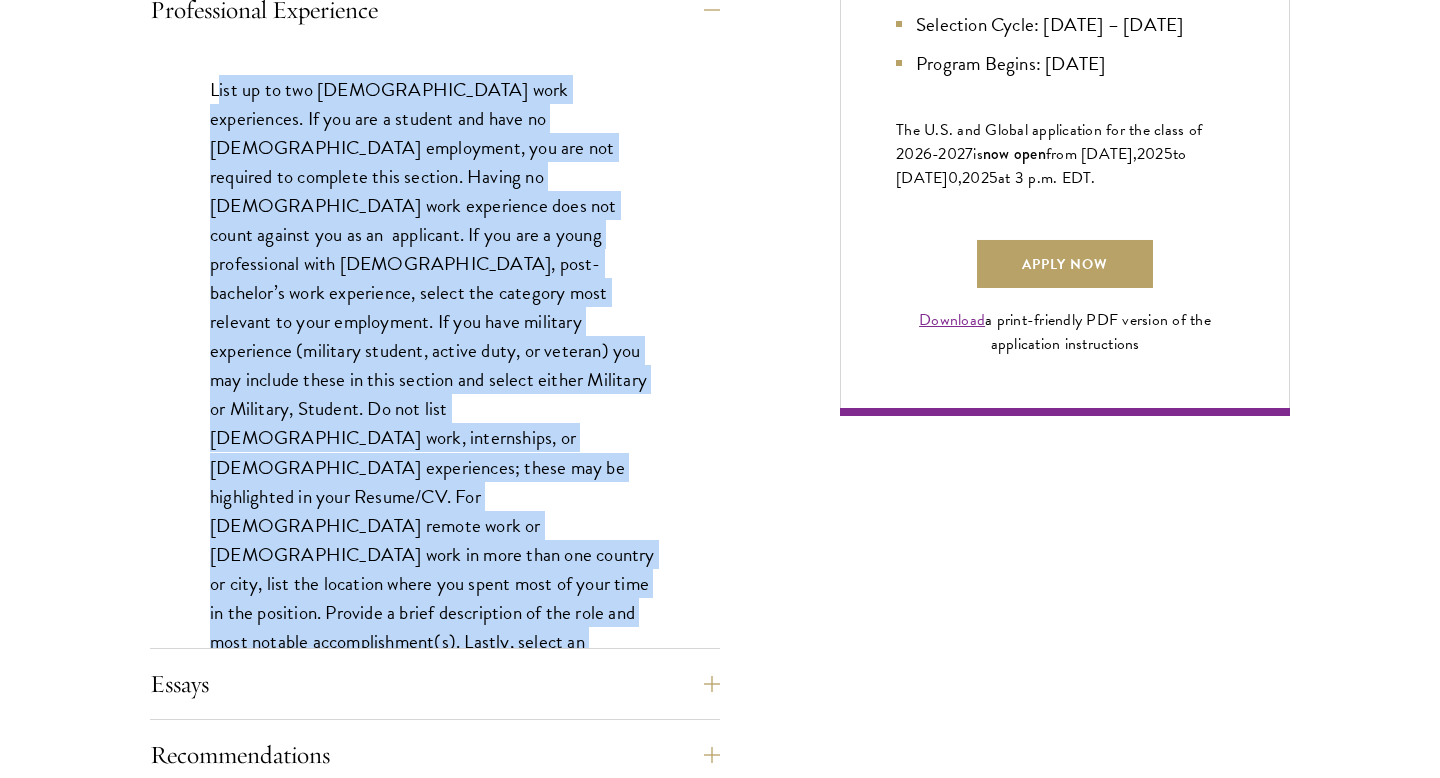 drag, startPoint x: 215, startPoint y: 92, endPoint x: 373, endPoint y: 605, distance: 536.7802 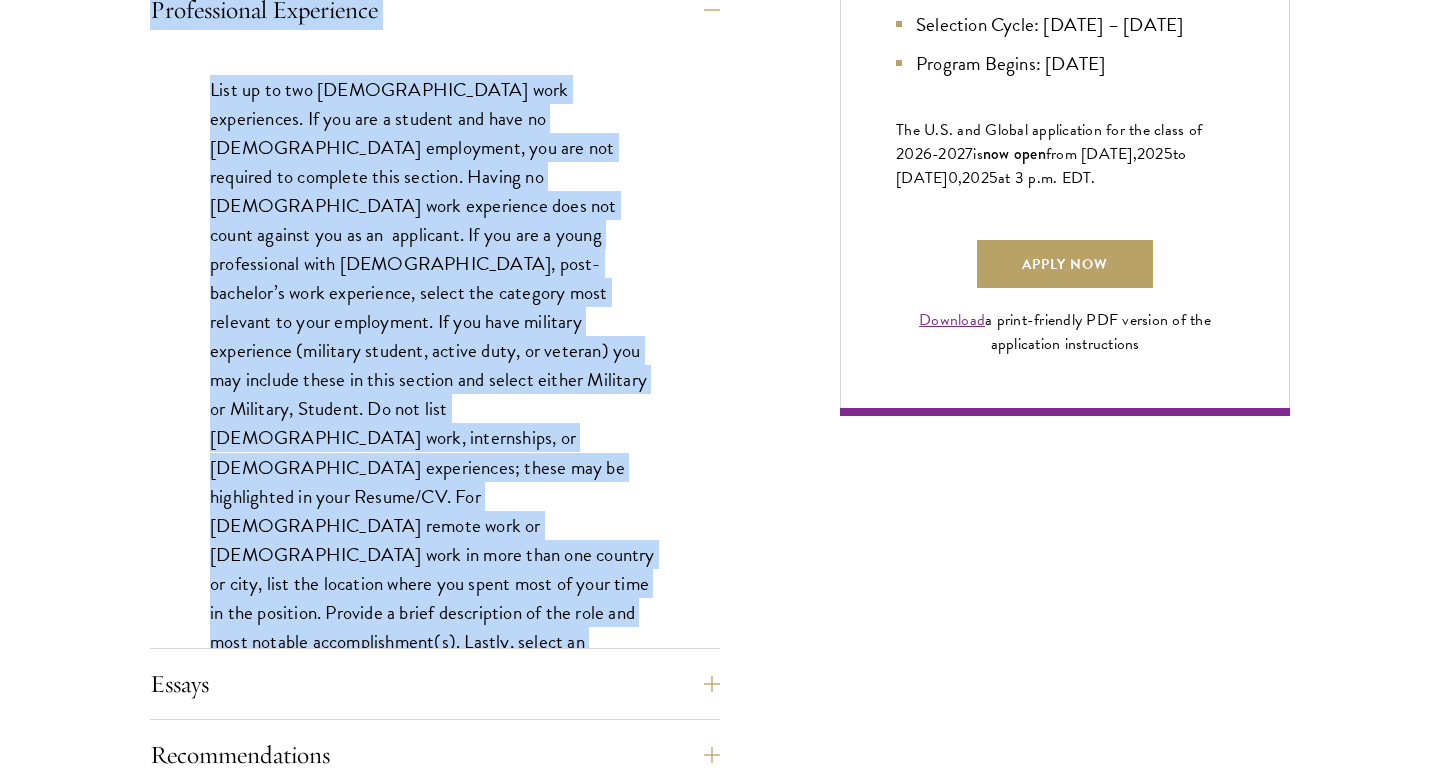 drag, startPoint x: 353, startPoint y: 593, endPoint x: 142, endPoint y: 20, distance: 610.61444 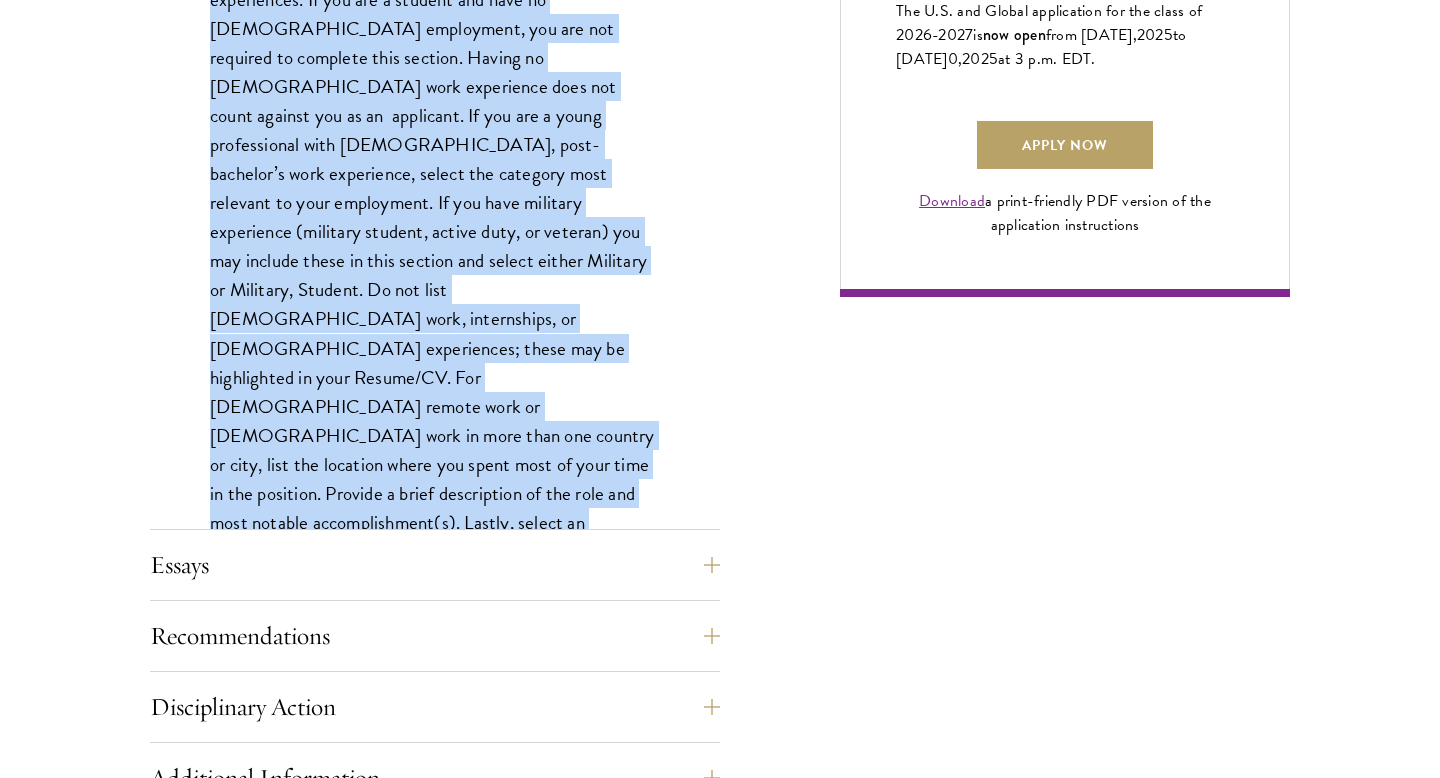 scroll, scrollTop: 1517, scrollLeft: 0, axis: vertical 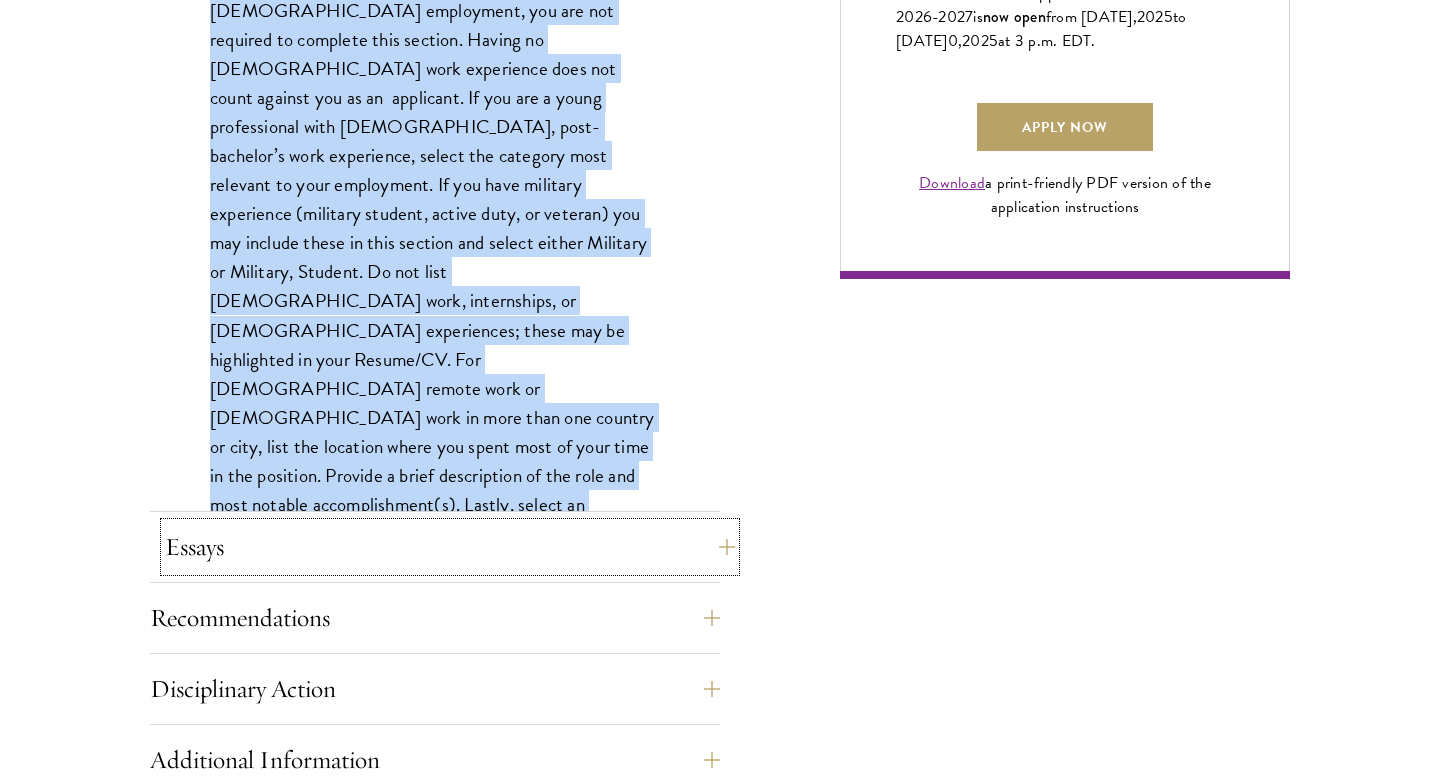 click on "Essays" at bounding box center [450, 547] 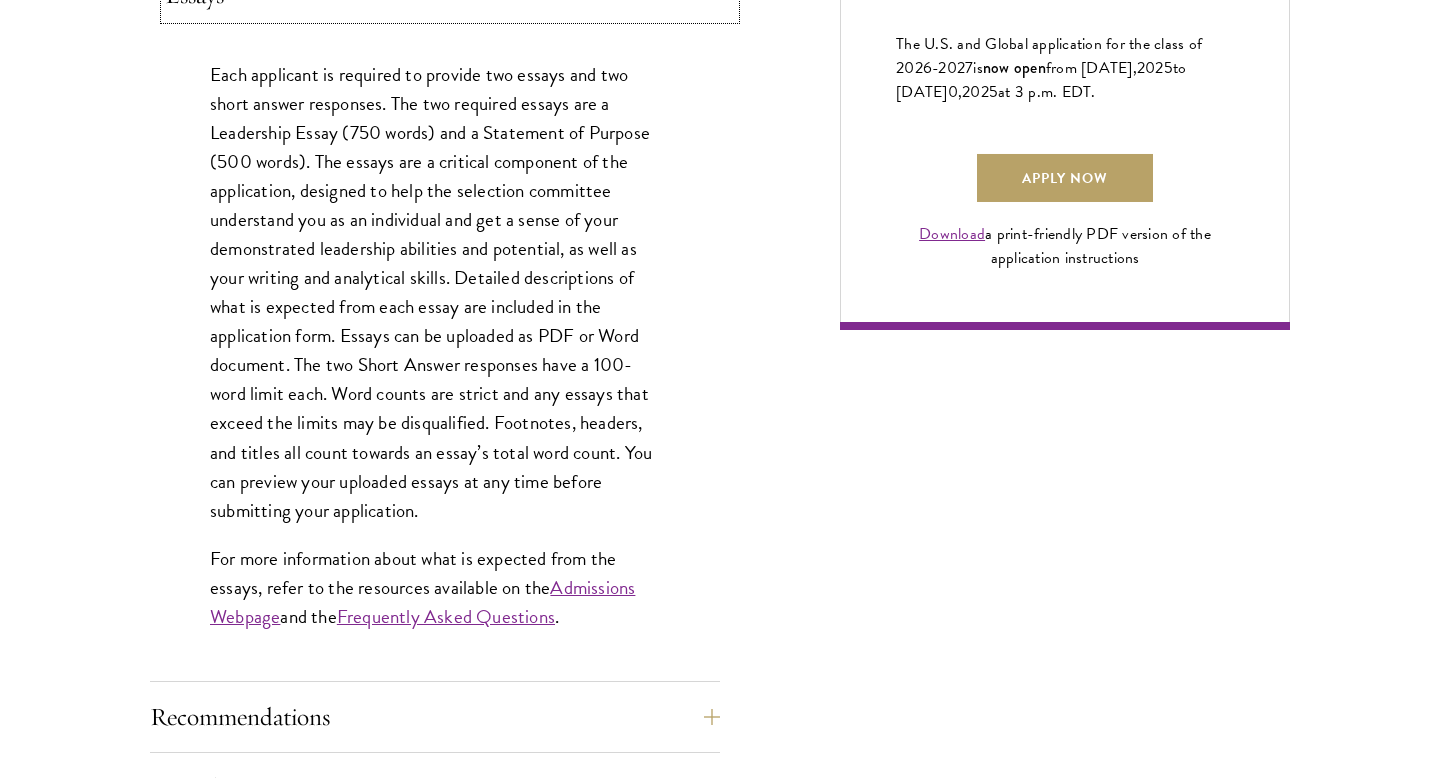 scroll, scrollTop: 1472, scrollLeft: 0, axis: vertical 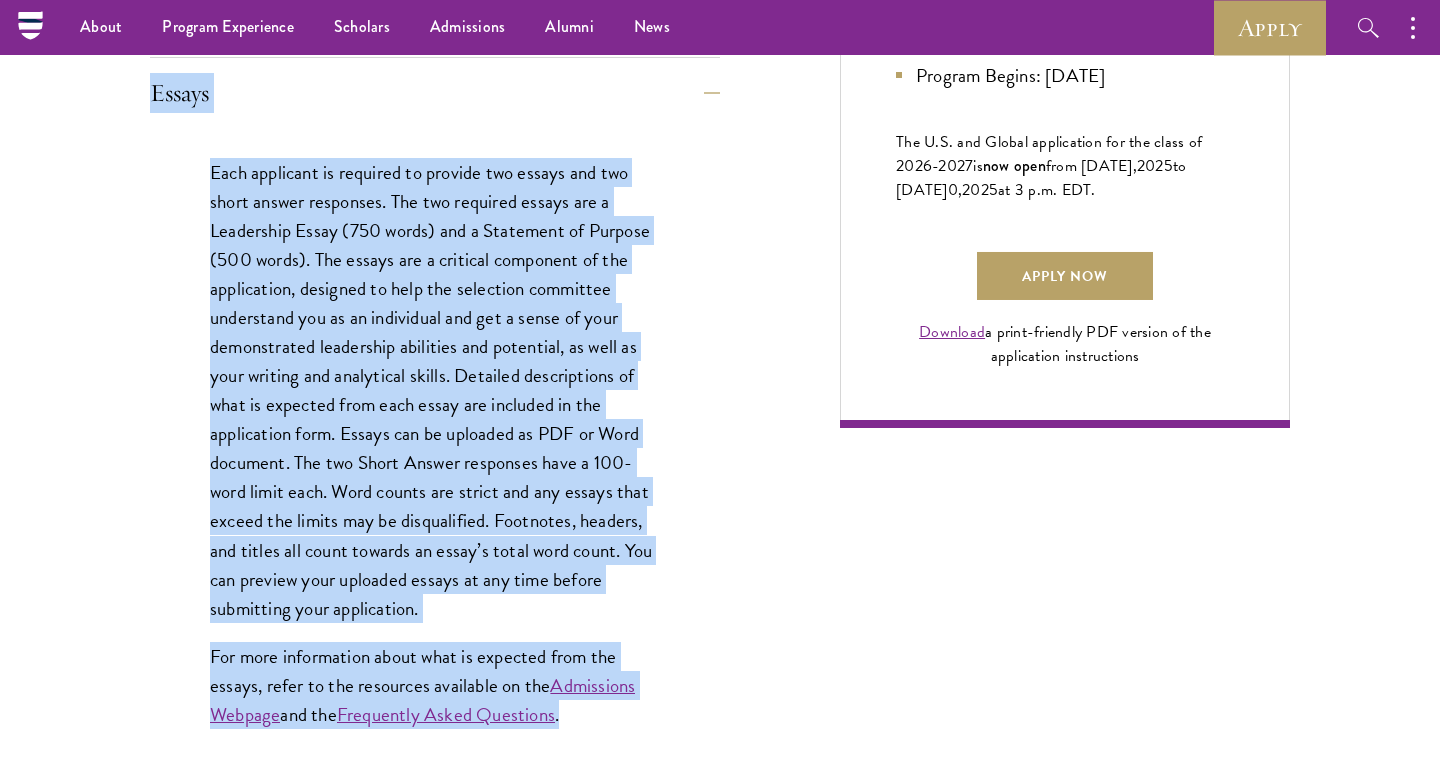 drag, startPoint x: 597, startPoint y: 617, endPoint x: 130, endPoint y: 93, distance: 701.901 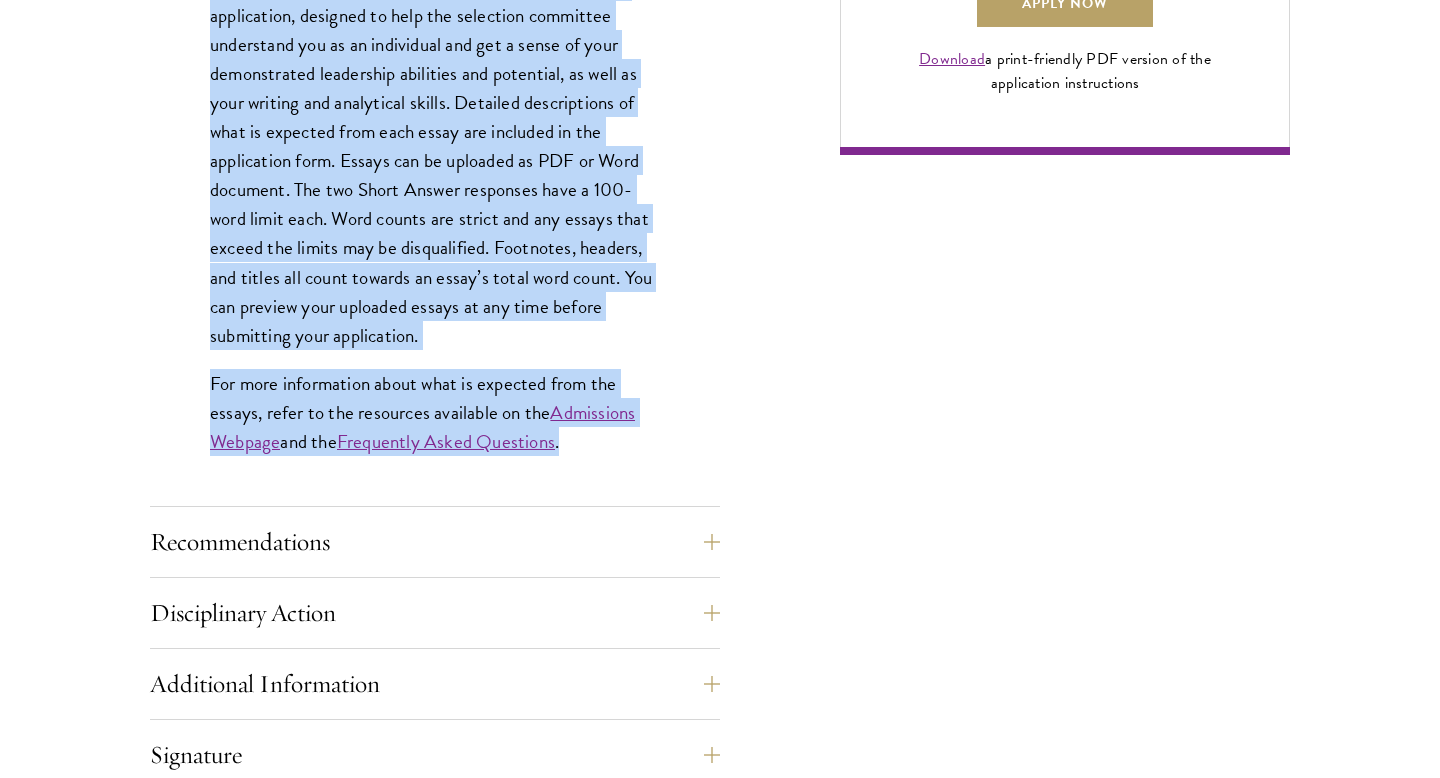 scroll, scrollTop: 1848, scrollLeft: 0, axis: vertical 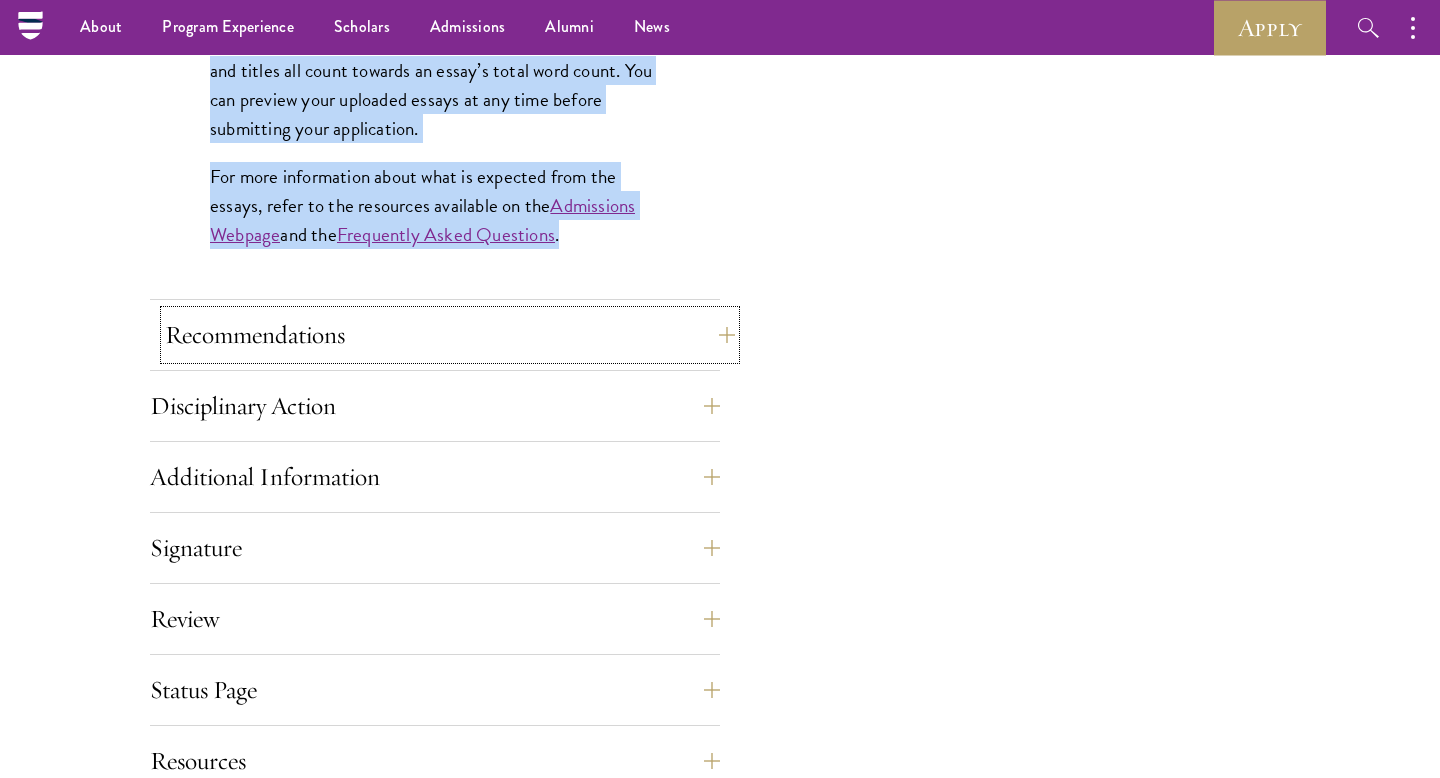 click on "Recommendations" at bounding box center (450, 335) 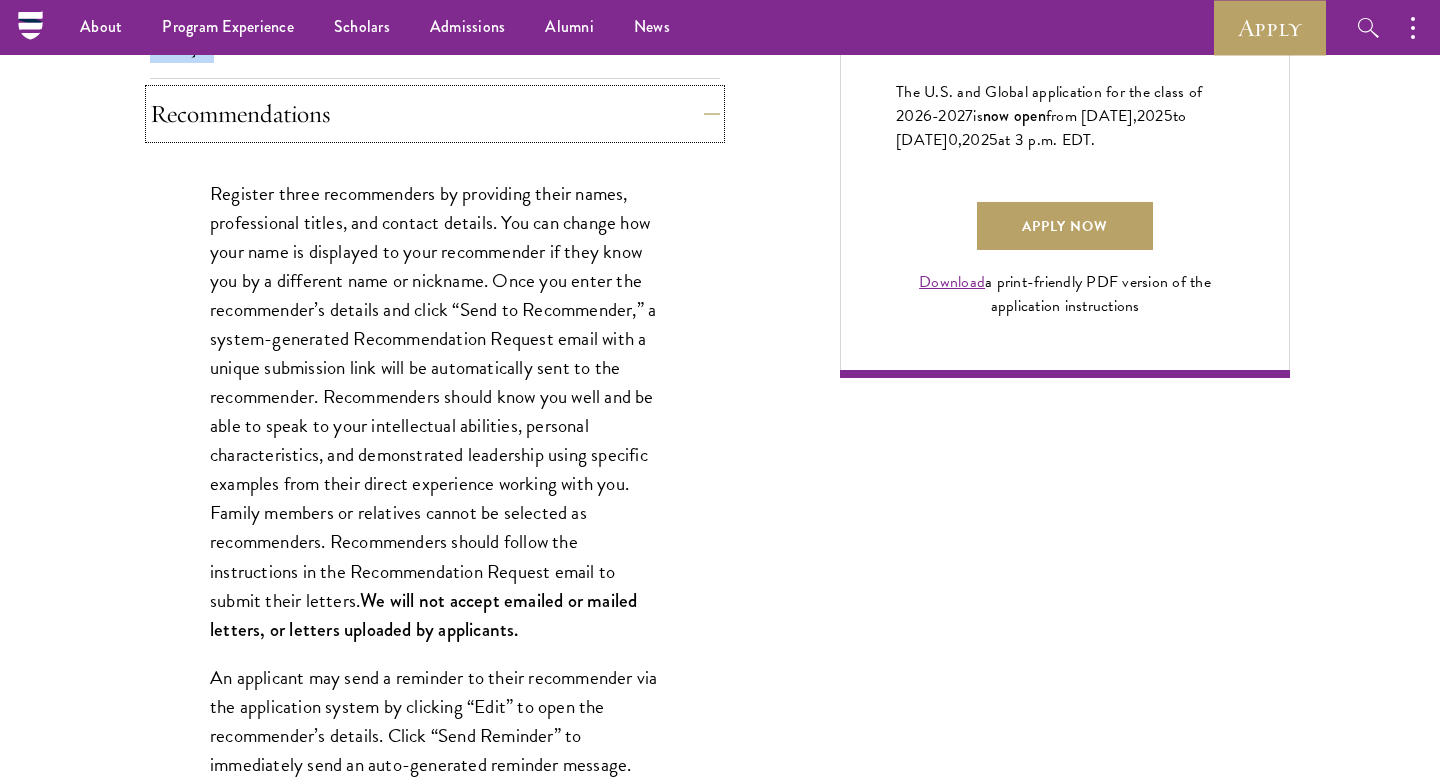 scroll, scrollTop: 1417, scrollLeft: 0, axis: vertical 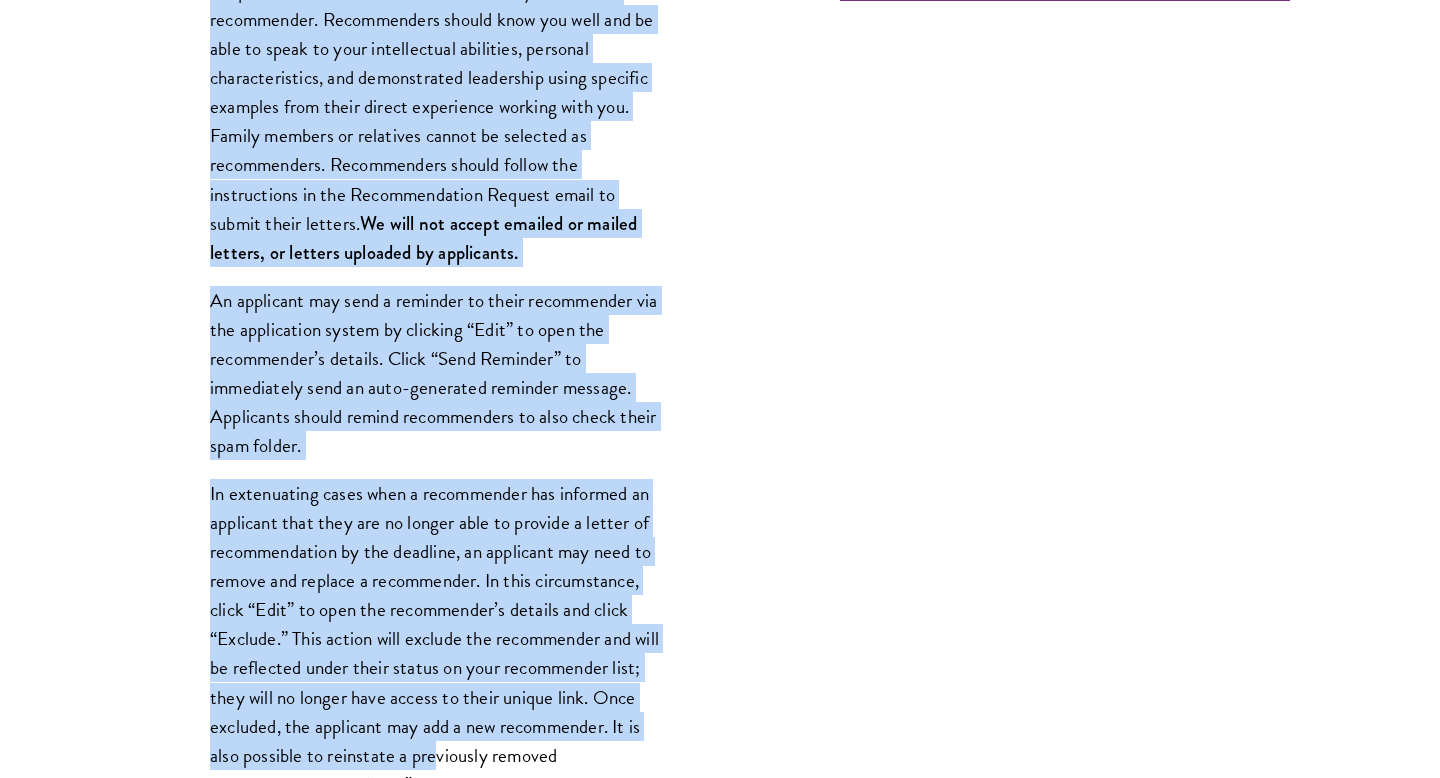 drag, startPoint x: 213, startPoint y: 195, endPoint x: 585, endPoint y: 777, distance: 690.73004 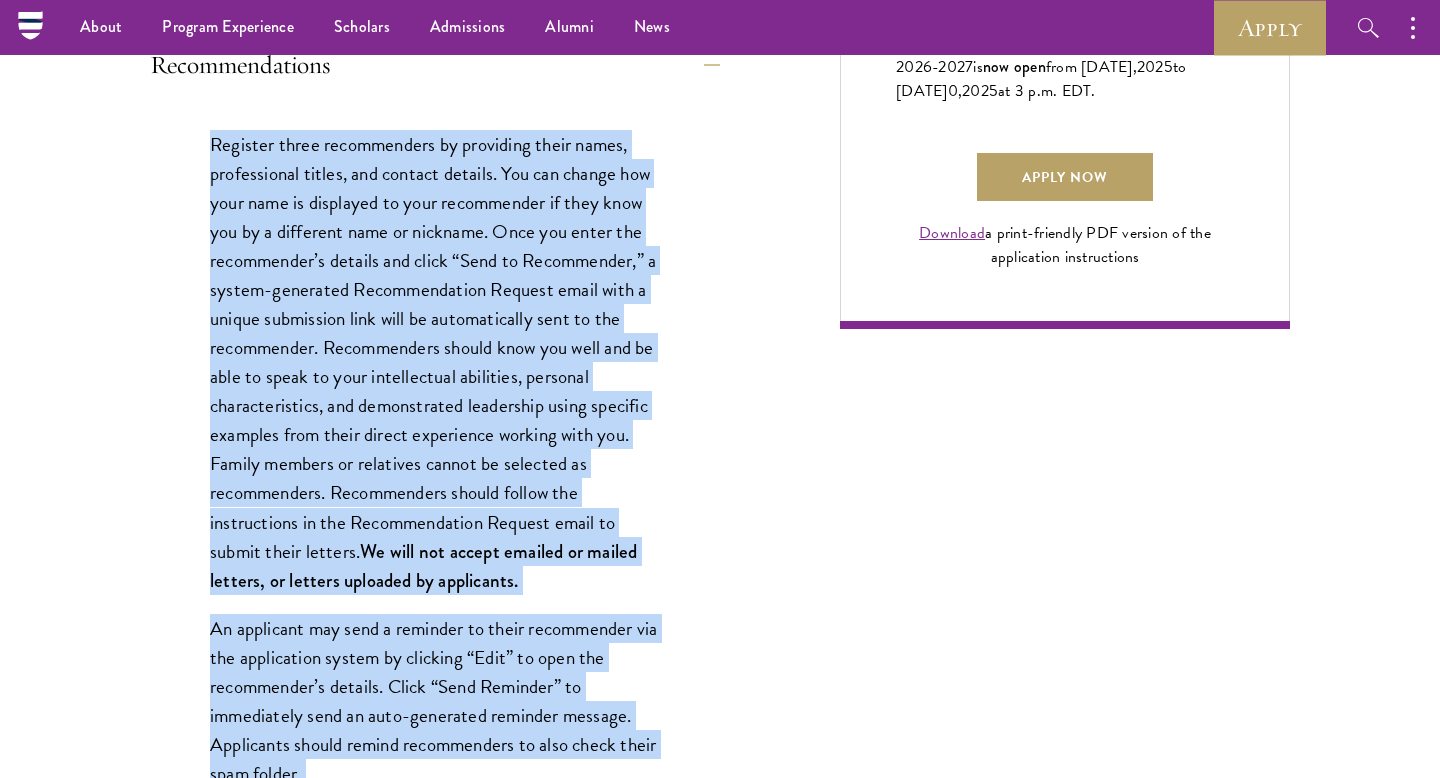 scroll, scrollTop: 1314, scrollLeft: 0, axis: vertical 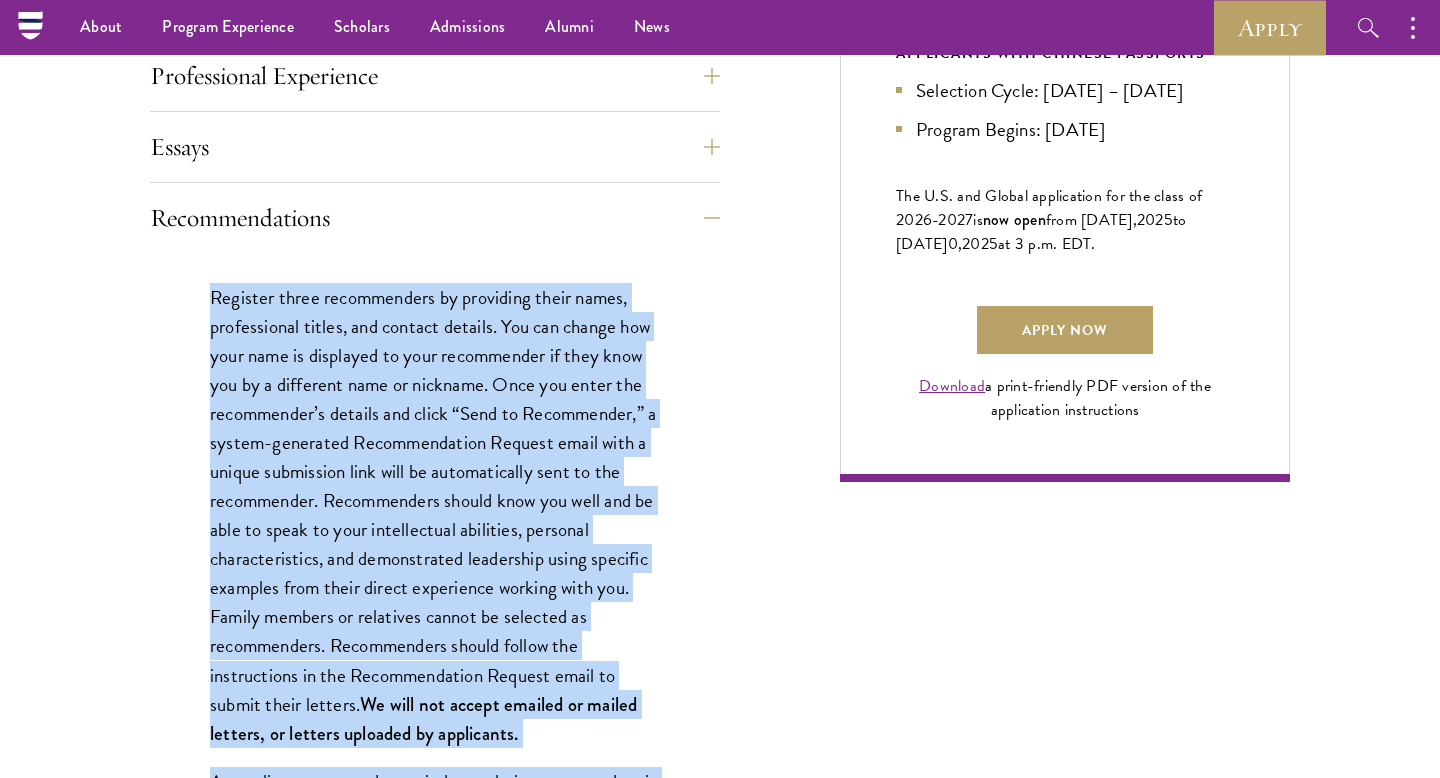 click on "Register three recommenders by providing their names, professional titles, and contact details. You can change how your name is displayed to your recommender if they know you by a different name or nickname. Once you enter the recommender’s details and click “Send to Recommender,” a system-generated Recommendation Request email with a unique submission link will be automatically sent to the recommender. Recommenders should know you well and be able to speak to your intellectual abilities, personal characteristics, and demonstrated leadership using specific examples from their direct experience working with you. Family members or relatives cannot be selected as recommenders. Recommenders should follow the instructions in the Recommendation Request email to submit their letters.  We will not accept emailed or mailed letters, or letters uploaded by applicants." at bounding box center (435, 515) 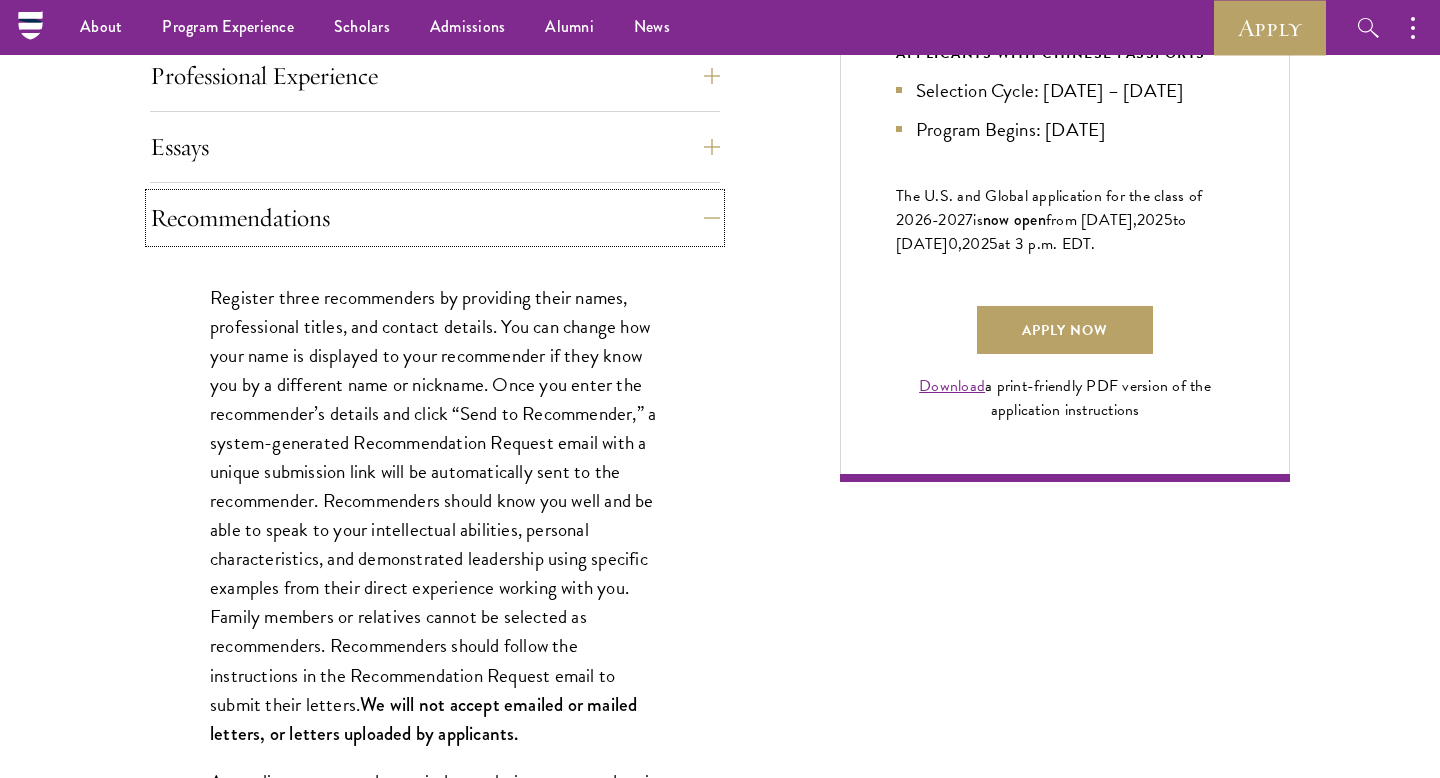 drag, startPoint x: 154, startPoint y: 218, endPoint x: 263, endPoint y: 369, distance: 186.23103 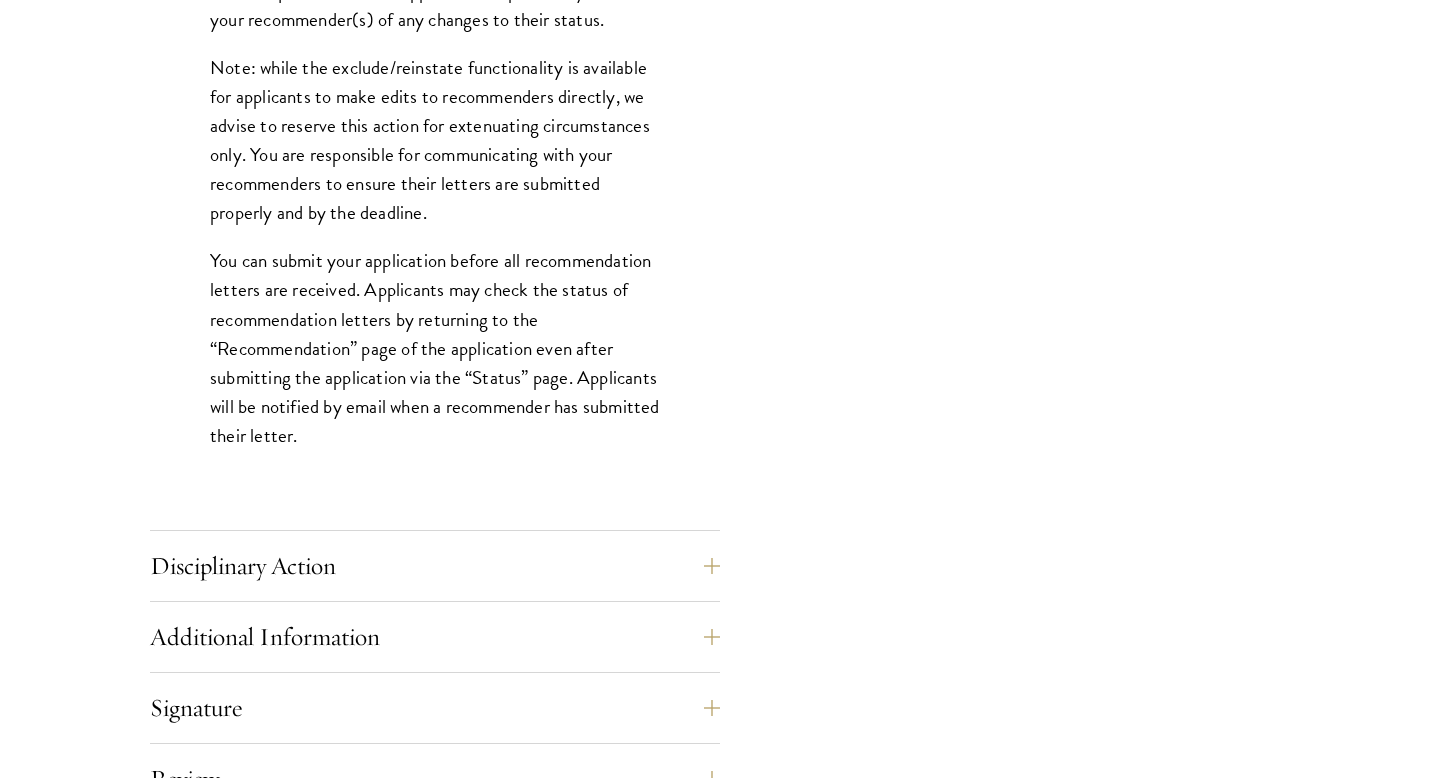 scroll, scrollTop: 2678, scrollLeft: 0, axis: vertical 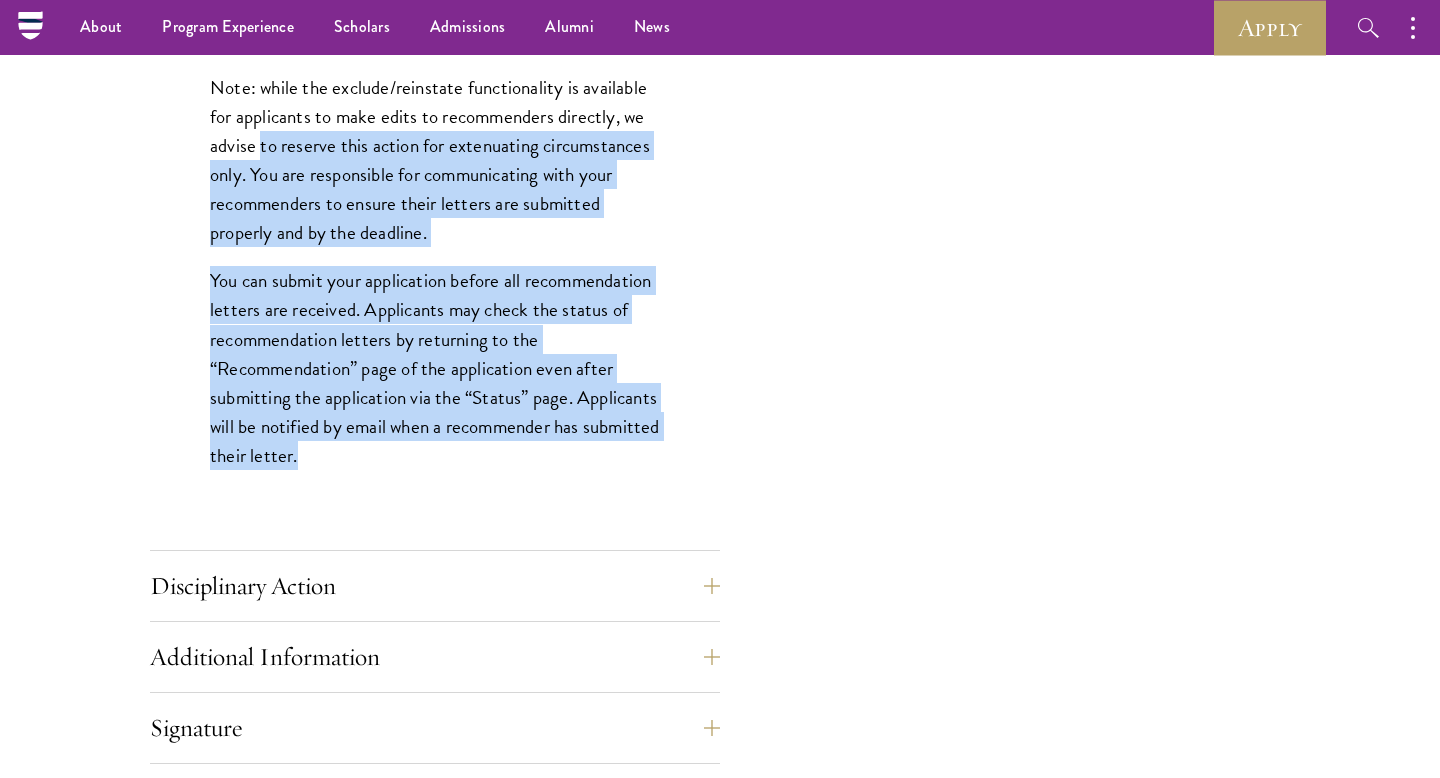 drag, startPoint x: 386, startPoint y: 481, endPoint x: 260, endPoint y: 163, distance: 342.0526 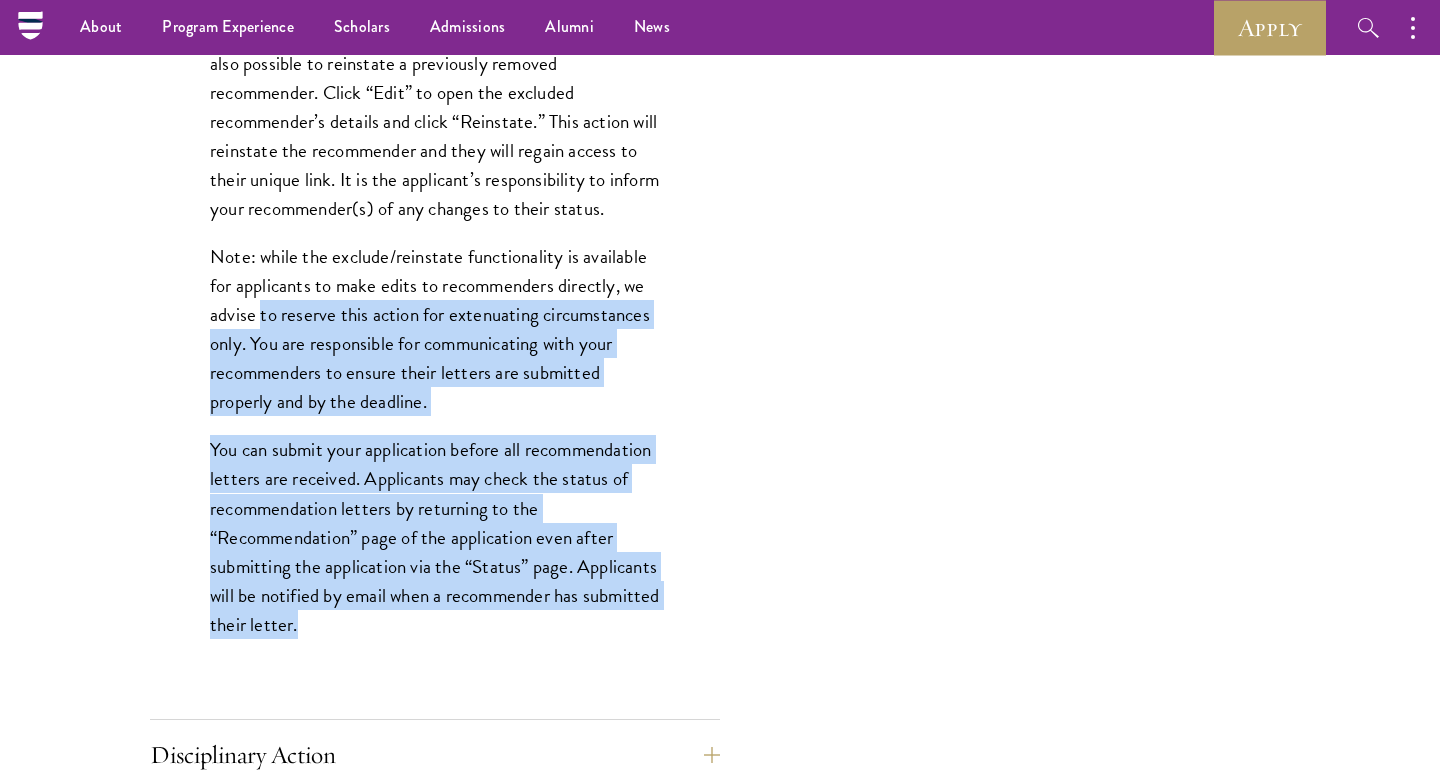 scroll, scrollTop: 2483, scrollLeft: 0, axis: vertical 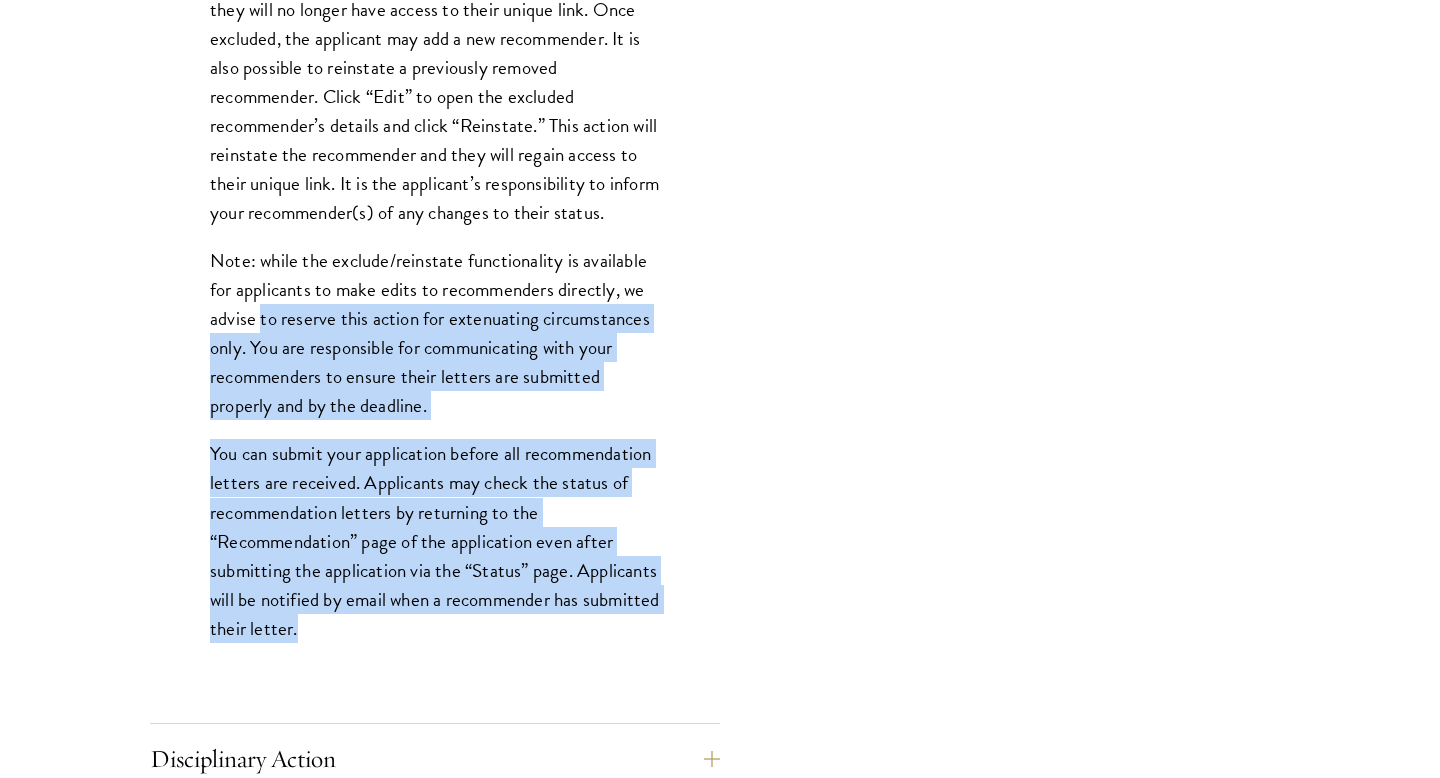 click on "You can submit your application before all recommendation letters are received. Applicants may check the status of recommendation letters by returning to the “Recommendation” page of the application even after submitting the application via the “Status” page. Applicants will be notified by email when a recommender has submitted their letter." at bounding box center [435, 540] 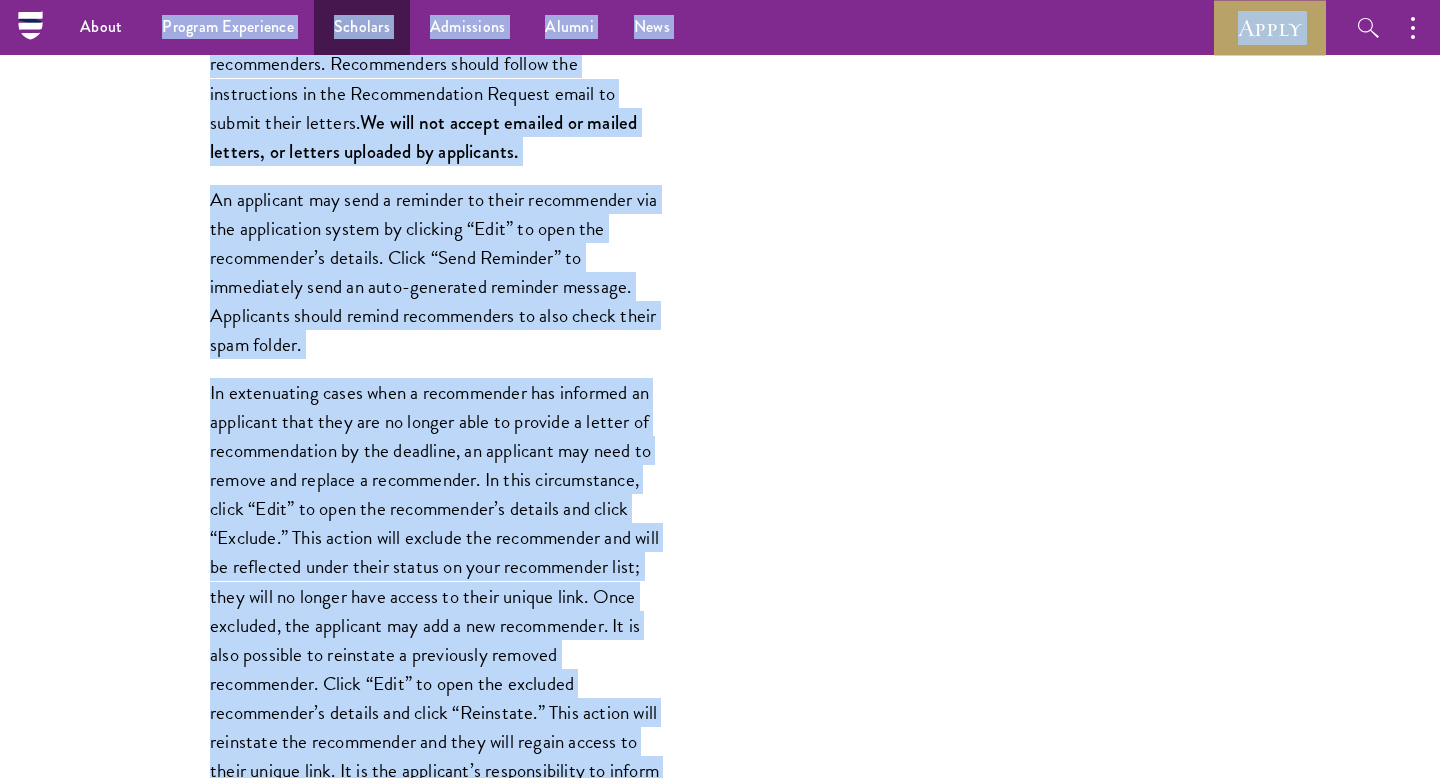 scroll, scrollTop: 1724, scrollLeft: 0, axis: vertical 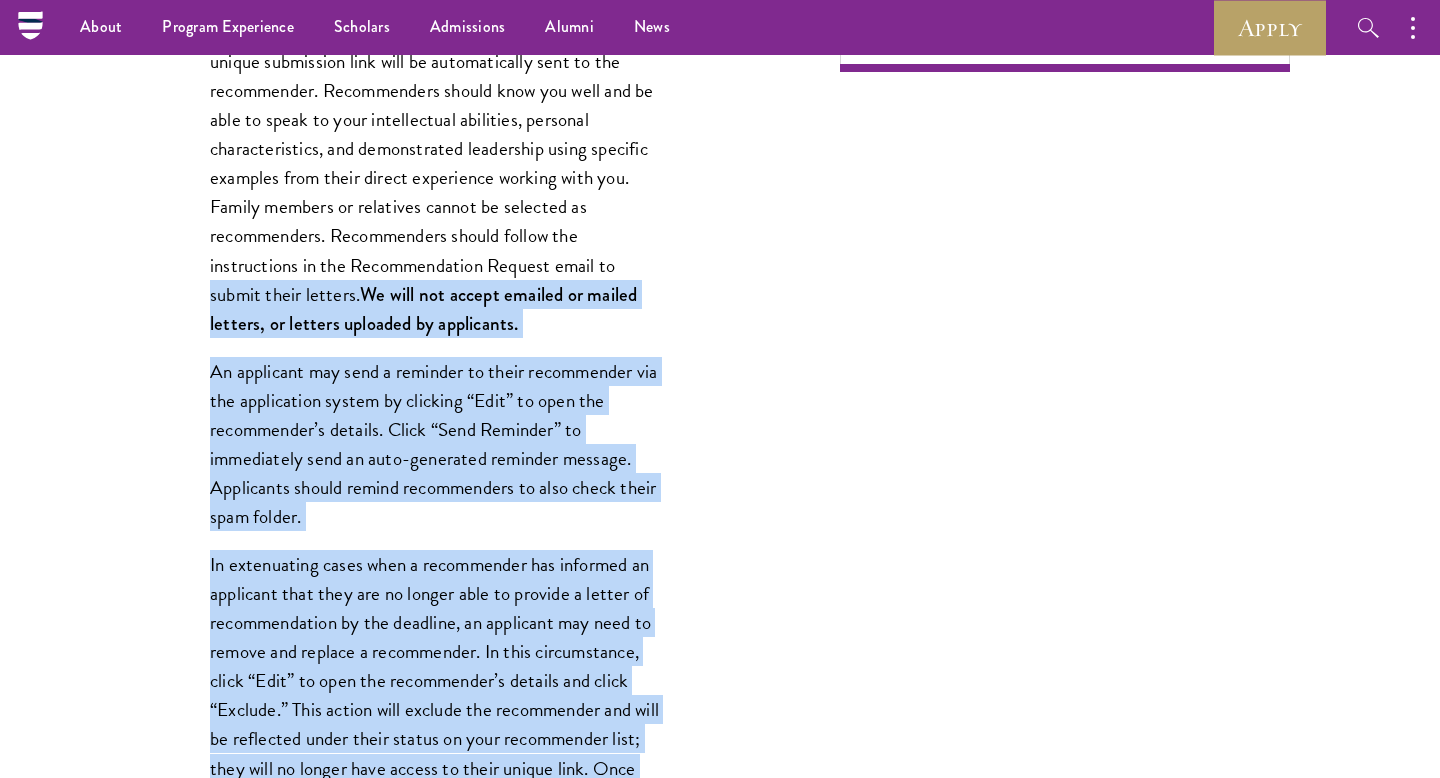 drag, startPoint x: 387, startPoint y: 661, endPoint x: 205, endPoint y: 284, distance: 418.6323 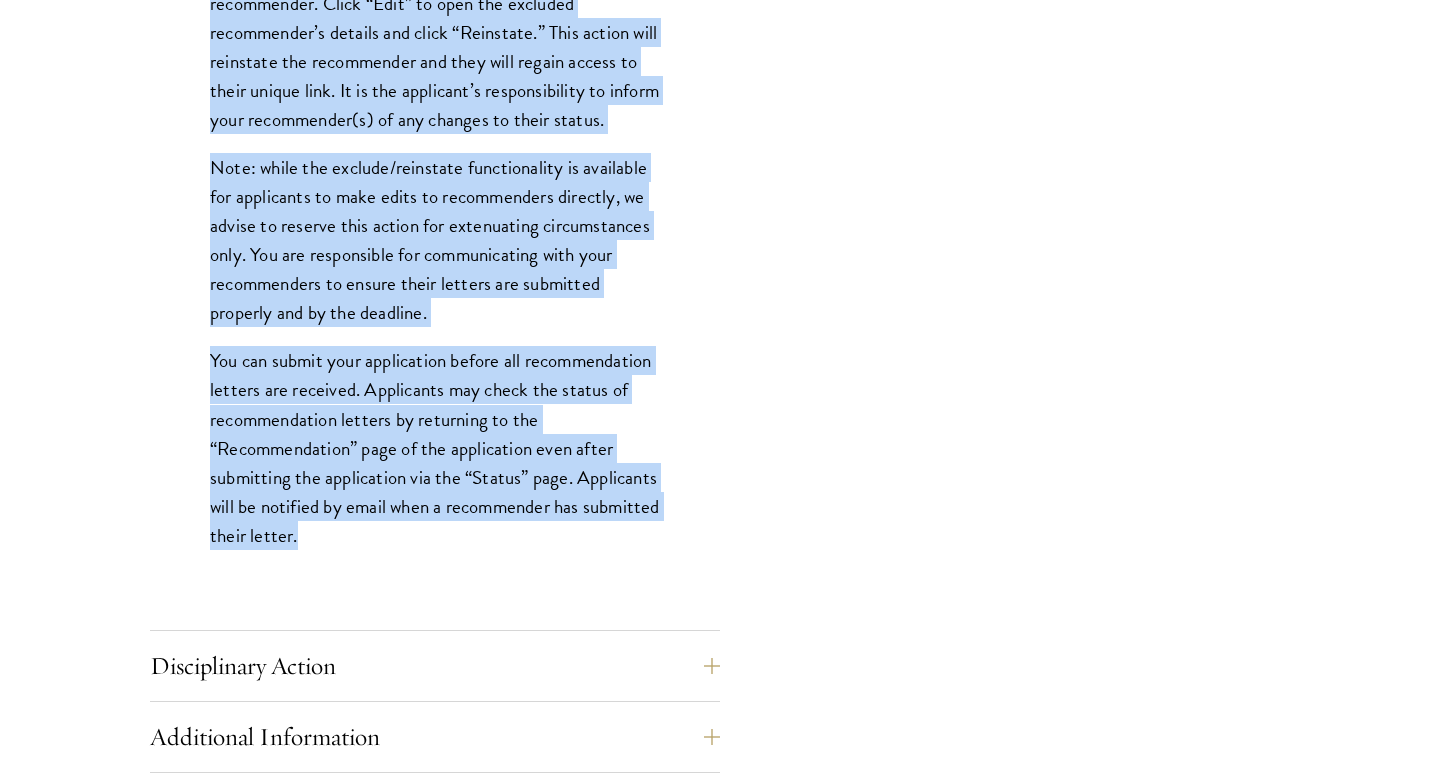 scroll, scrollTop: 2614, scrollLeft: 0, axis: vertical 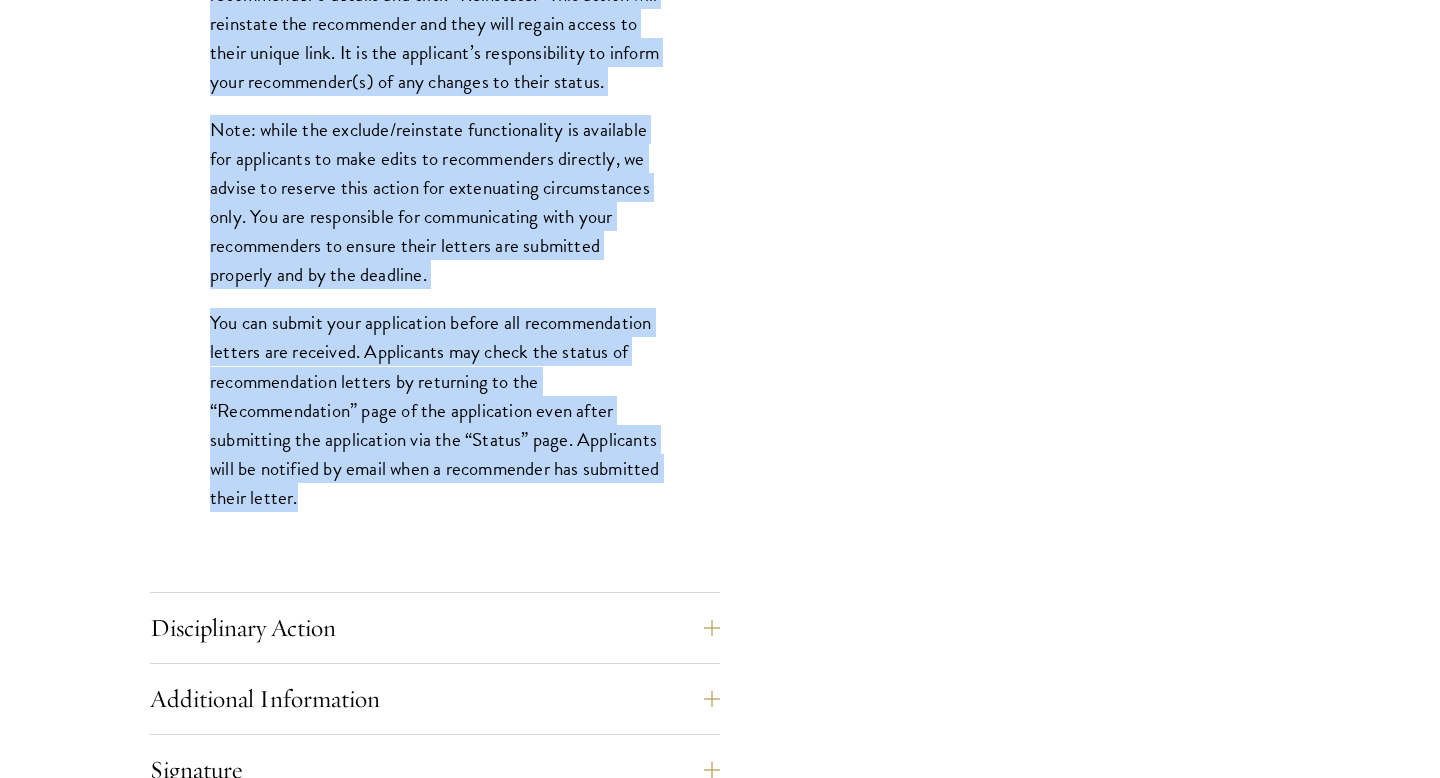 click on "You can submit your application before all recommendation letters are received. Applicants may check the status of recommendation letters by returning to the “Recommendation” page of the application even after submitting the application via the “Status” page. Applicants will be notified by email when a recommender has submitted their letter." at bounding box center [435, 409] 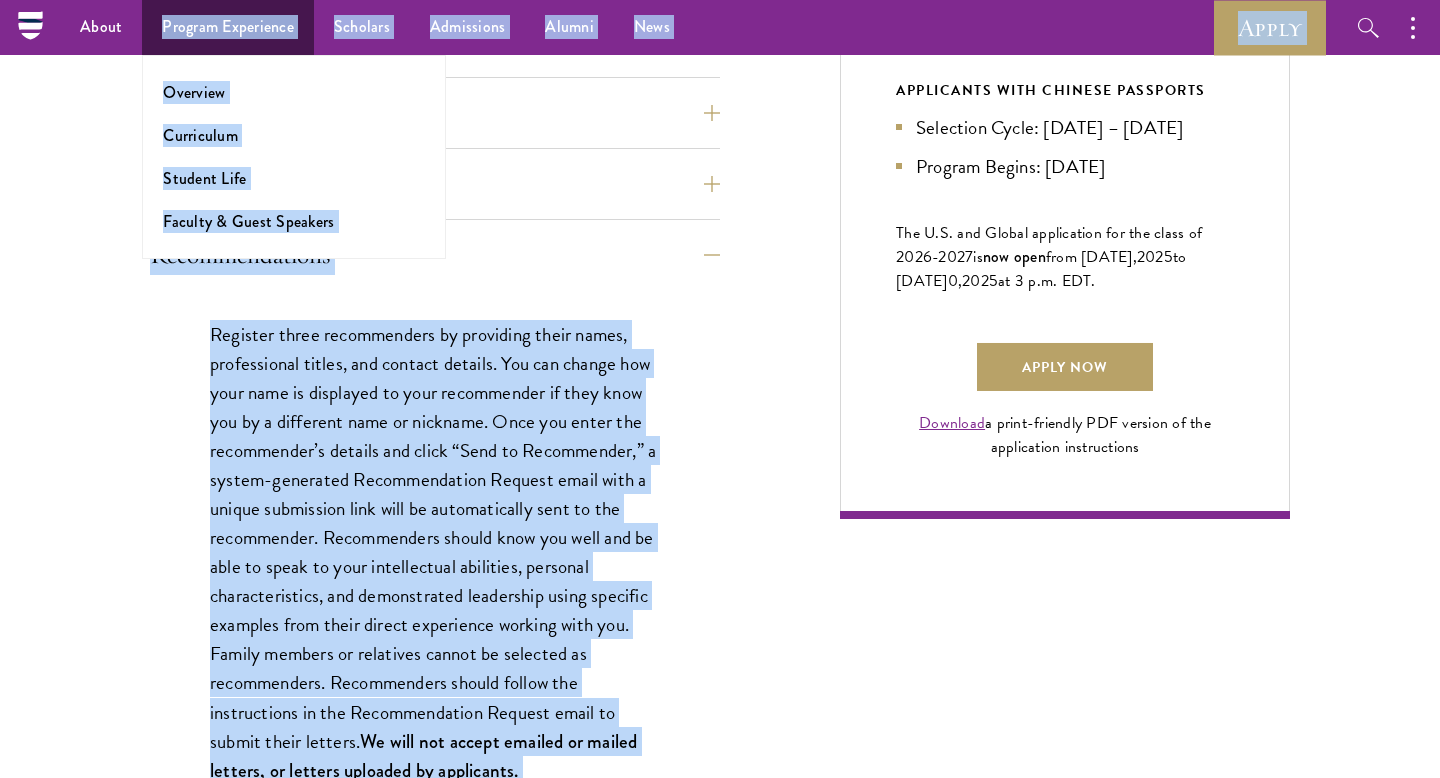 scroll, scrollTop: 1255, scrollLeft: 0, axis: vertical 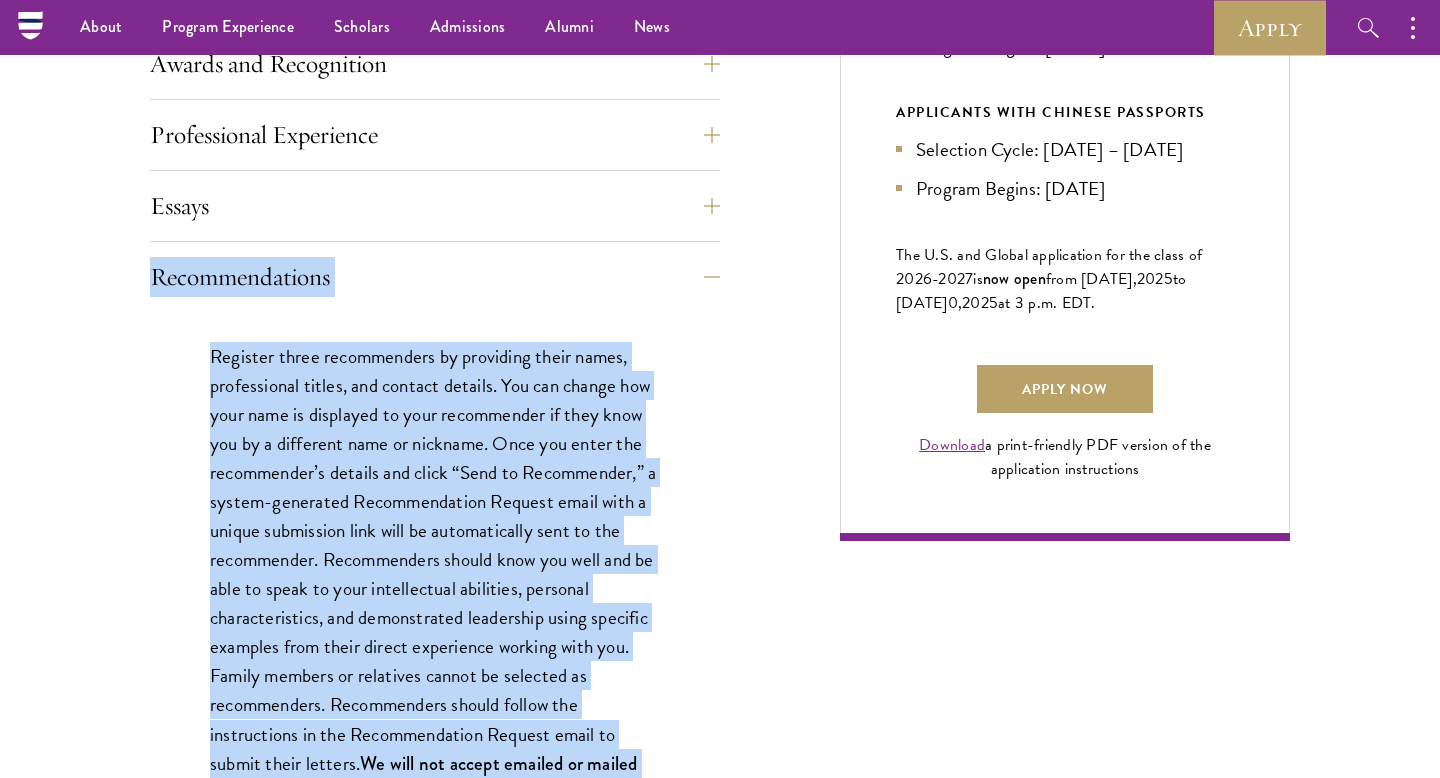 drag, startPoint x: 385, startPoint y: 533, endPoint x: 143, endPoint y: 264, distance: 361.8356 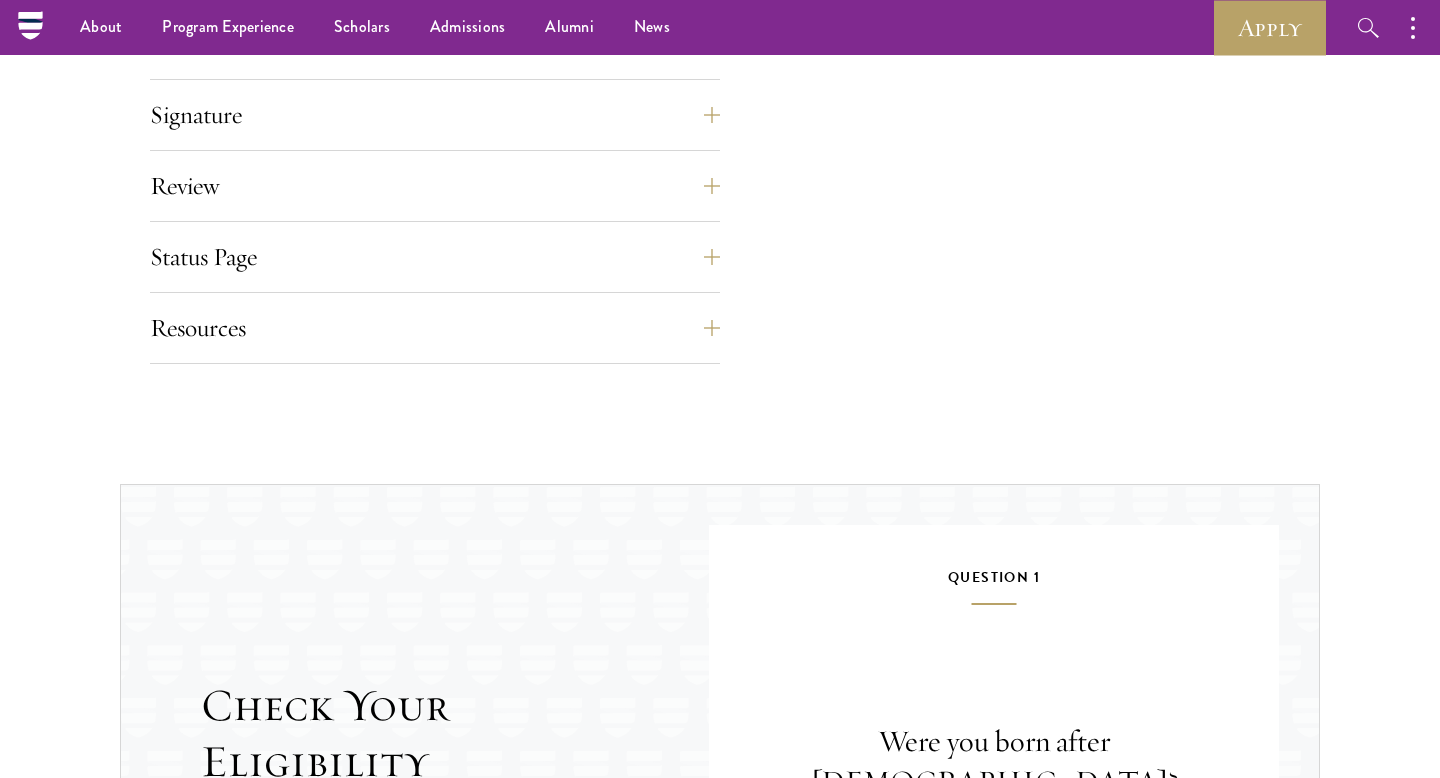 scroll, scrollTop: 3086, scrollLeft: 0, axis: vertical 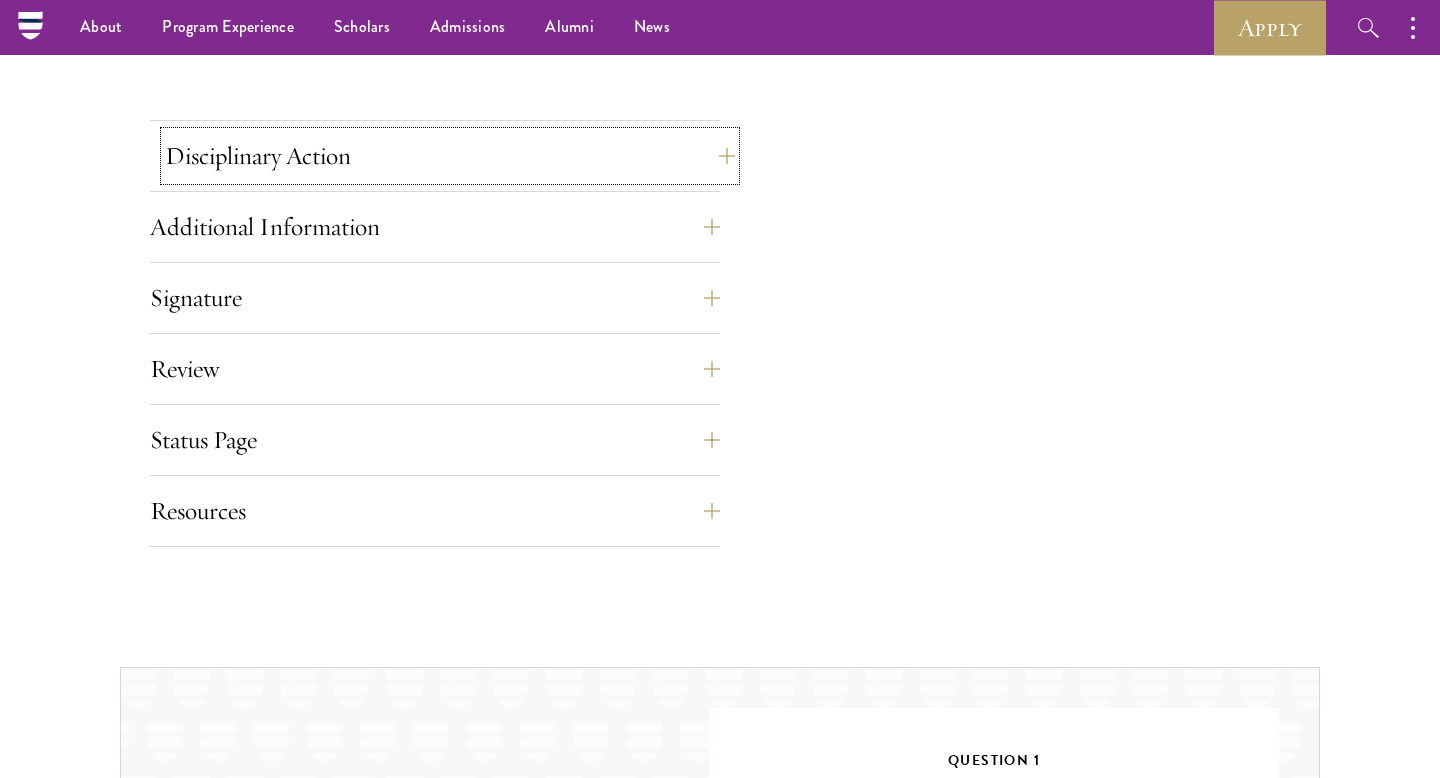 click on "Disciplinary Action" at bounding box center (450, 156) 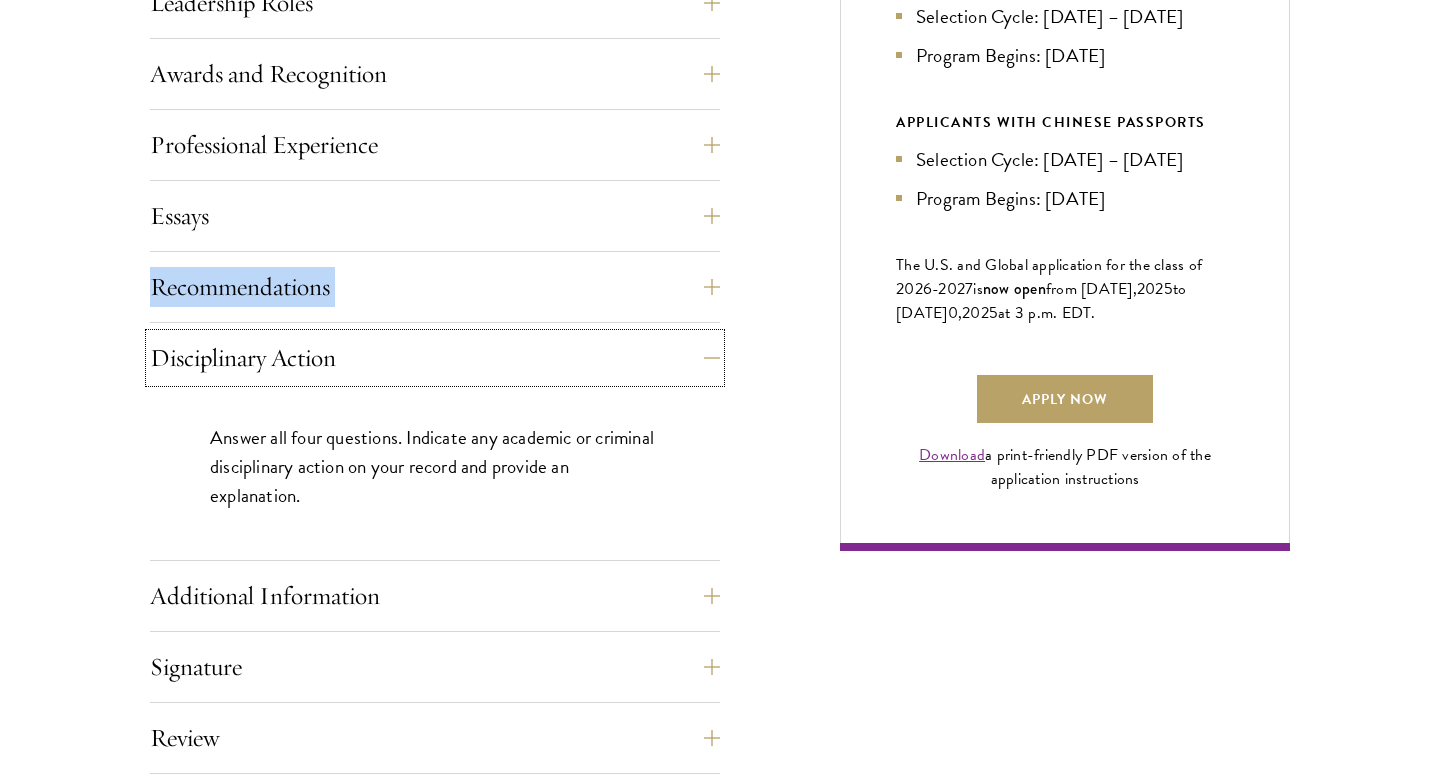 scroll, scrollTop: 1249, scrollLeft: 0, axis: vertical 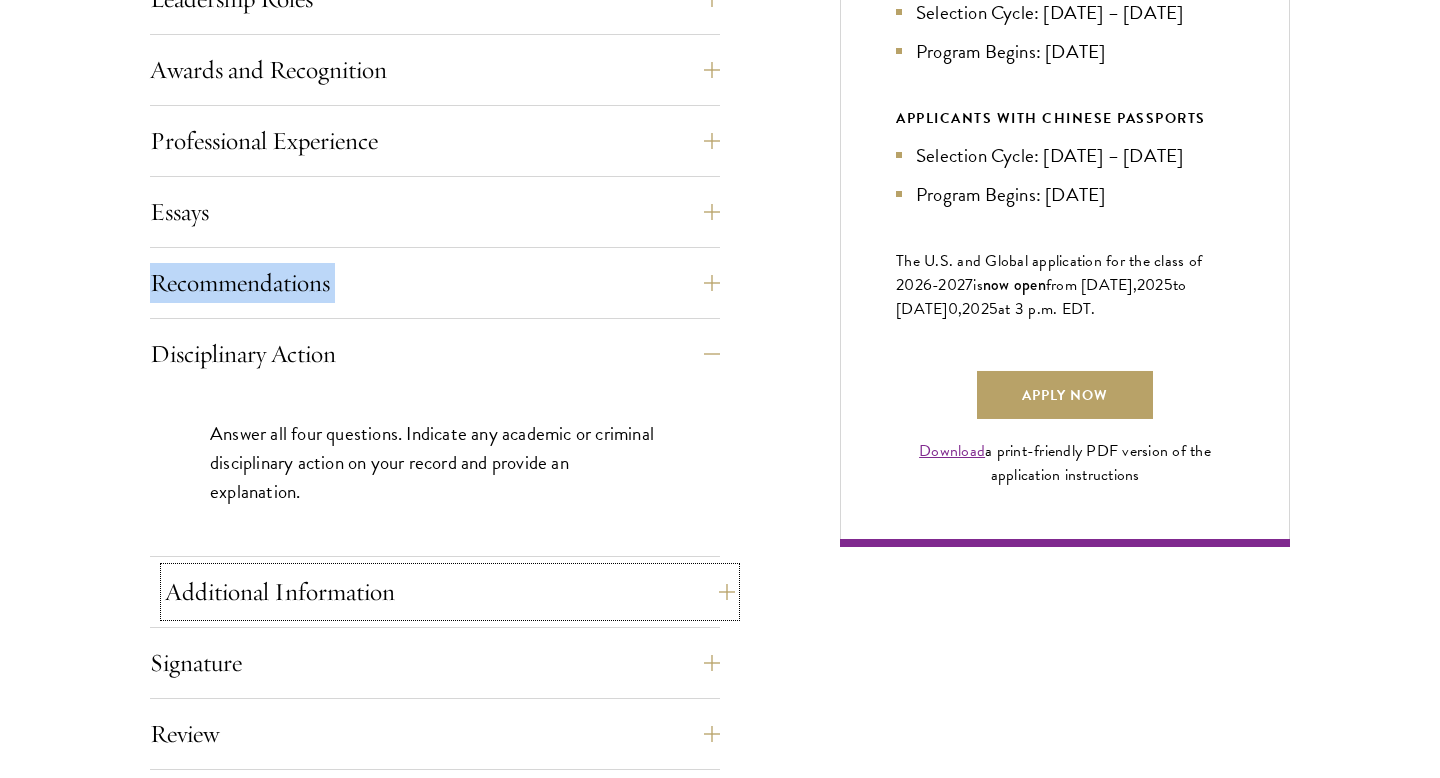 click on "Additional Information" at bounding box center [450, 592] 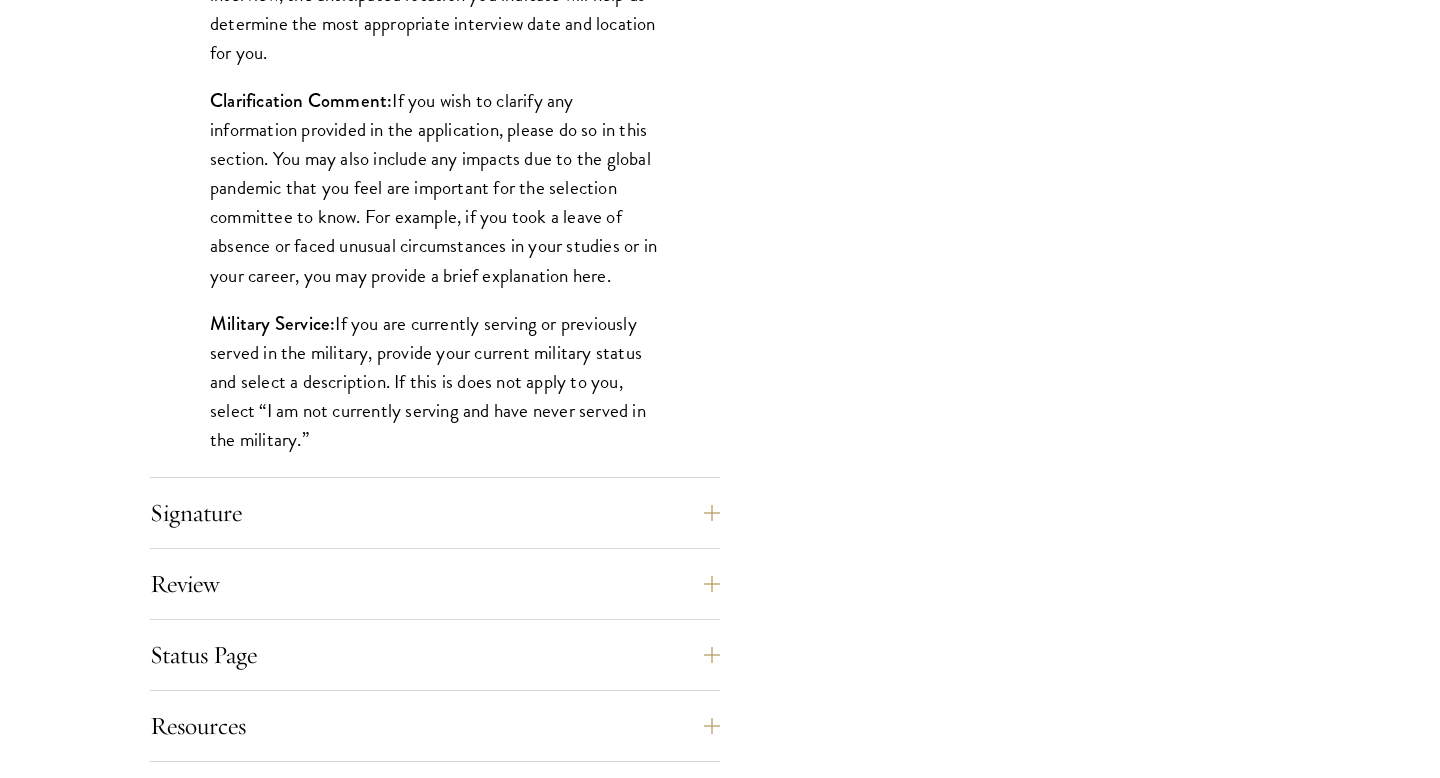 scroll, scrollTop: 1880, scrollLeft: 0, axis: vertical 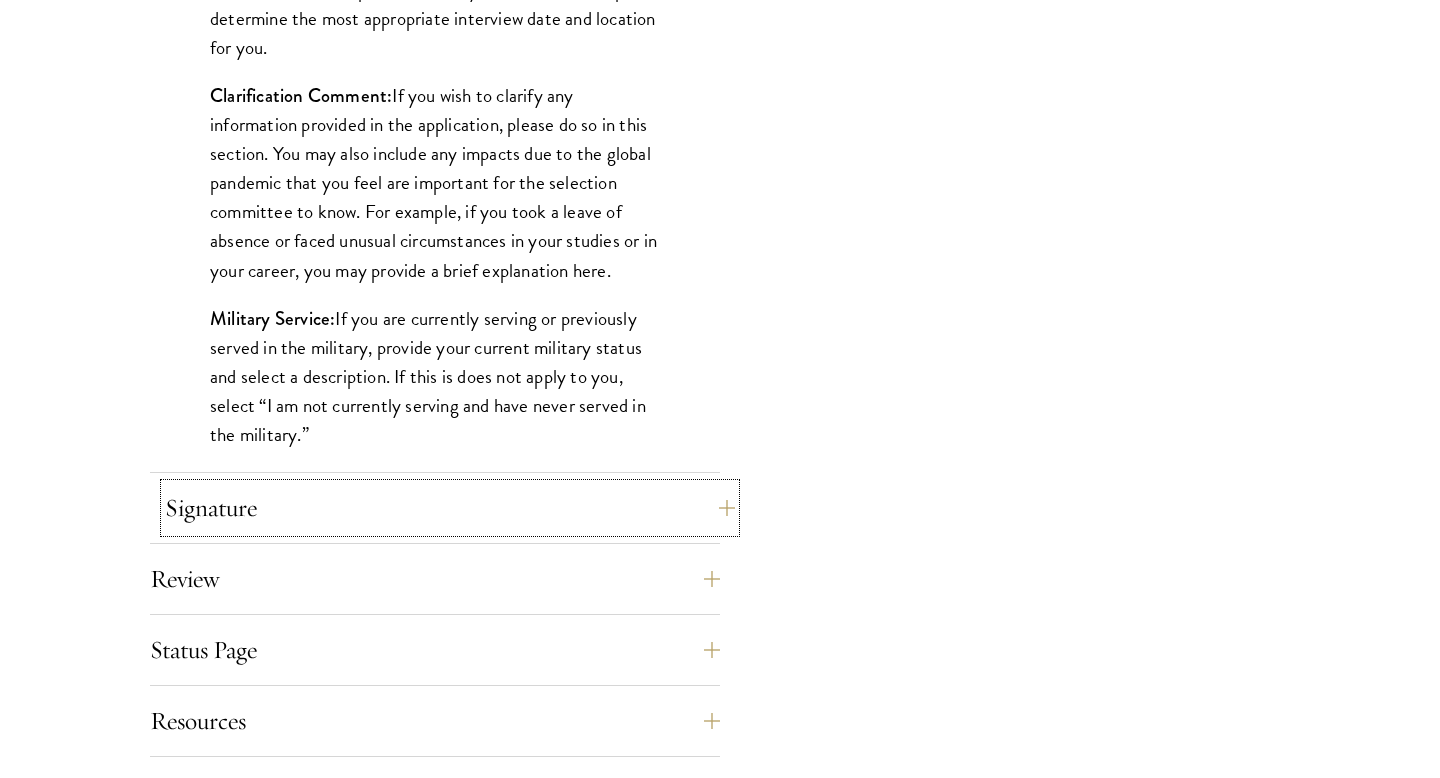 click on "Signature" at bounding box center [450, 508] 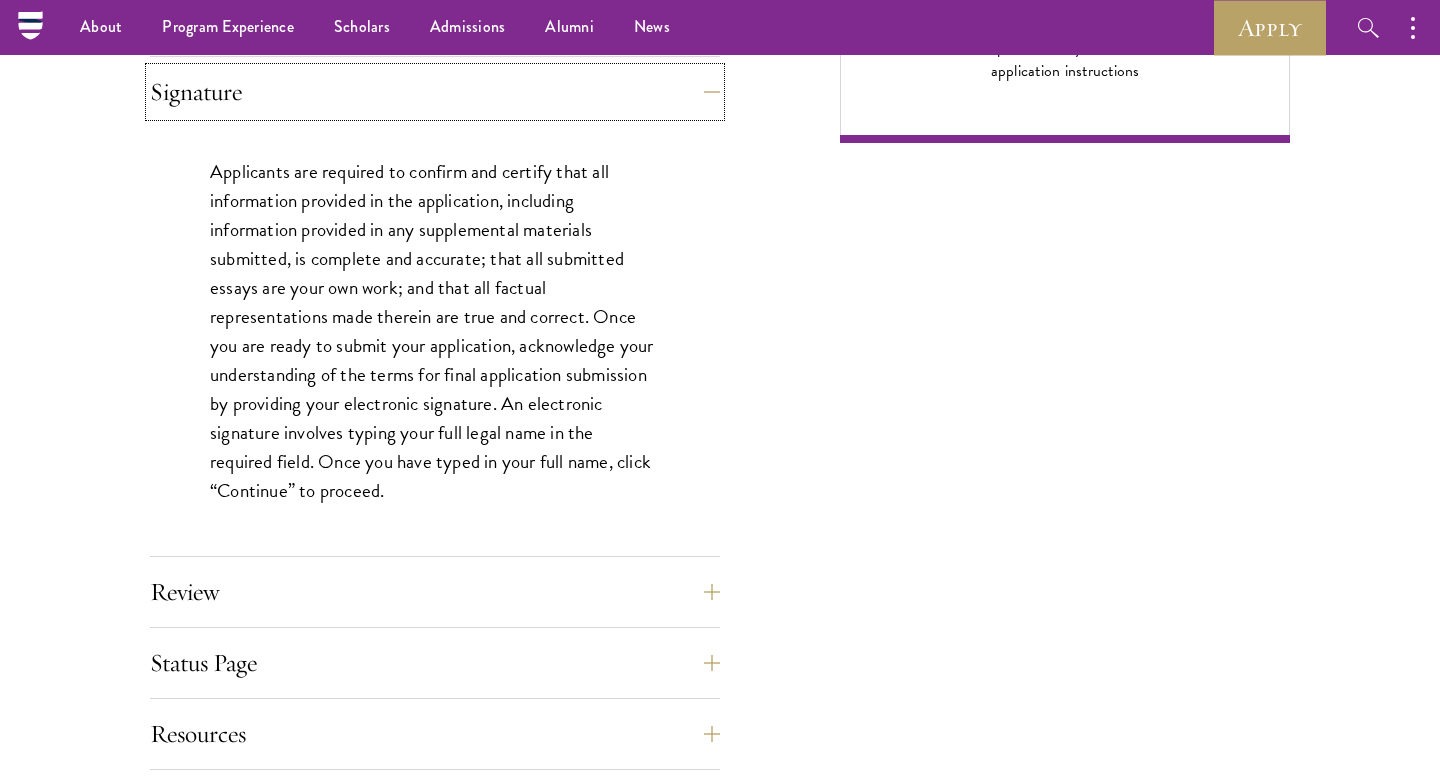 scroll, scrollTop: 1652, scrollLeft: 0, axis: vertical 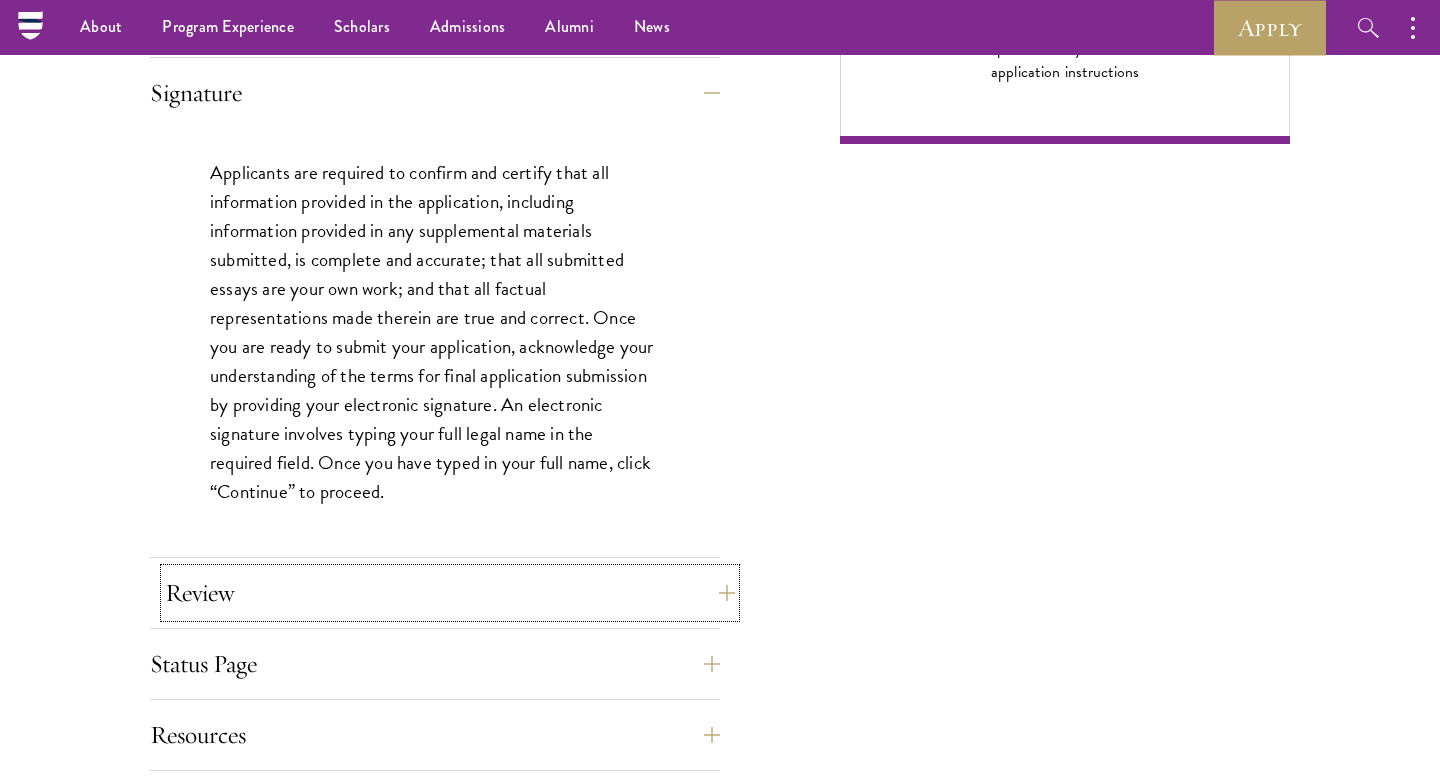 click on "Review" at bounding box center [450, 593] 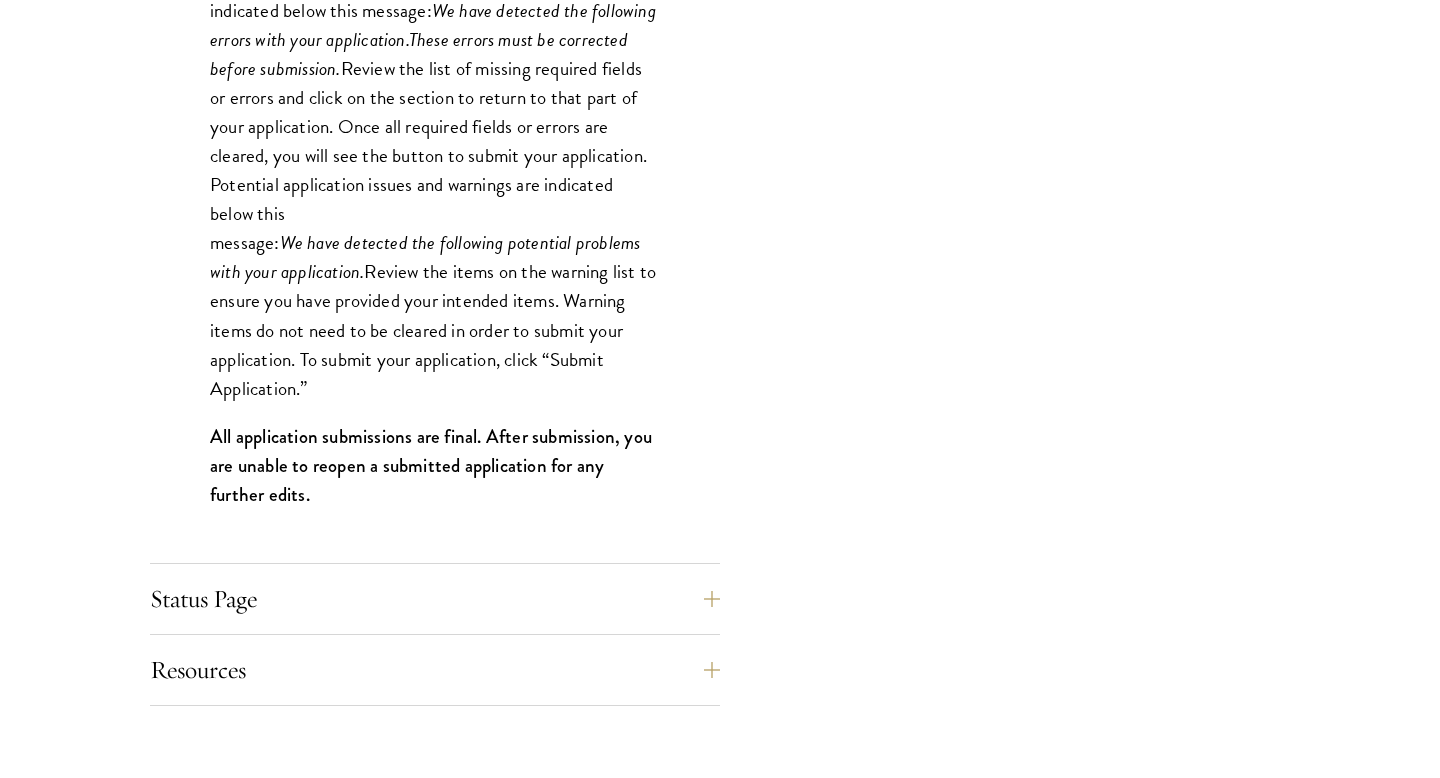 scroll, scrollTop: 2001, scrollLeft: 0, axis: vertical 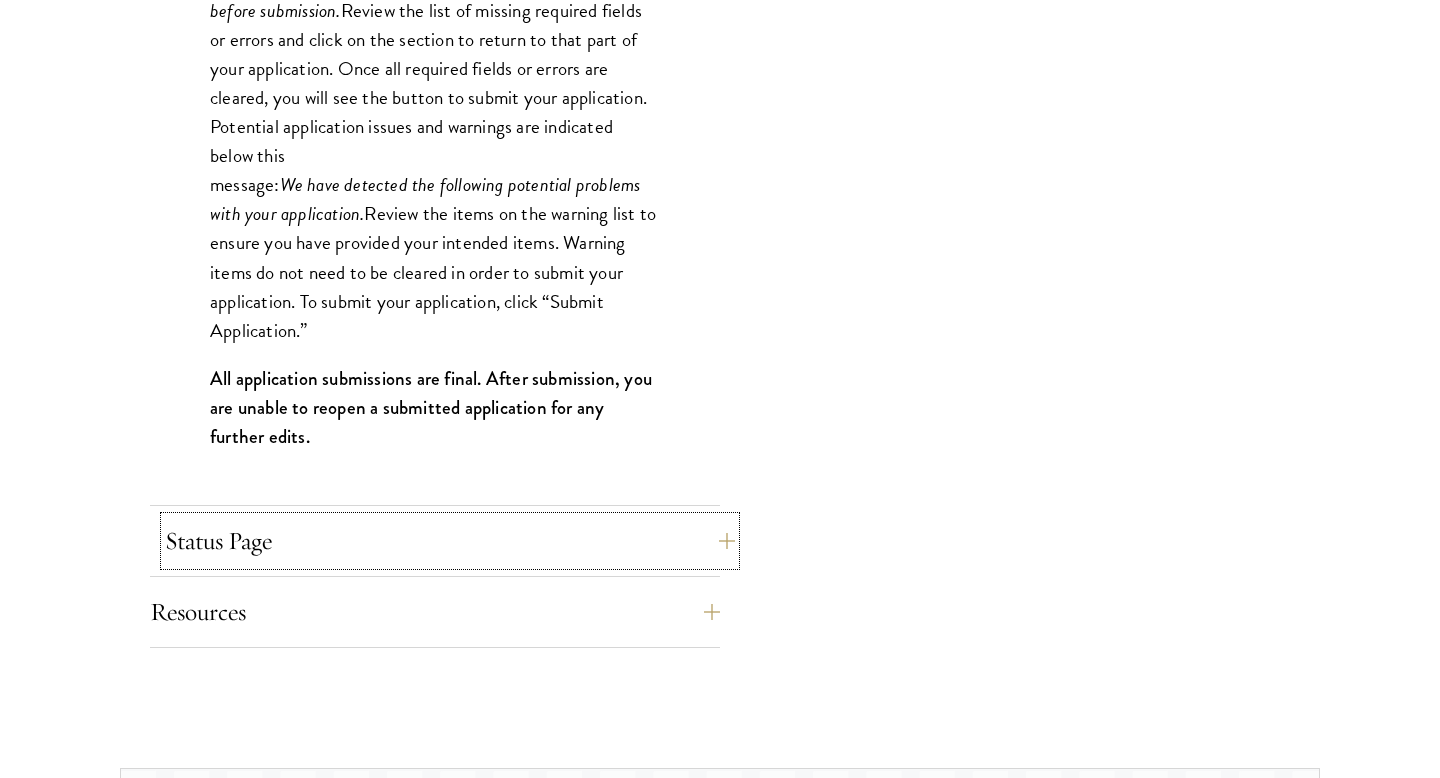 click on "Status Page" at bounding box center [450, 541] 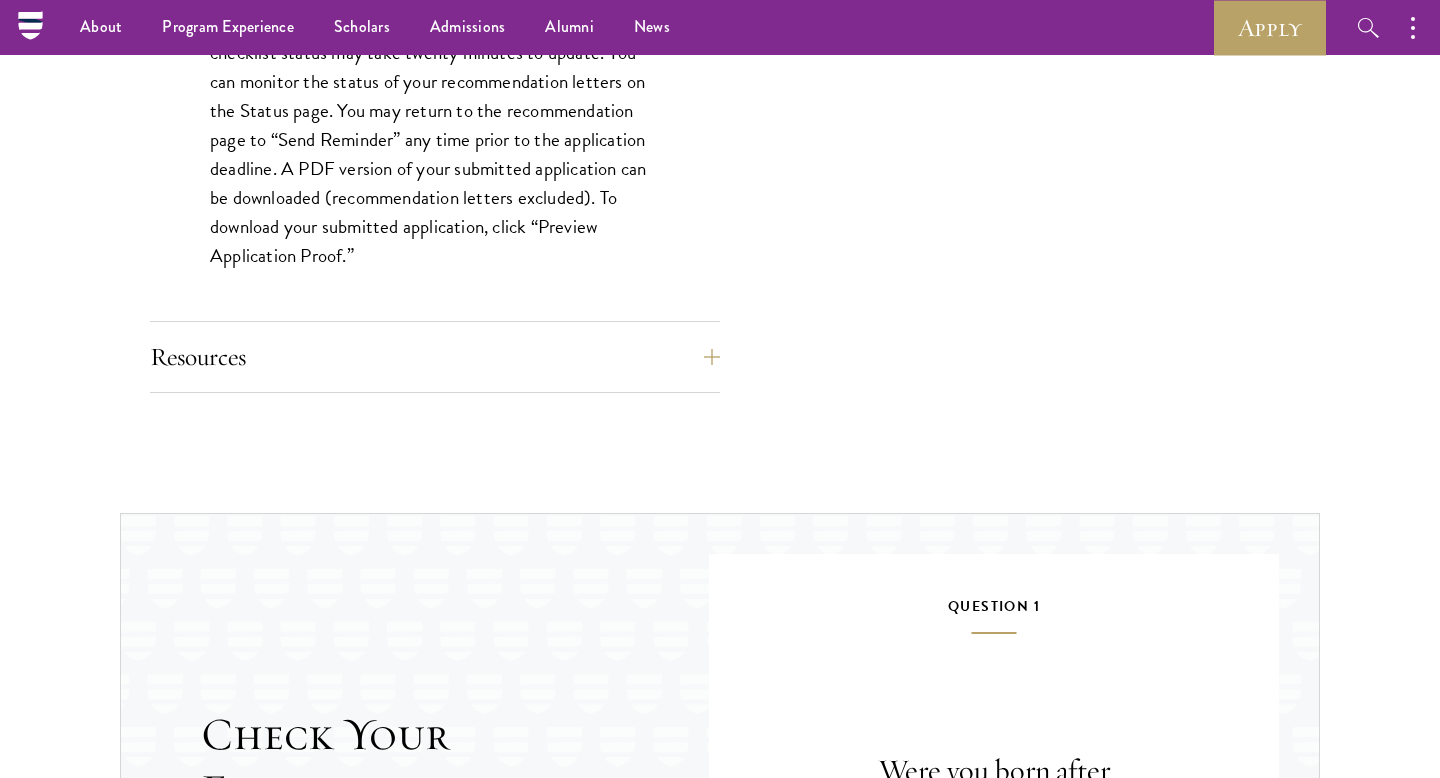 scroll, scrollTop: 1933, scrollLeft: 0, axis: vertical 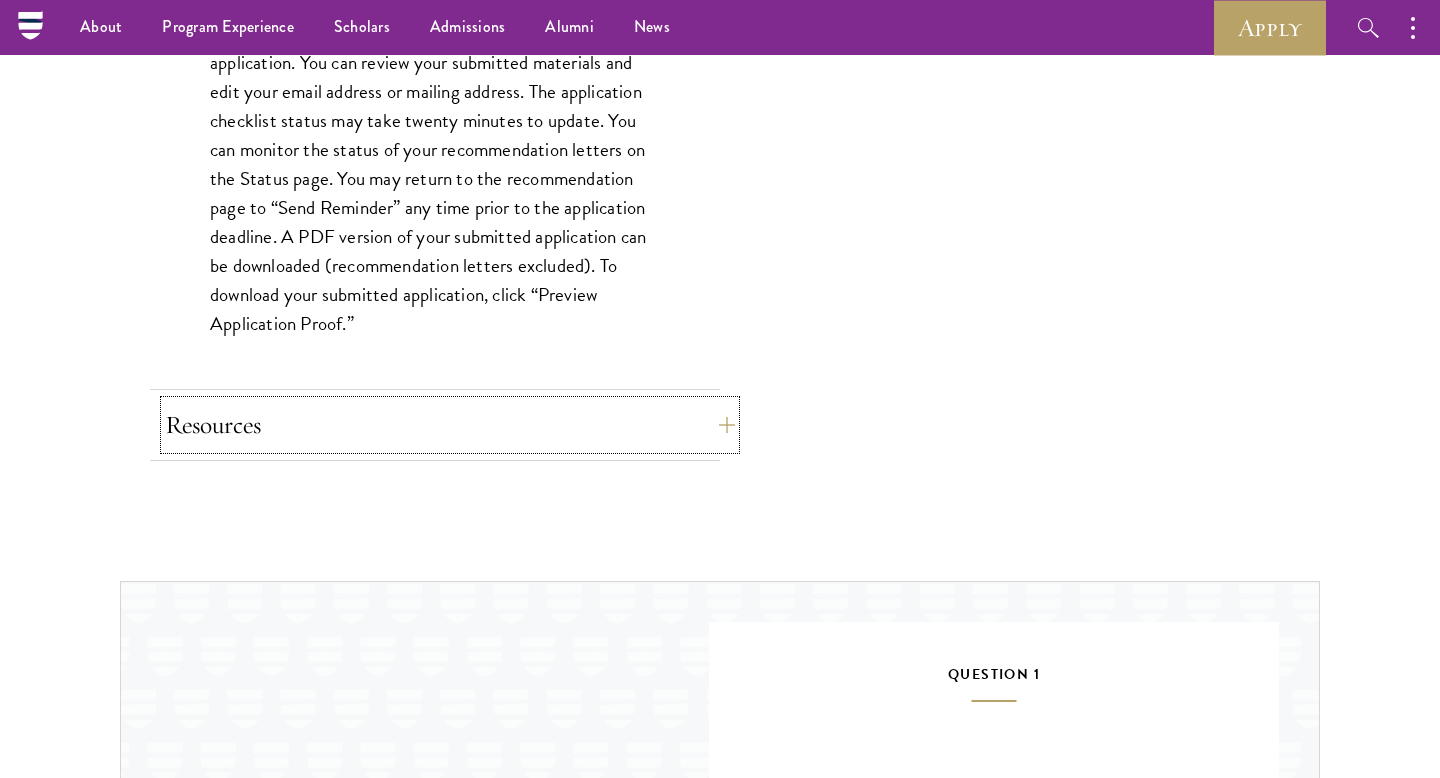 click on "Resources" at bounding box center [450, 425] 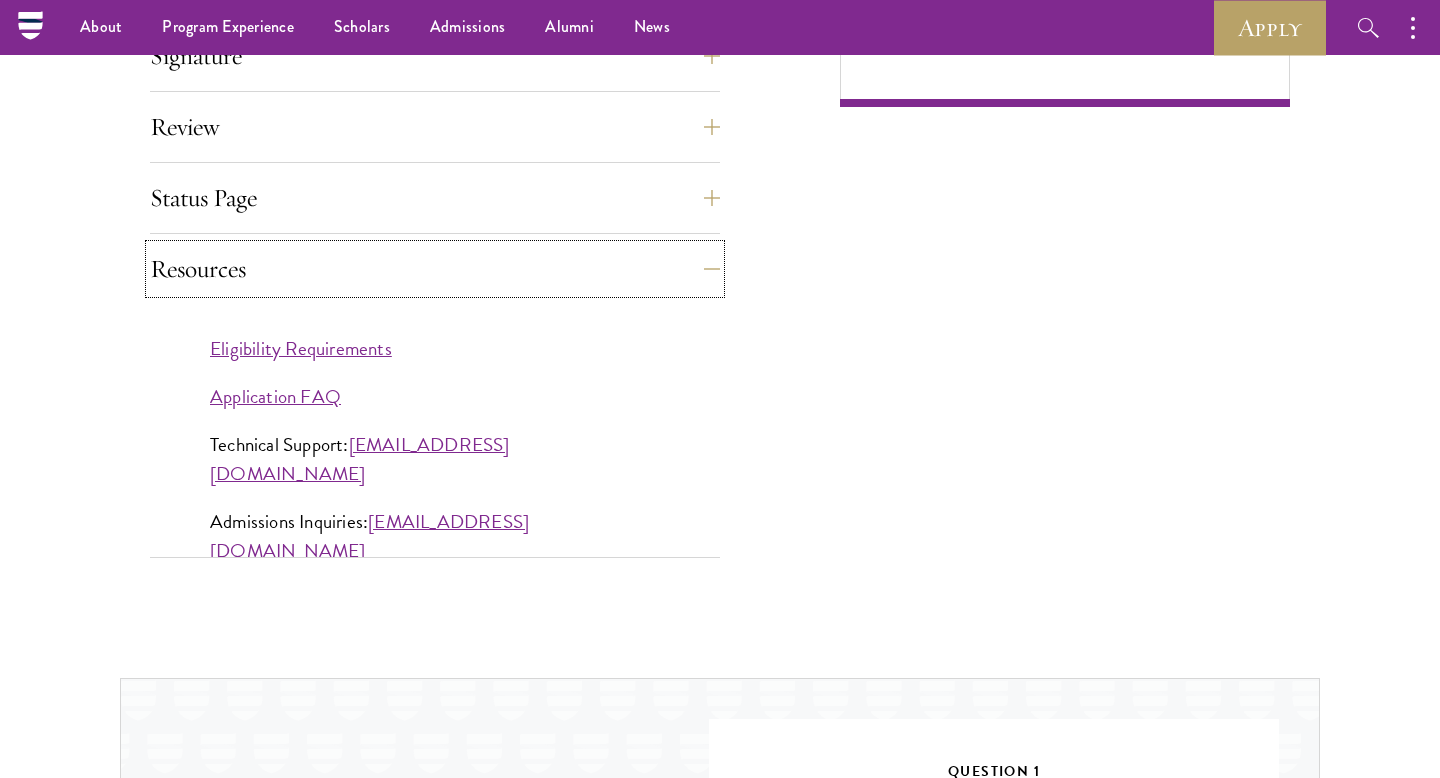 scroll, scrollTop: 1691, scrollLeft: 0, axis: vertical 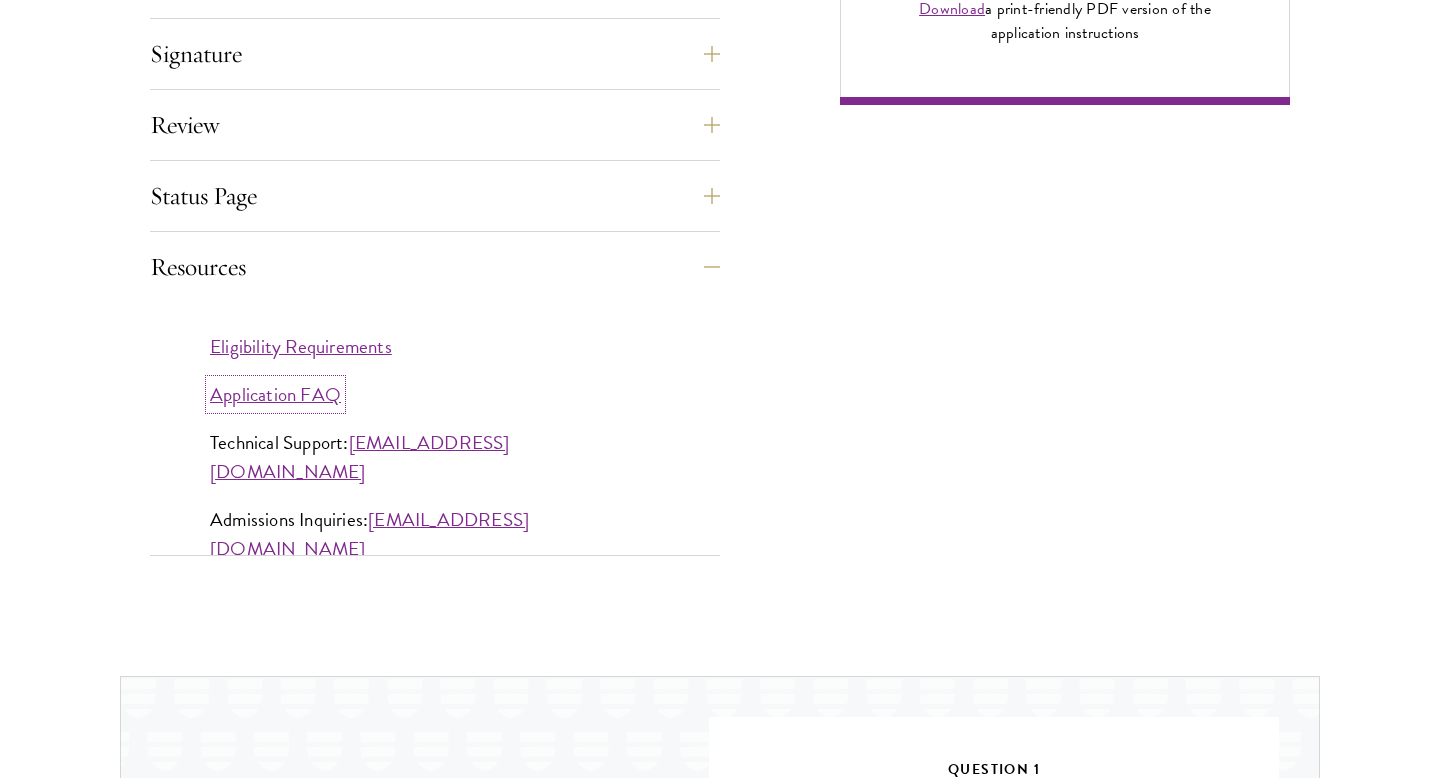 click on "Application FAQ" at bounding box center [275, 394] 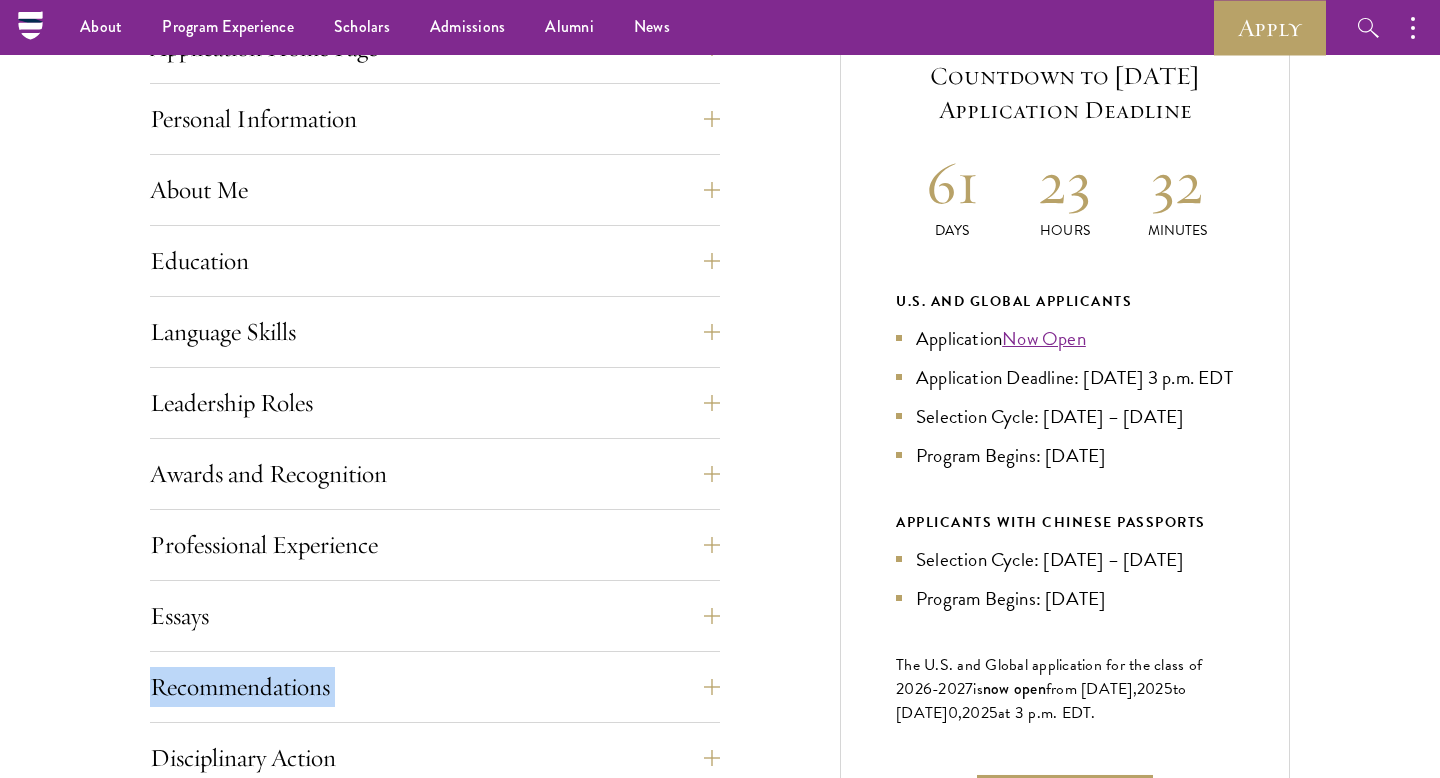scroll, scrollTop: 0, scrollLeft: 0, axis: both 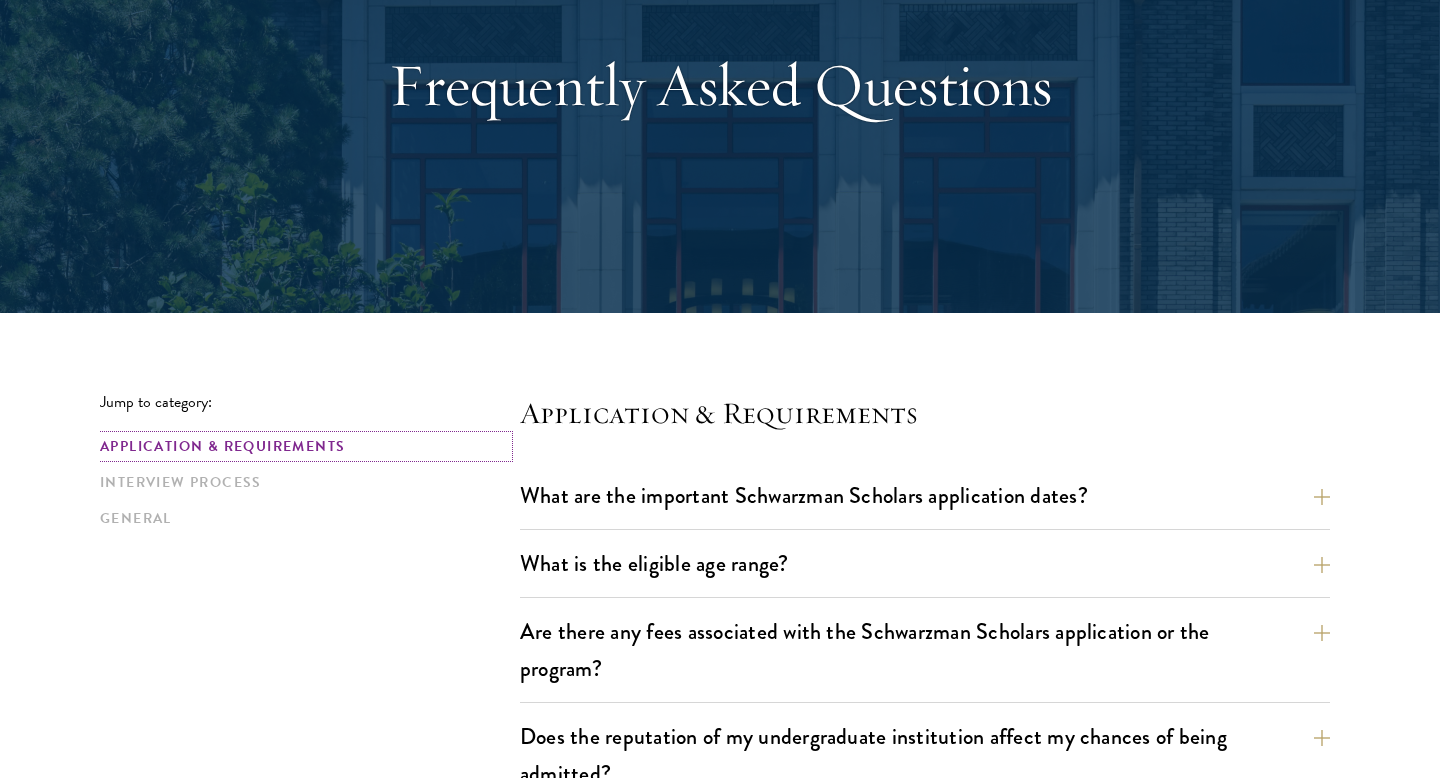 click on "Application & Requirements" at bounding box center (304, 446) 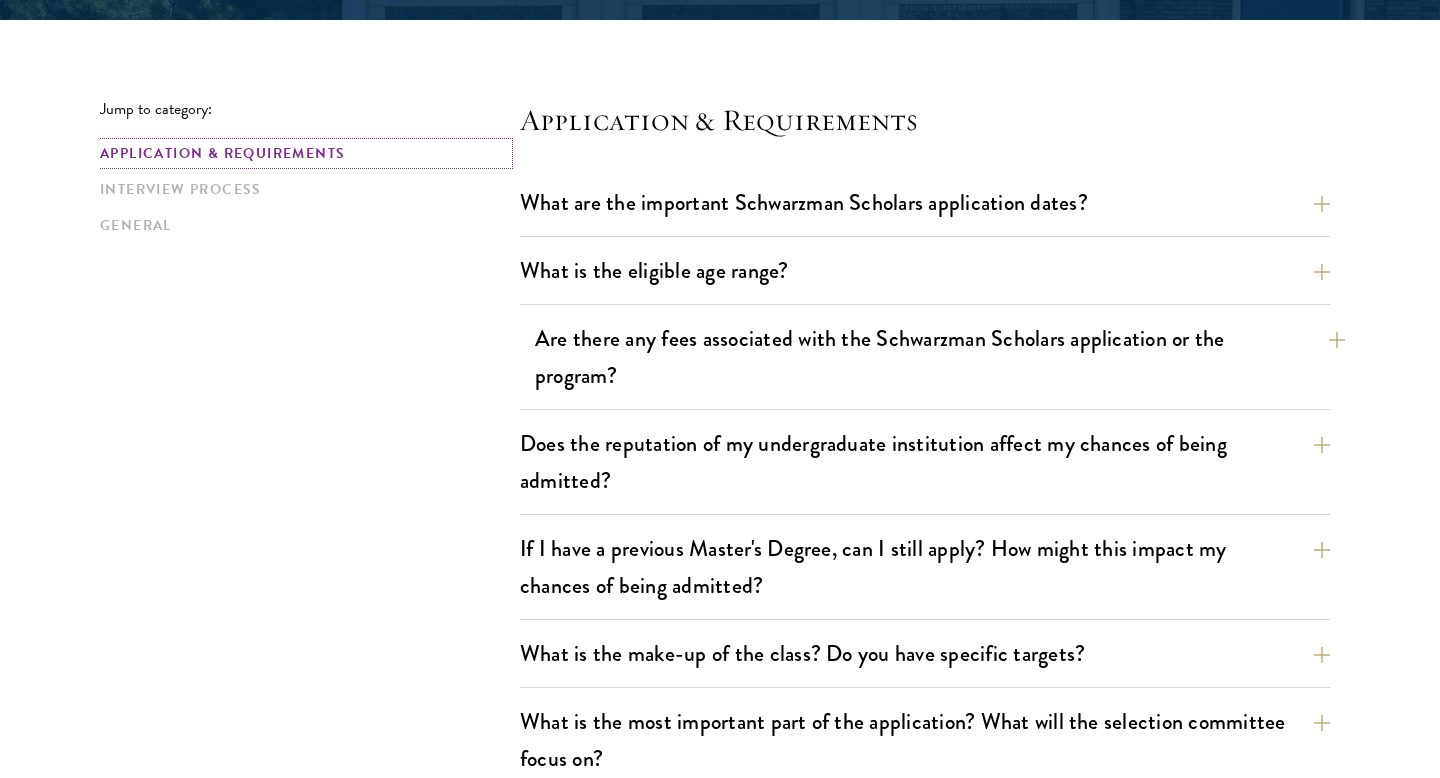 scroll, scrollTop: 624, scrollLeft: 0, axis: vertical 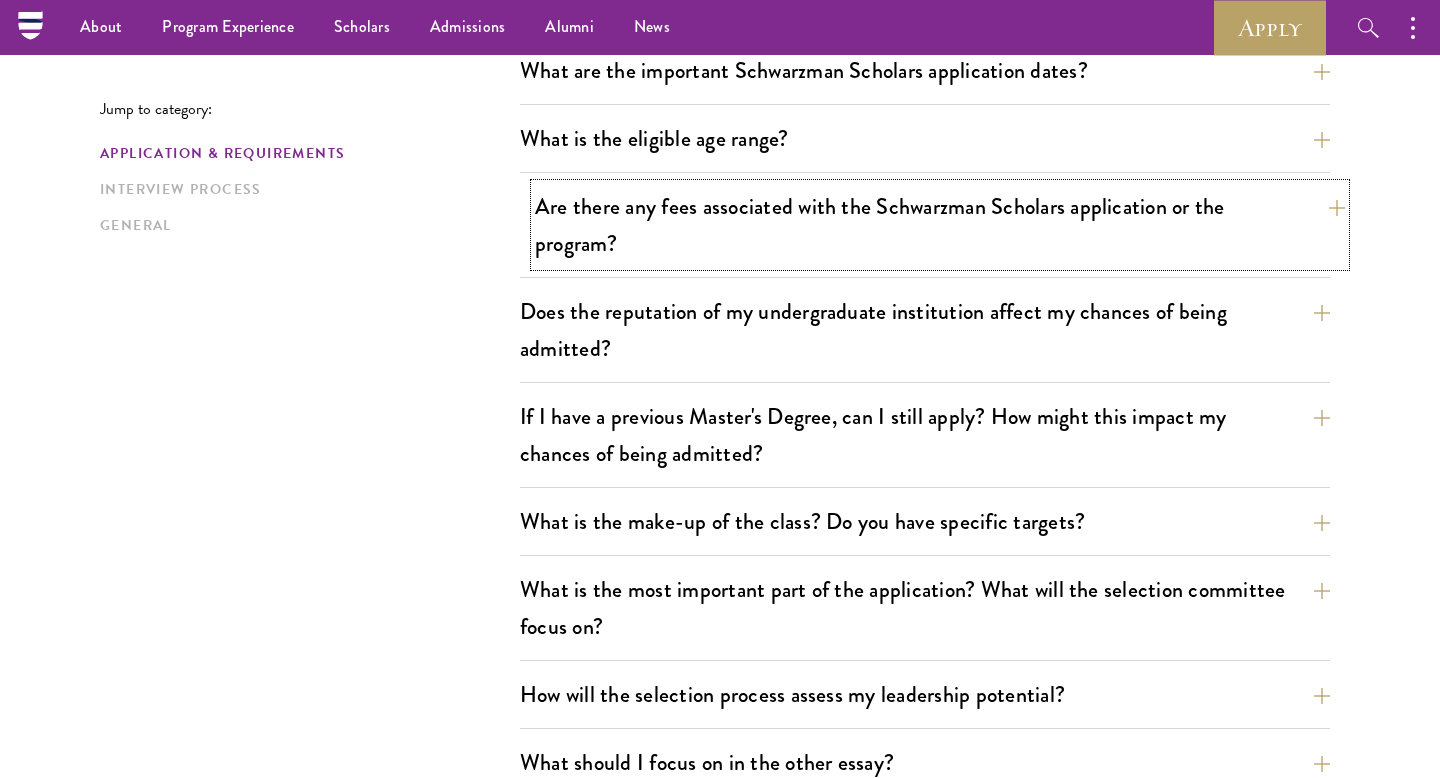 click on "Are there any fees associated with the Schwarzman Scholars application or the program?" at bounding box center [940, 225] 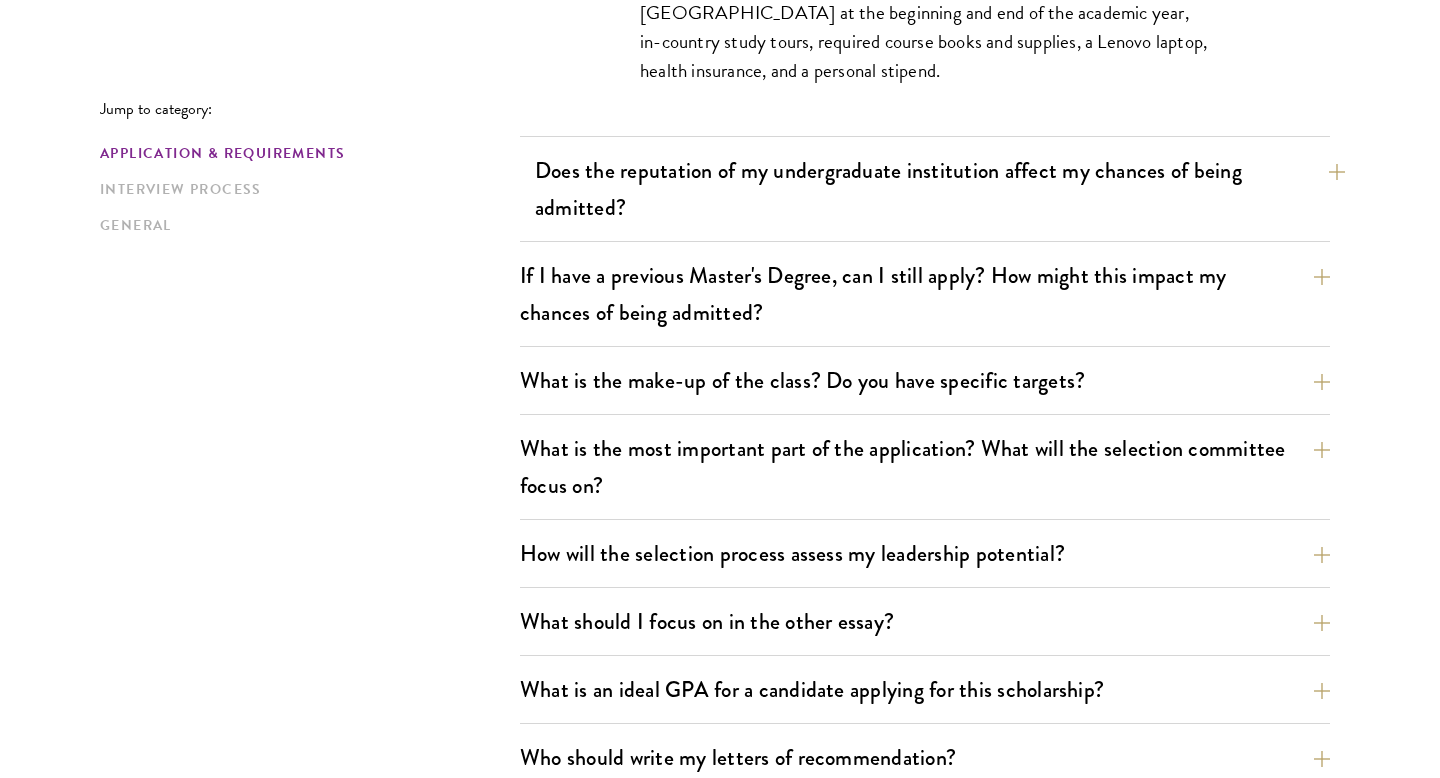 scroll, scrollTop: 1081, scrollLeft: 0, axis: vertical 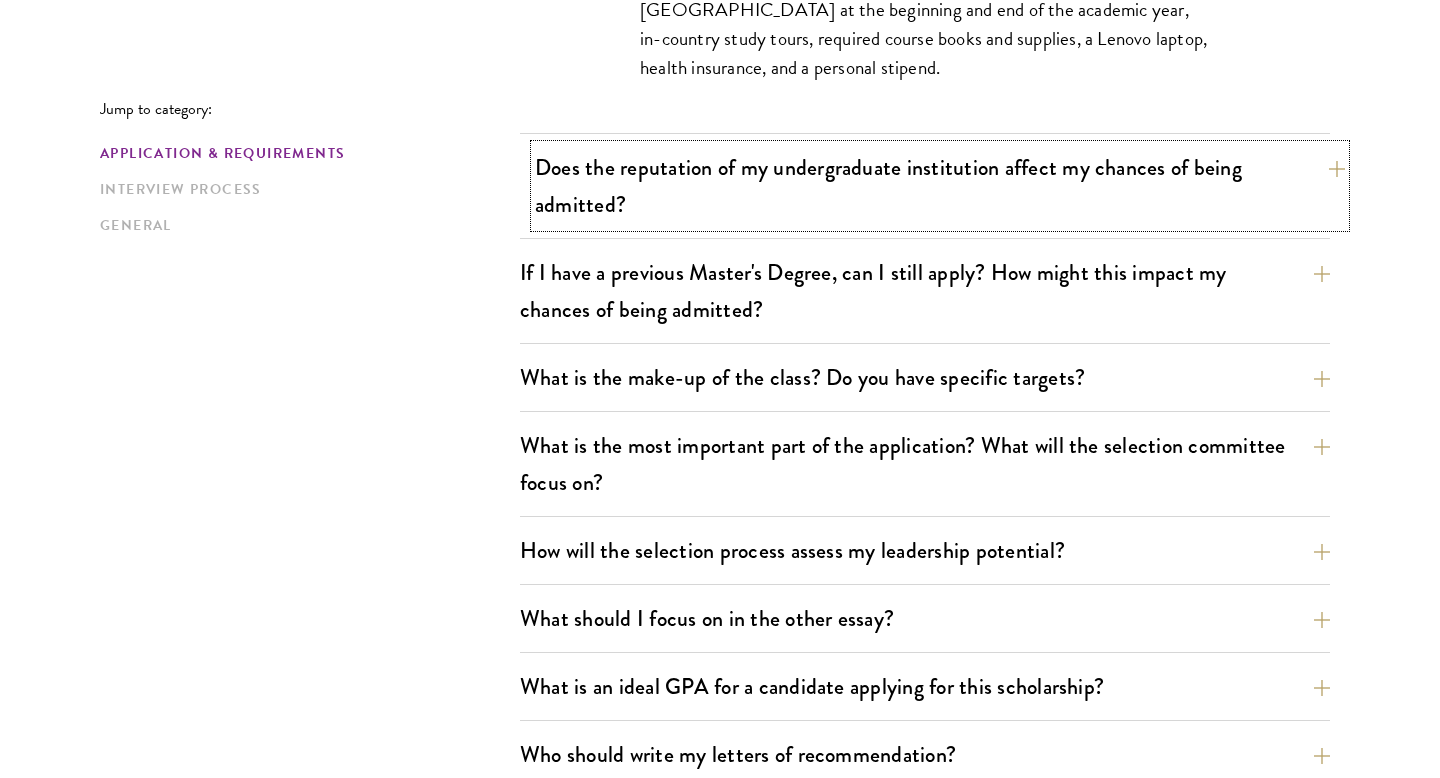 click on "Does the reputation of my undergraduate institution affect my chances of being admitted?" at bounding box center (940, 186) 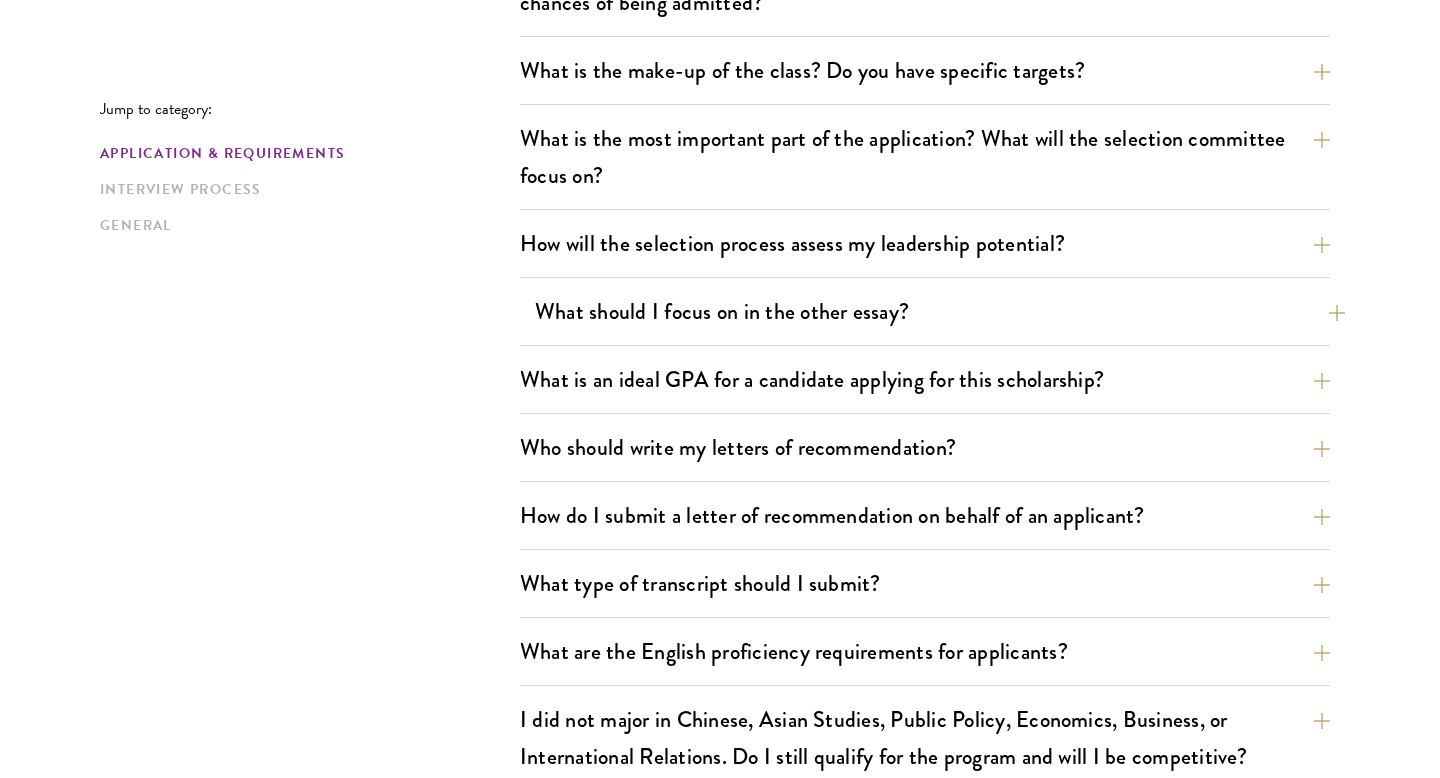 scroll, scrollTop: 1274, scrollLeft: 0, axis: vertical 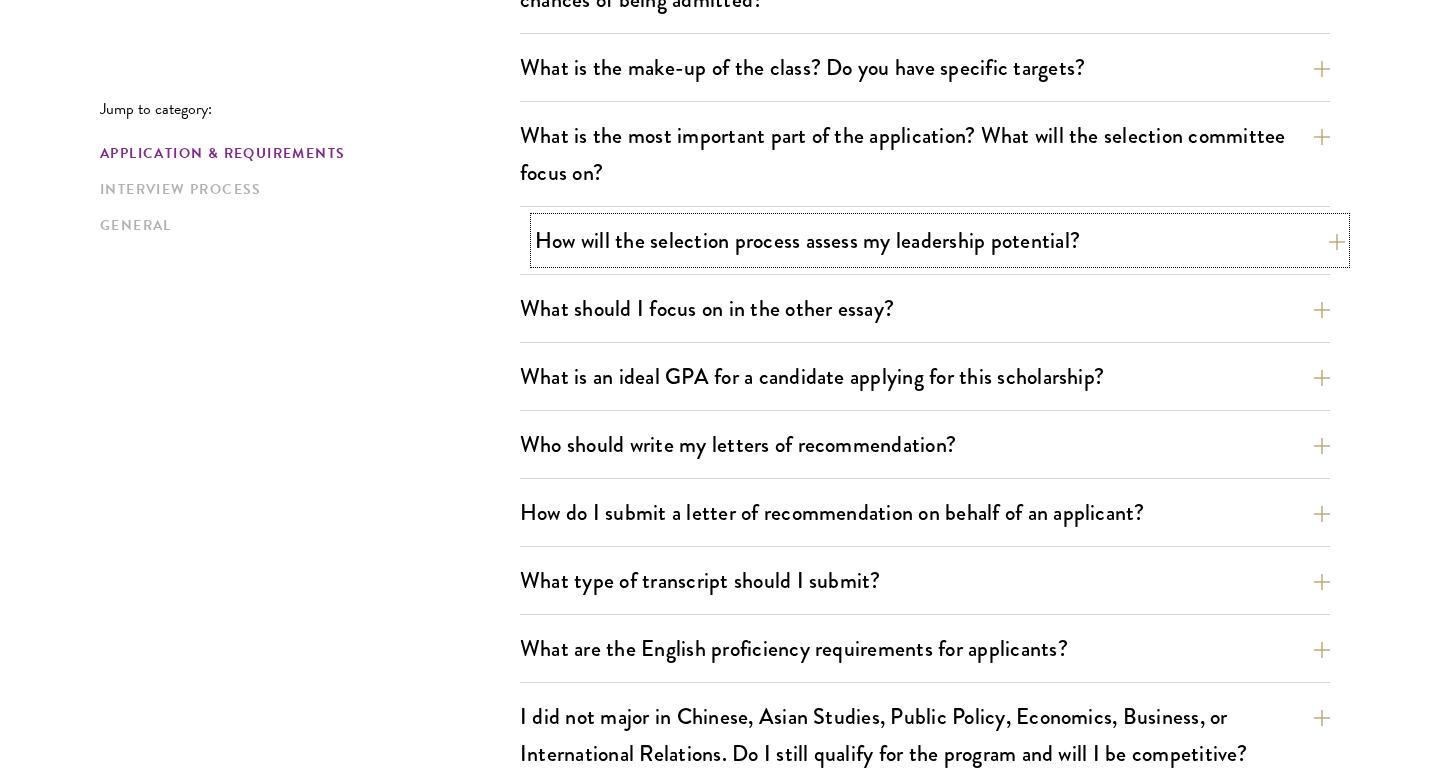 click on "How will the selection process assess my leadership potential?" at bounding box center [940, 240] 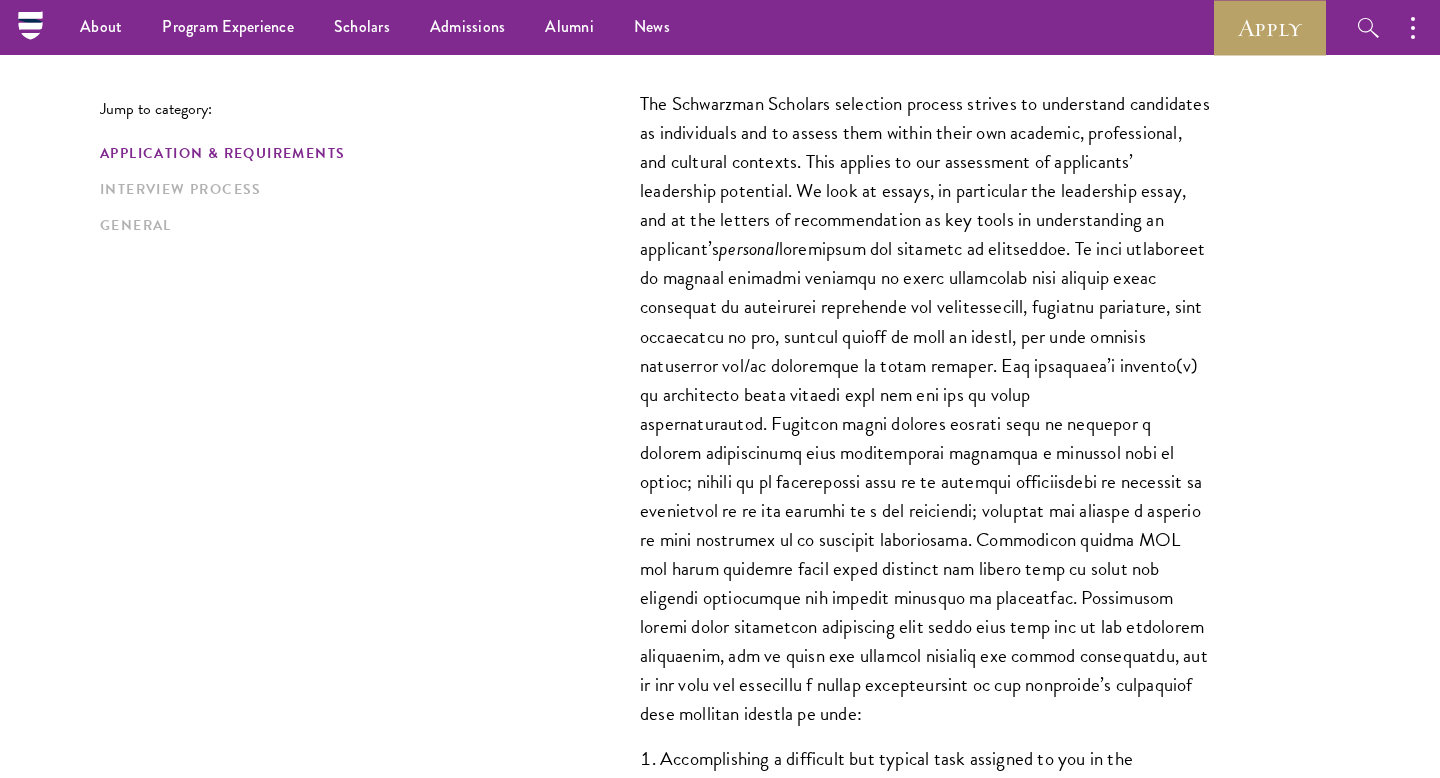 scroll, scrollTop: 1292, scrollLeft: 0, axis: vertical 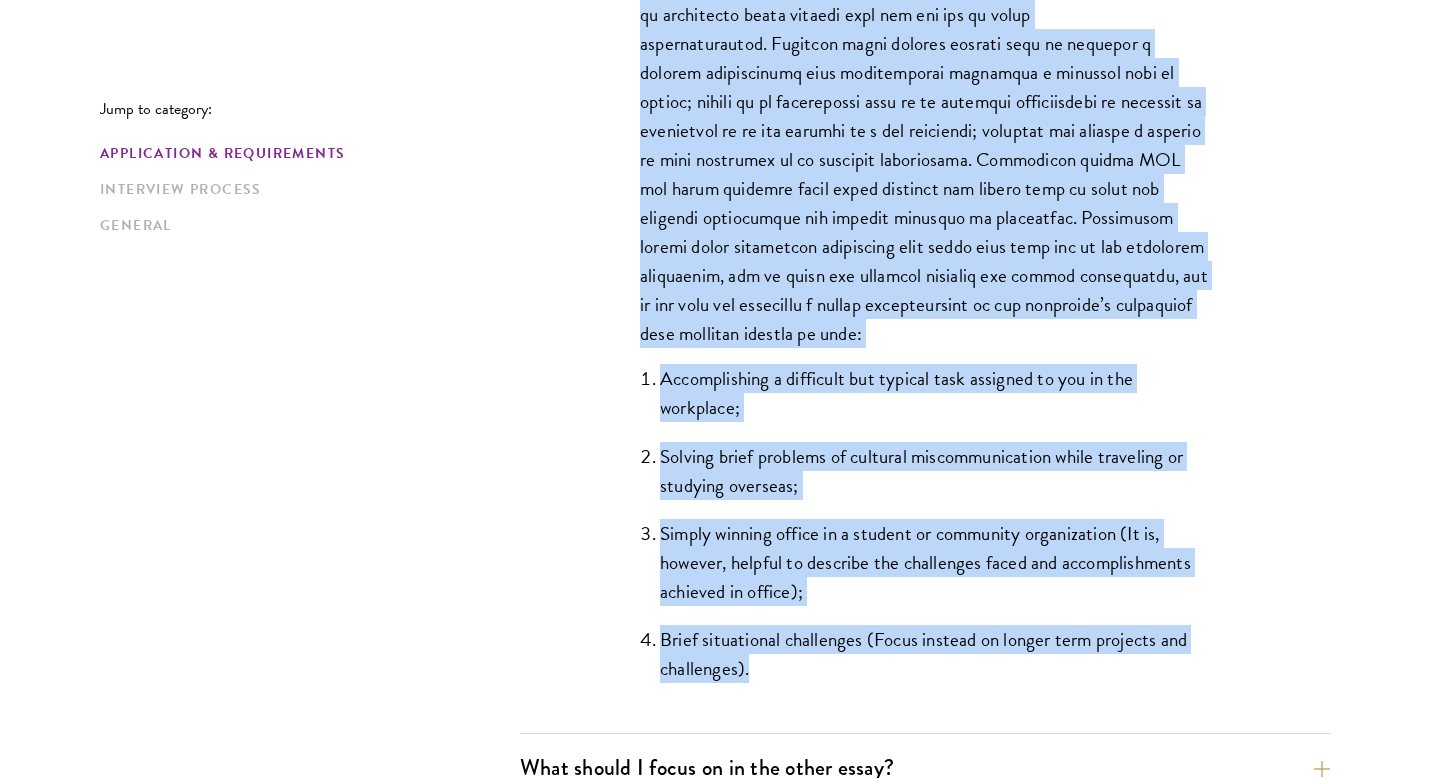 drag, startPoint x: 641, startPoint y: 107, endPoint x: 1072, endPoint y: 657, distance: 698.7568 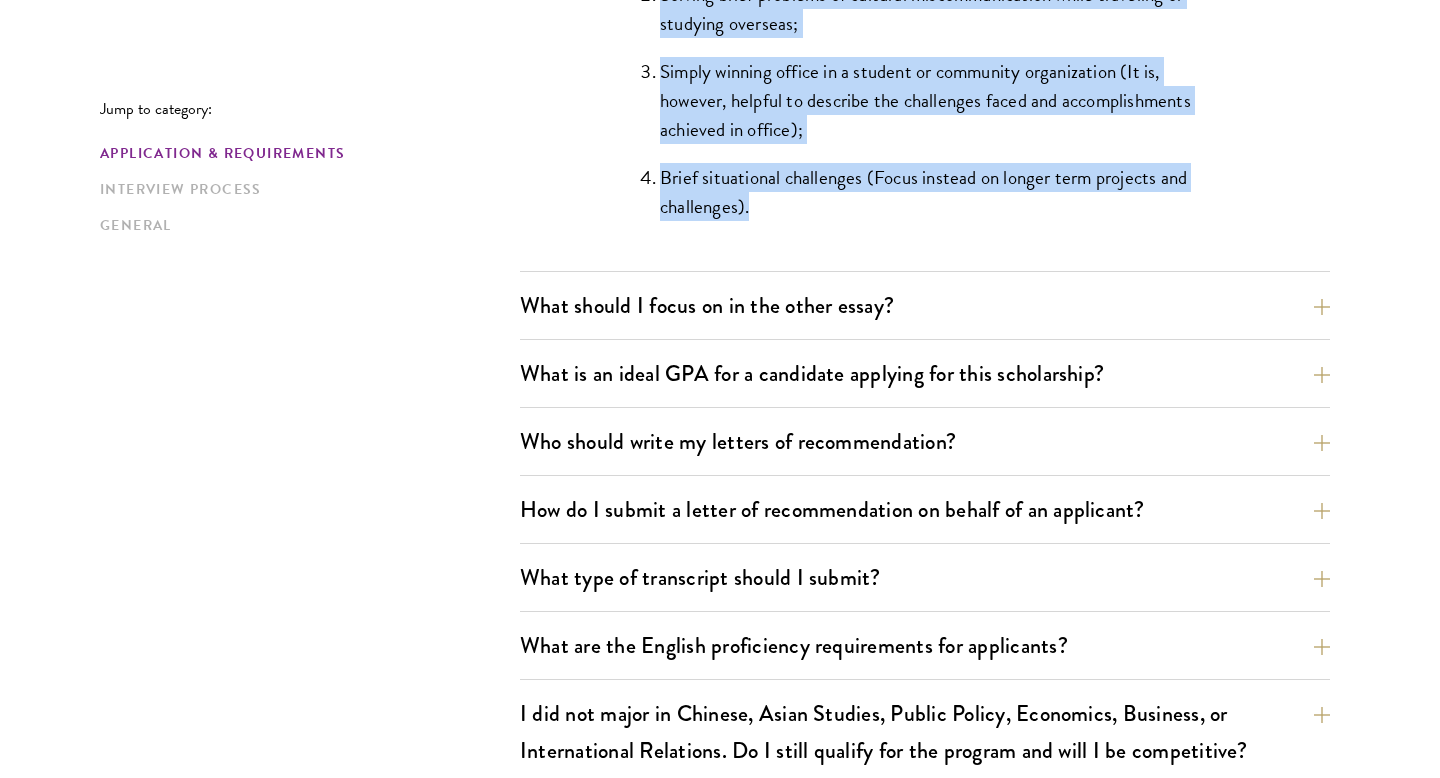 scroll, scrollTop: 2142, scrollLeft: 0, axis: vertical 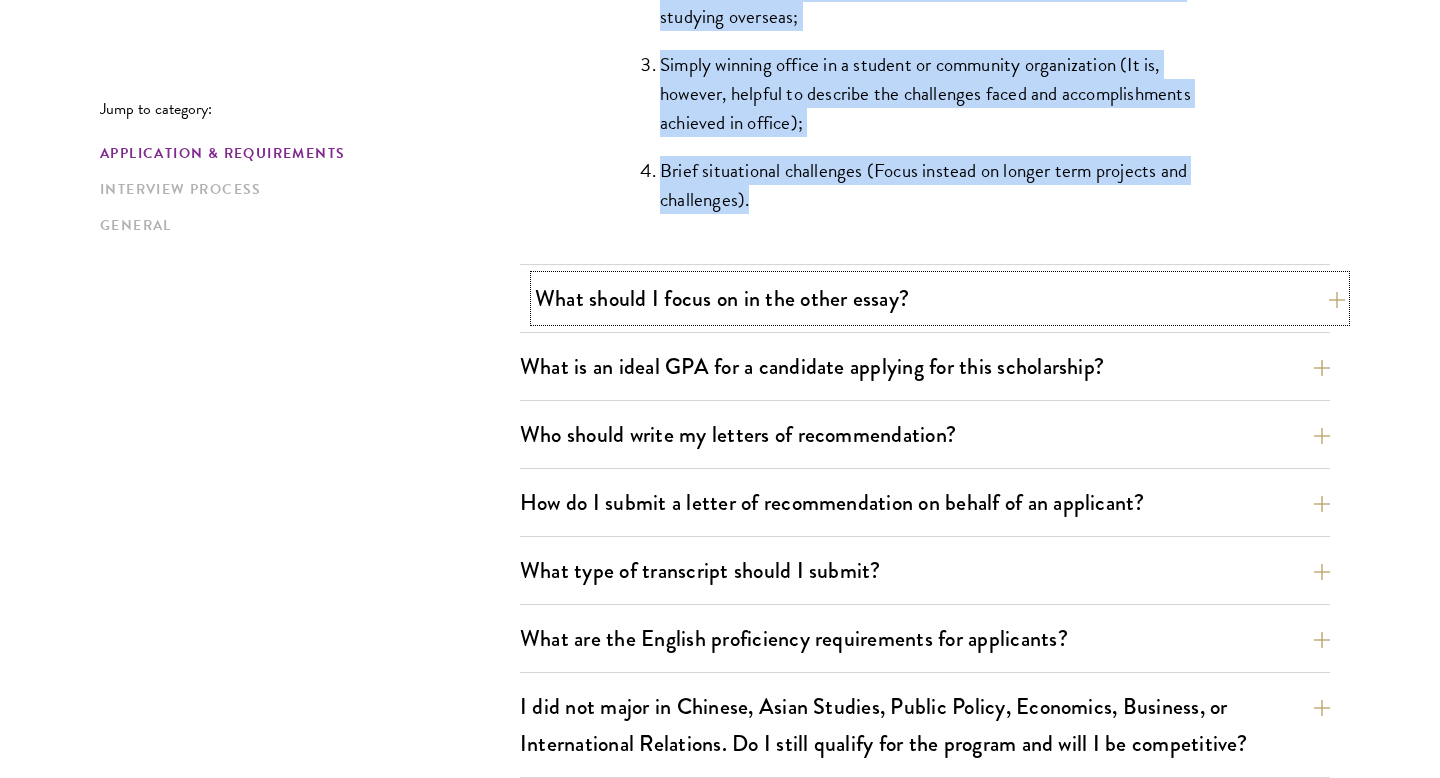 click on "What should I focus on in the other essay?" at bounding box center (940, 298) 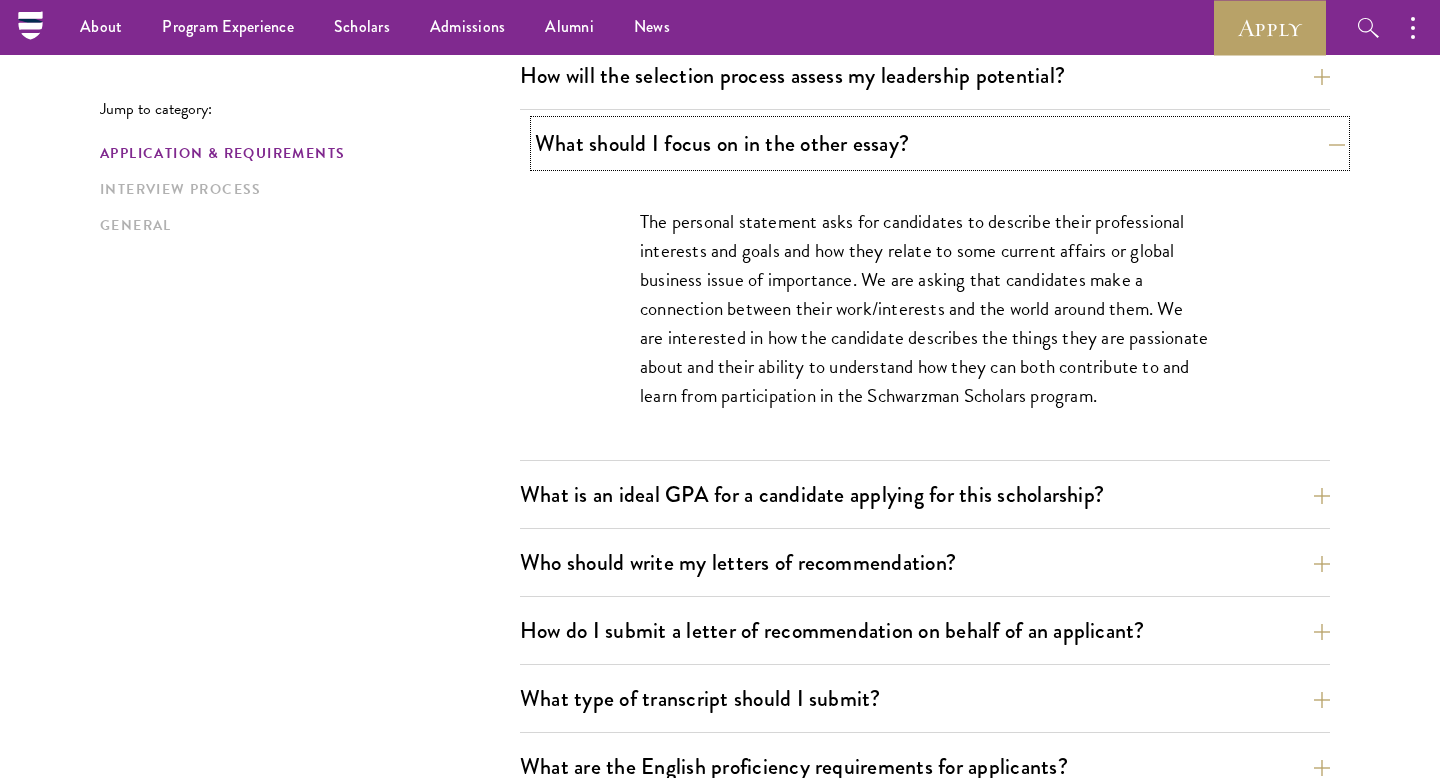 scroll, scrollTop: 1224, scrollLeft: 0, axis: vertical 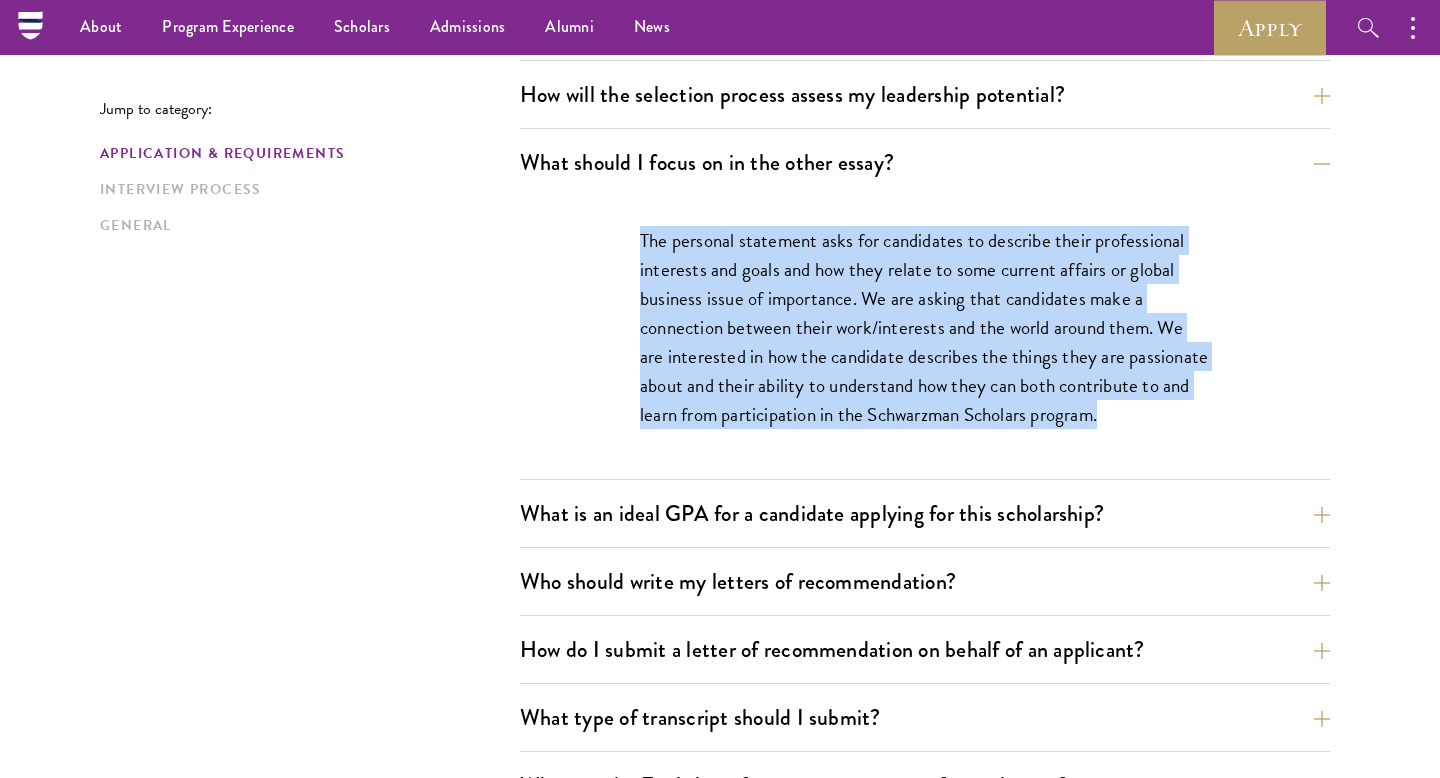 drag, startPoint x: 641, startPoint y: 238, endPoint x: 1139, endPoint y: 433, distance: 534.8168 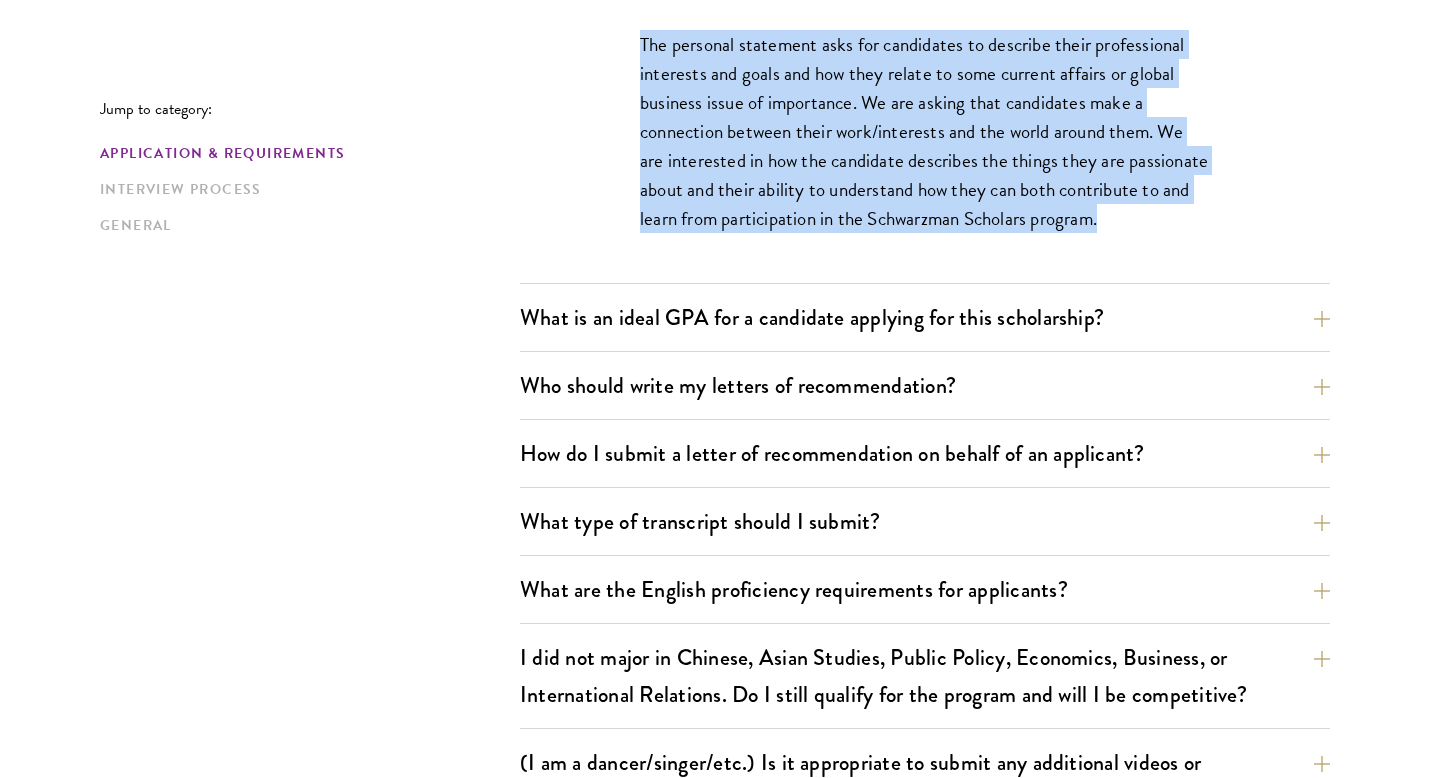 scroll, scrollTop: 1428, scrollLeft: 0, axis: vertical 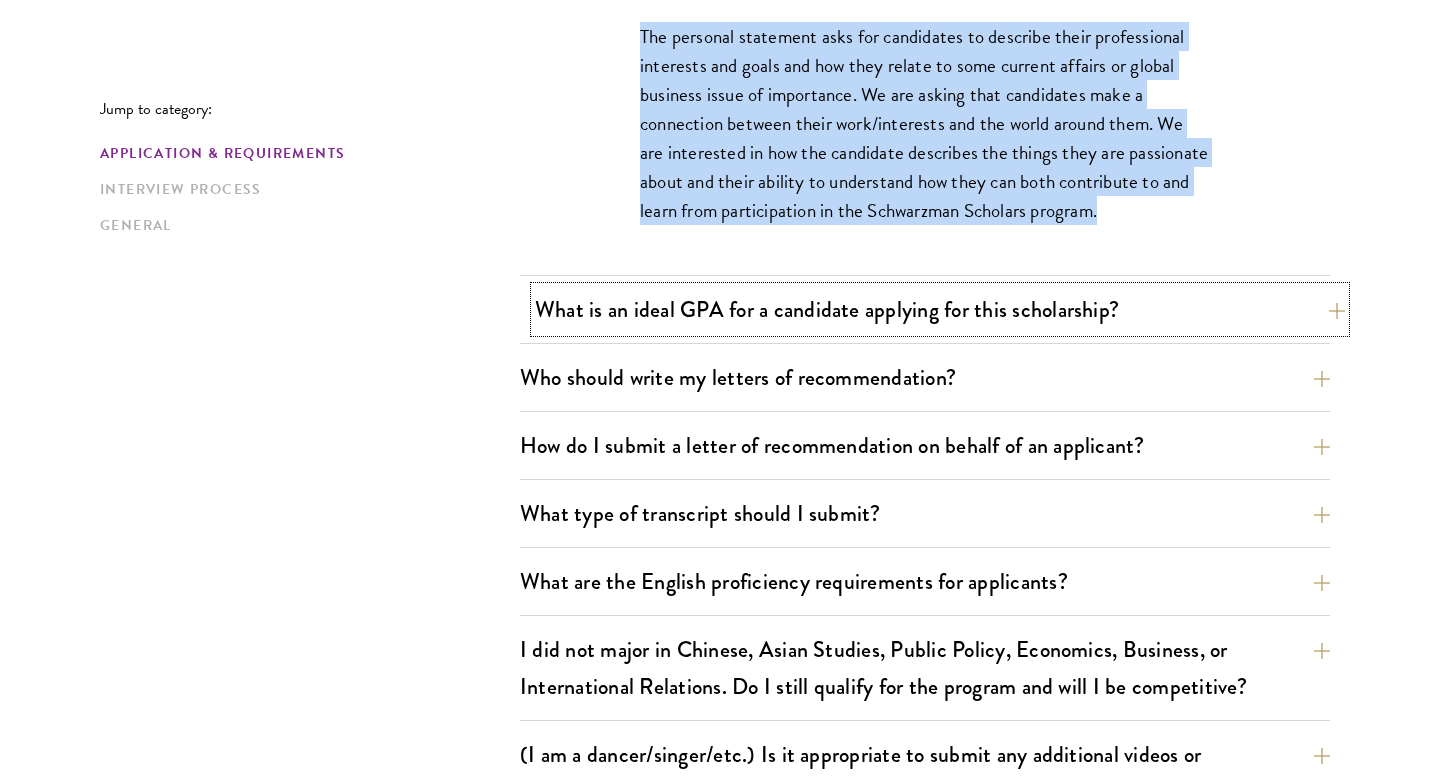 click on "What is an ideal GPA for a candidate applying for this scholarship?" at bounding box center [940, 309] 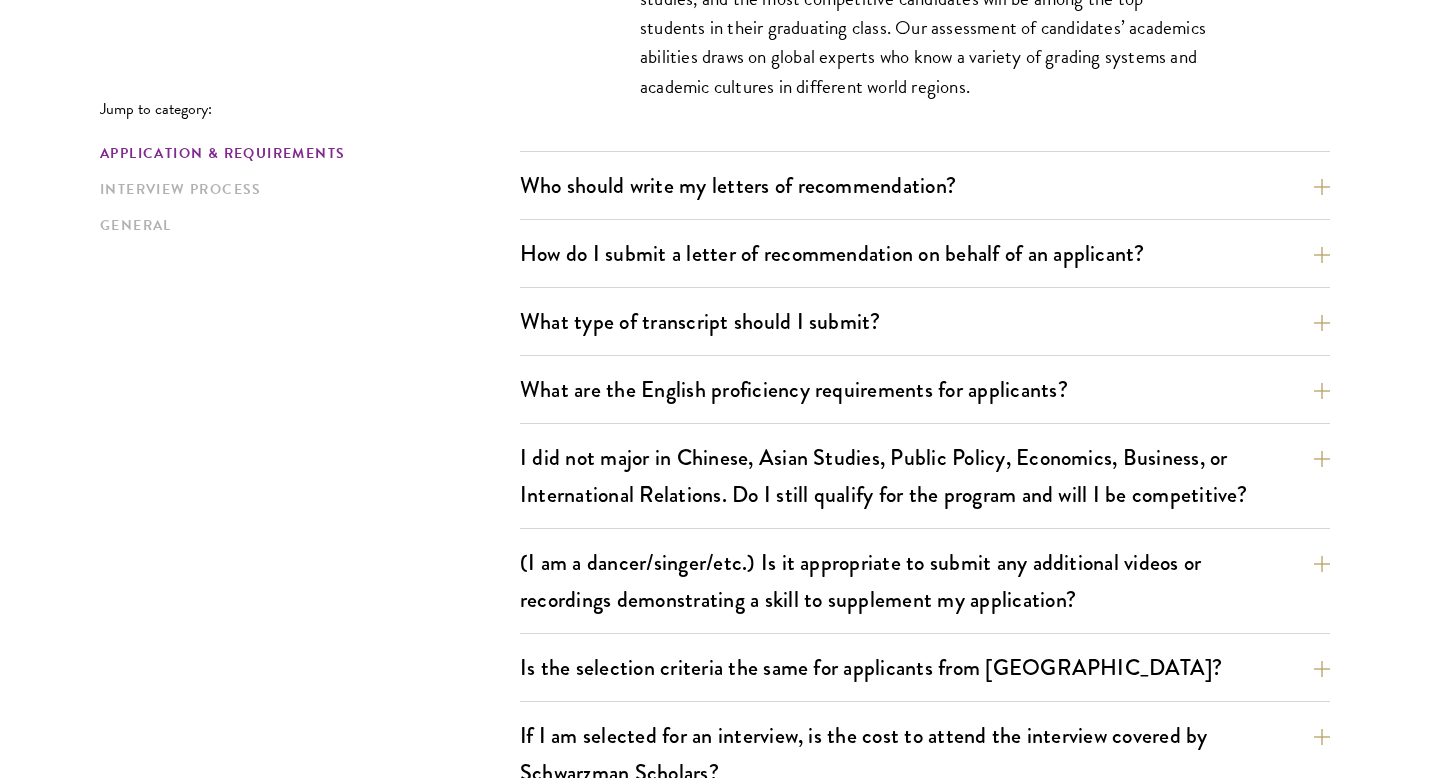 scroll, scrollTop: 1682, scrollLeft: 0, axis: vertical 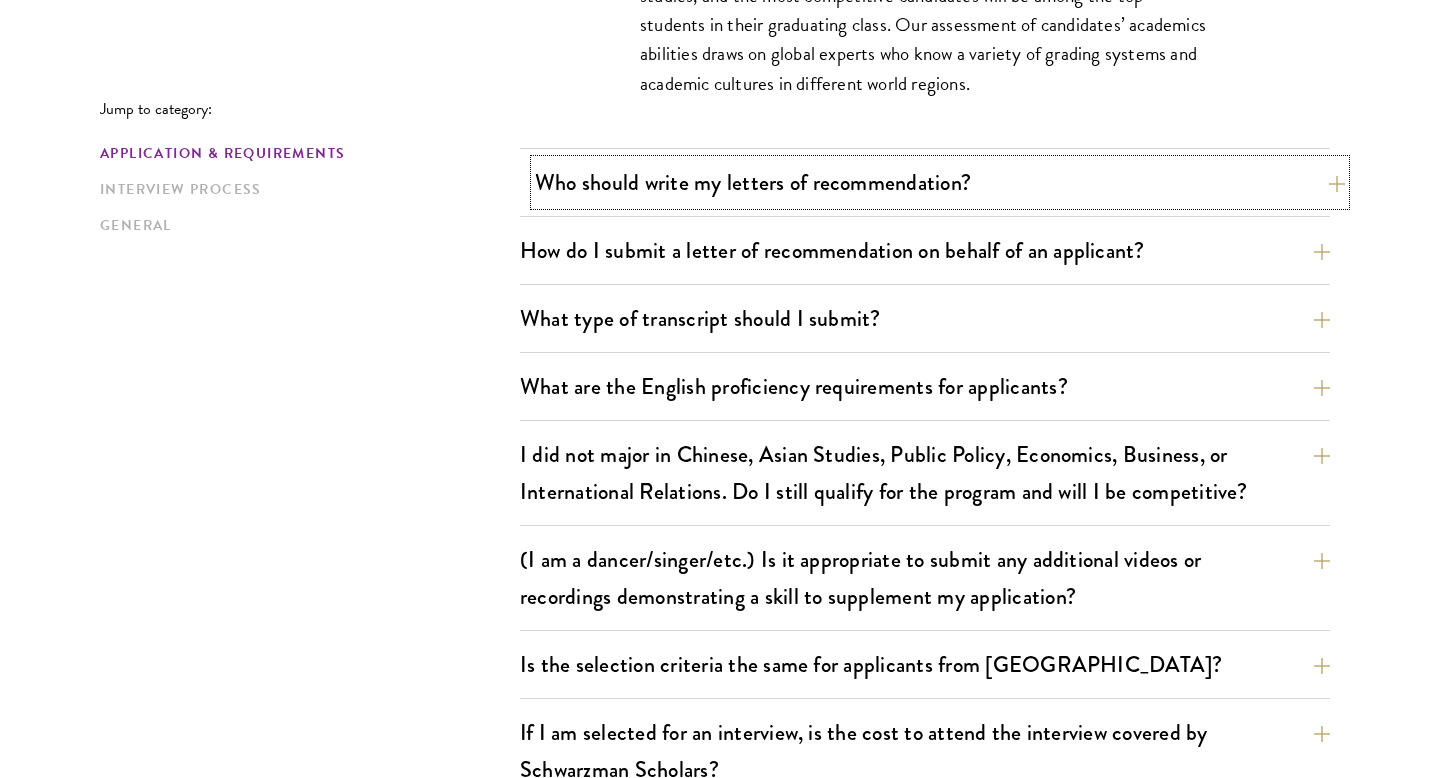 click on "Who should write my letters of recommendation?" at bounding box center (940, 182) 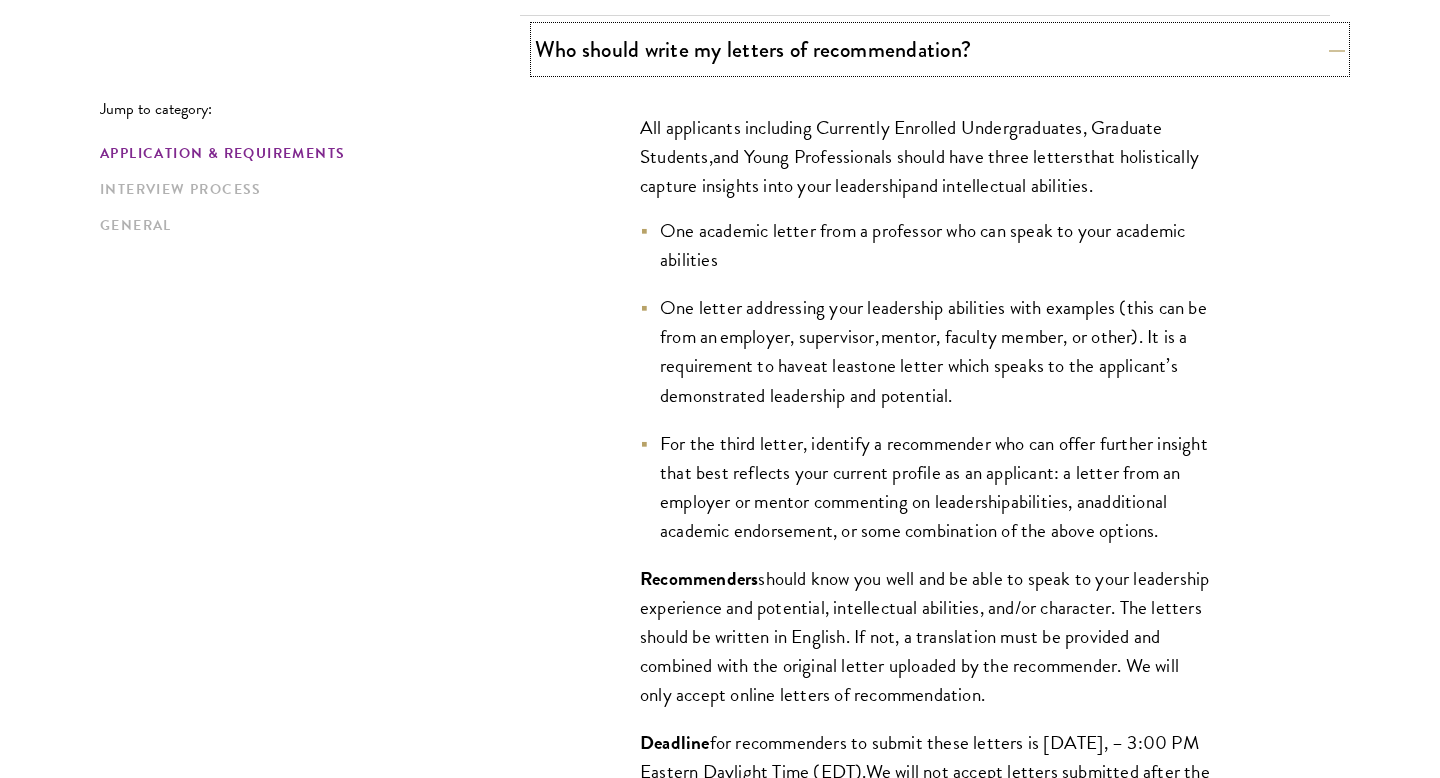 scroll, scrollTop: 1474, scrollLeft: 0, axis: vertical 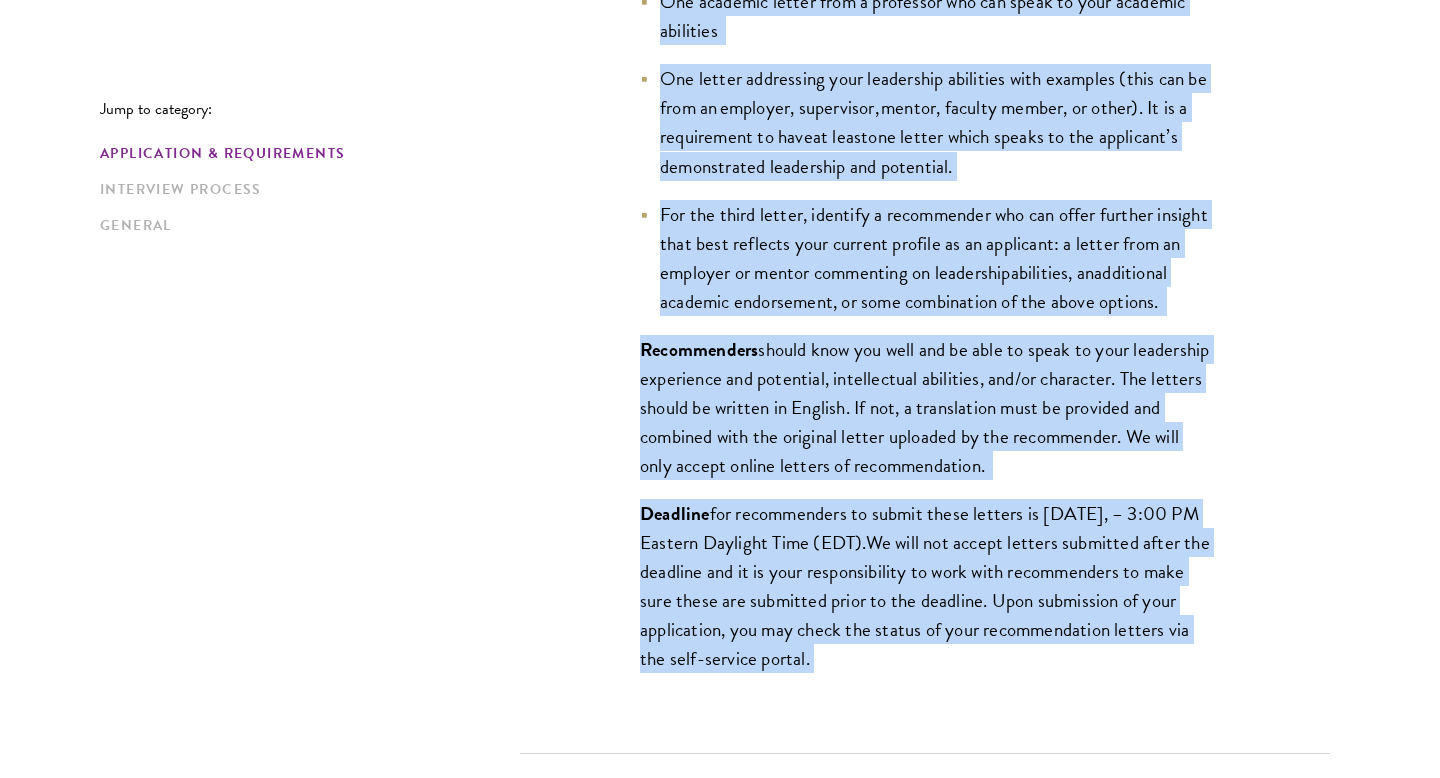 drag, startPoint x: 638, startPoint y: 122, endPoint x: 1035, endPoint y: 690, distance: 692.98846 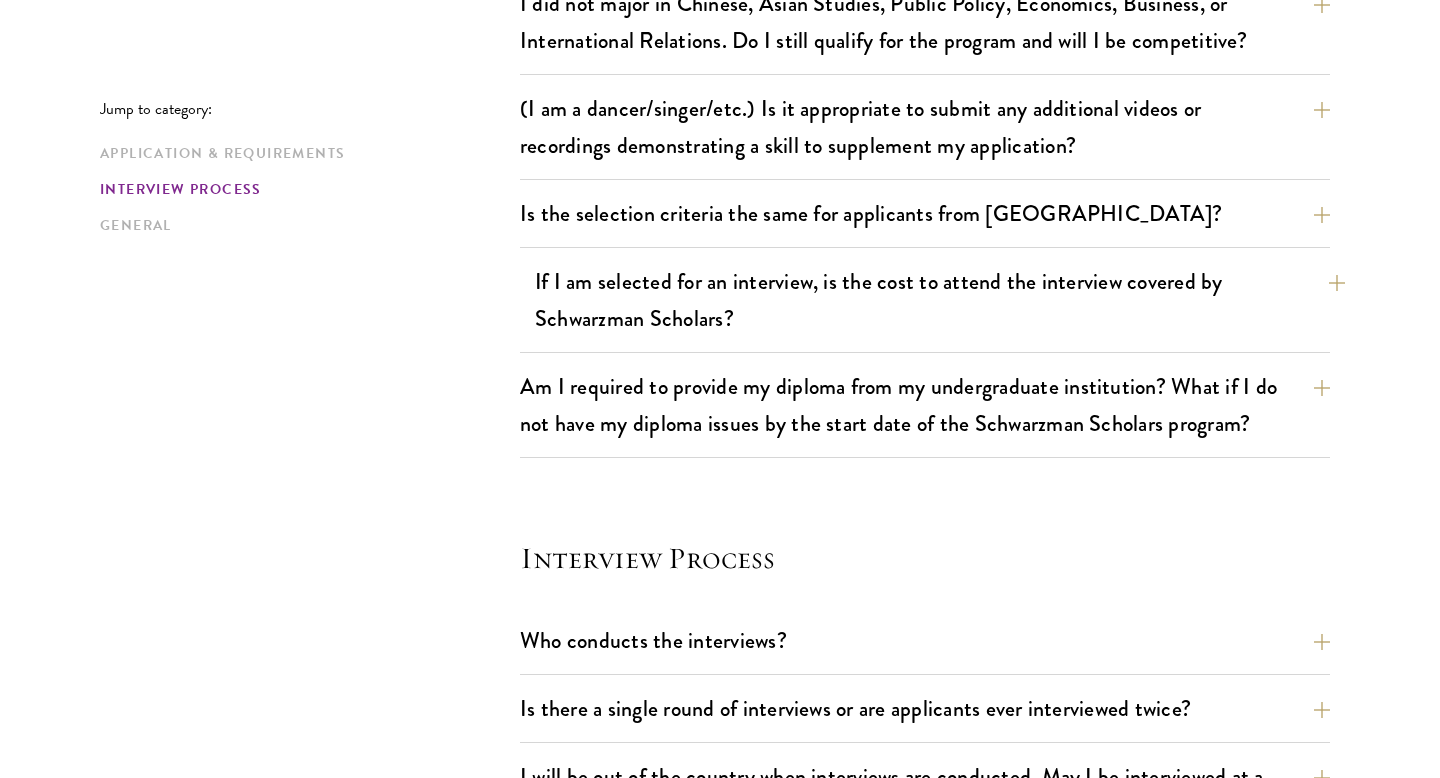 scroll, scrollTop: 2692, scrollLeft: 0, axis: vertical 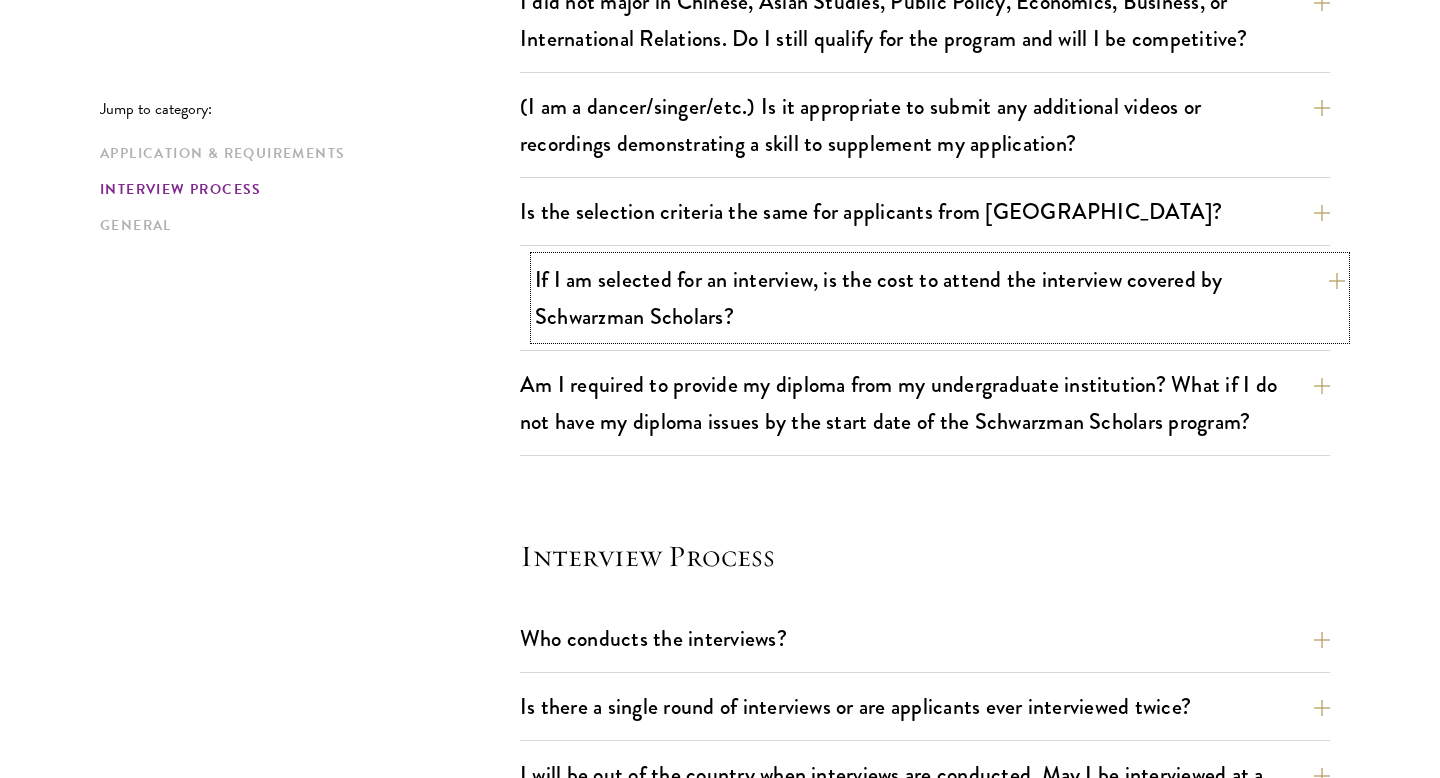 click on "If I am selected for an interview, is the cost to attend the interview covered by Schwarzman Scholars?" at bounding box center (940, 298) 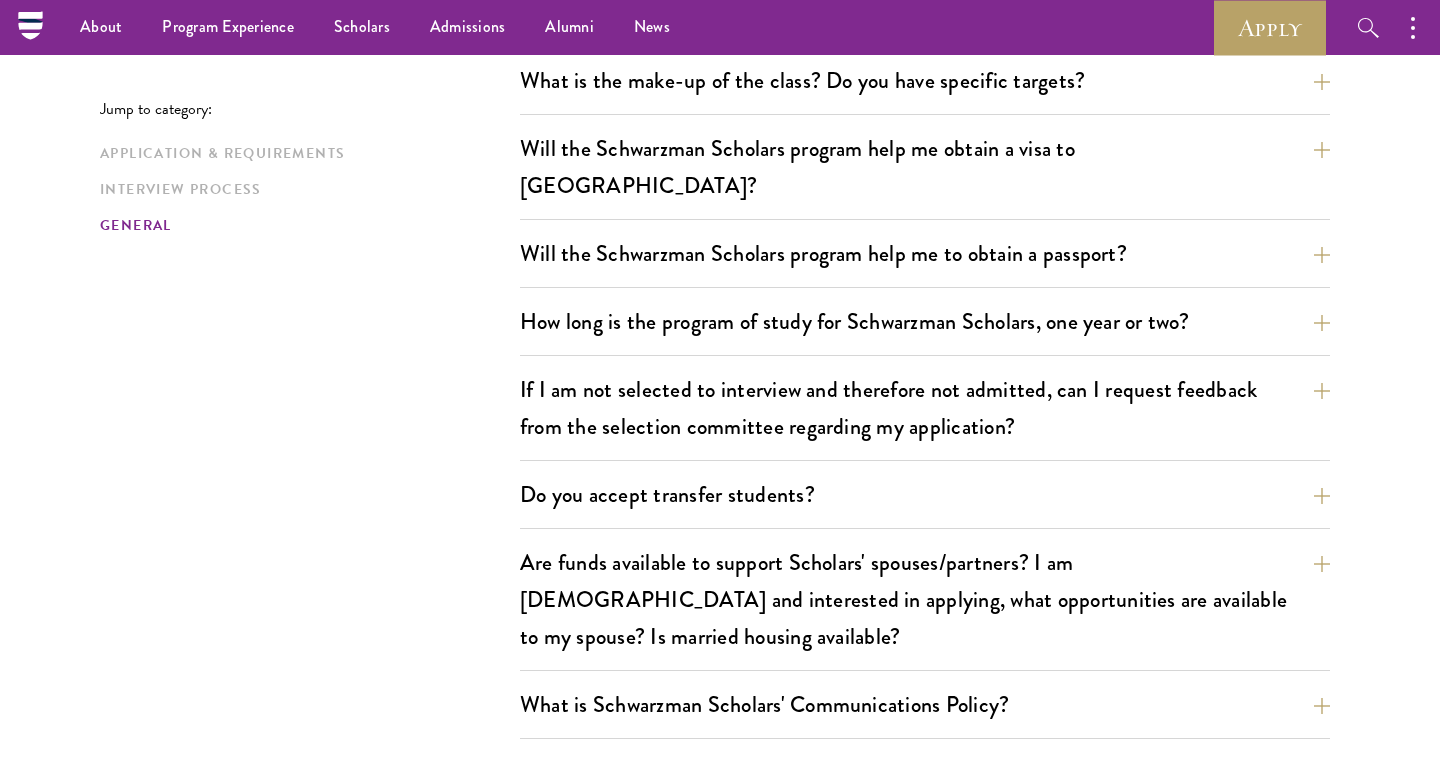 scroll, scrollTop: 3122, scrollLeft: 0, axis: vertical 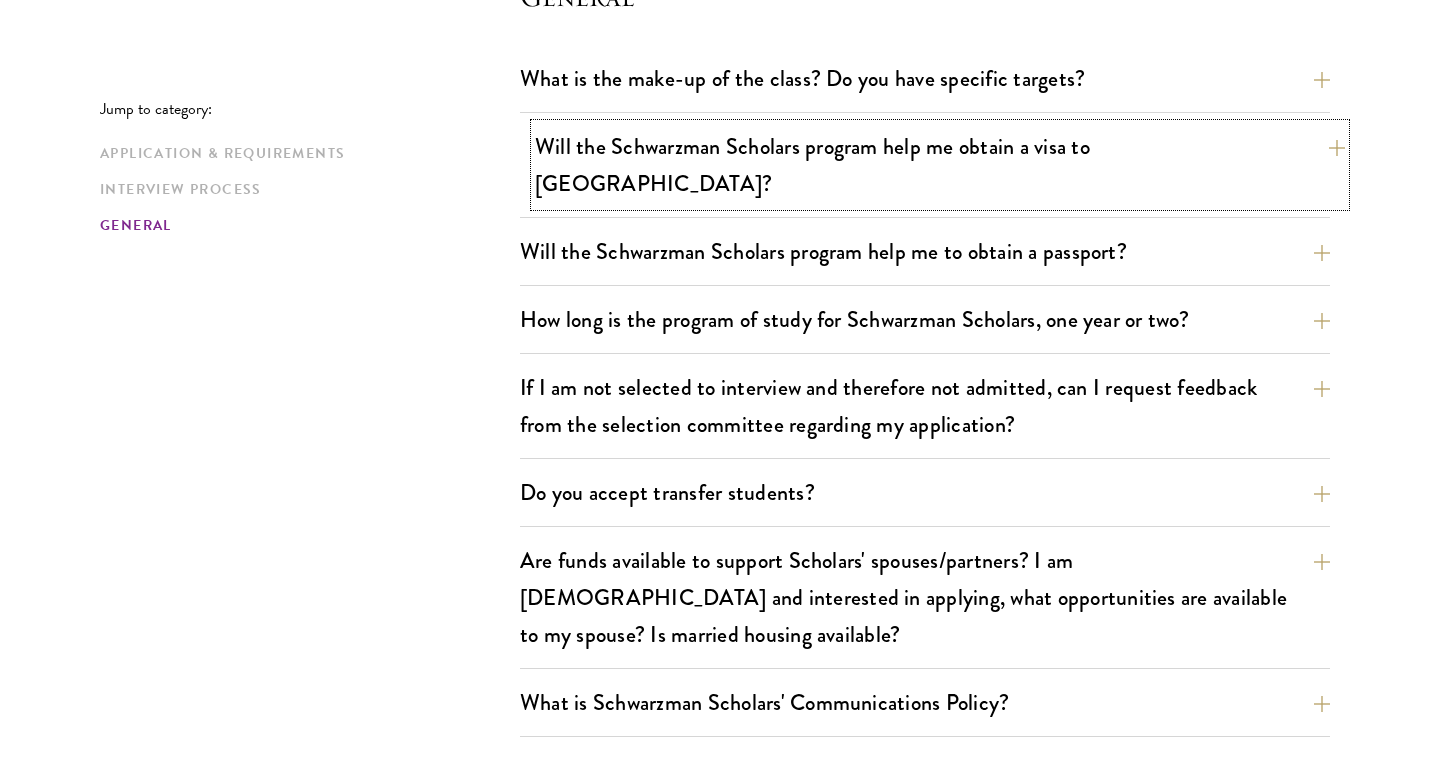 click on "Will the Schwarzman Scholars program help me obtain a visa to China?" at bounding box center [940, 165] 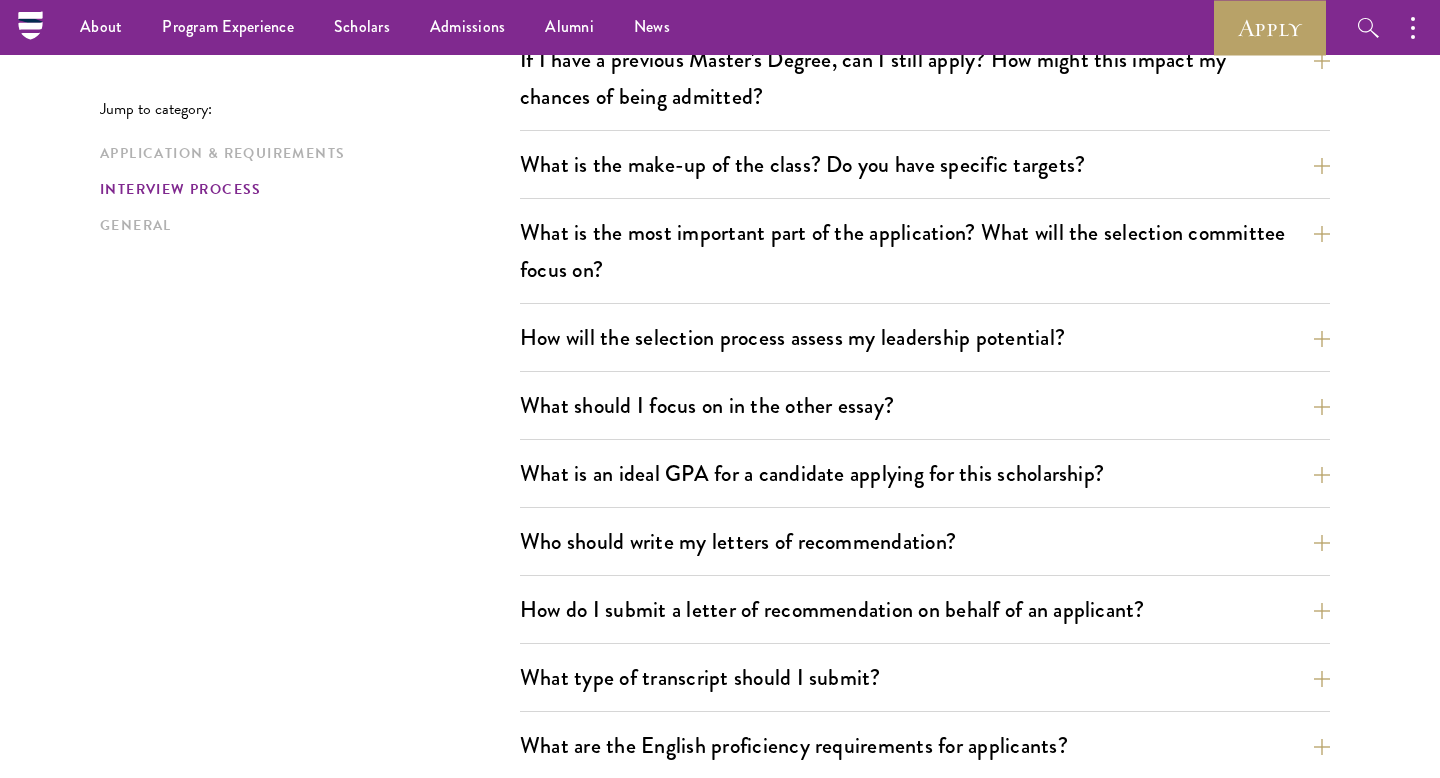 scroll, scrollTop: 0, scrollLeft: 0, axis: both 